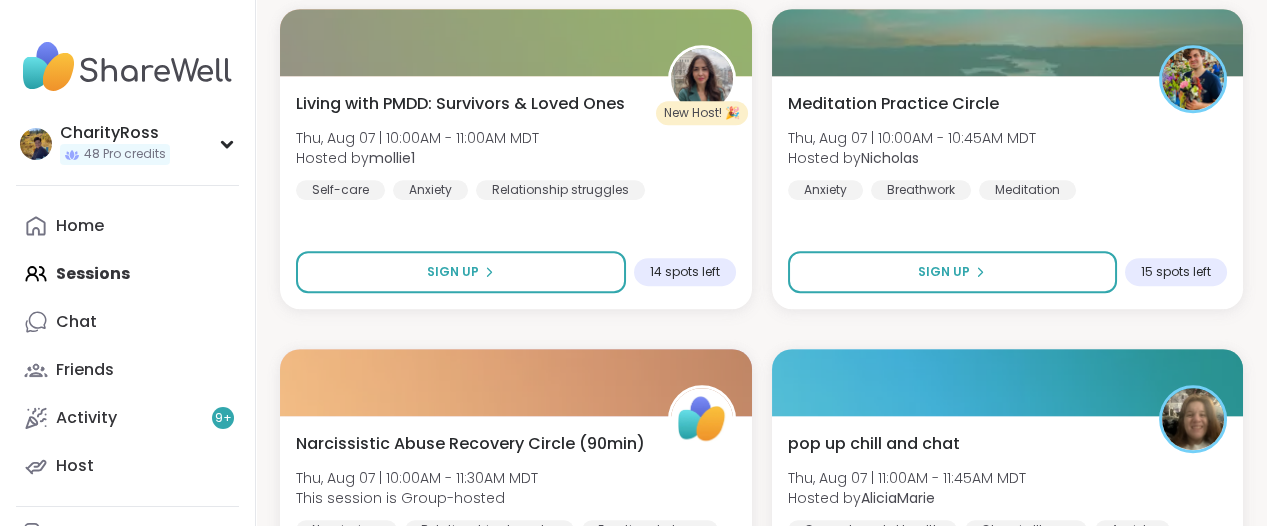 scroll, scrollTop: 3125, scrollLeft: 0, axis: vertical 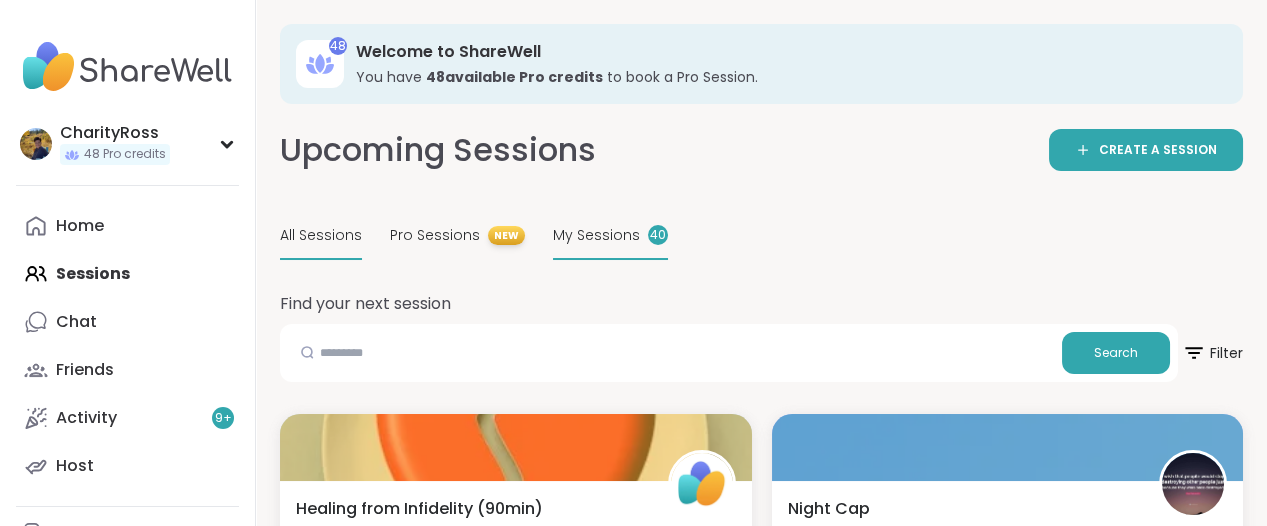 click on "My Sessions" at bounding box center (596, 235) 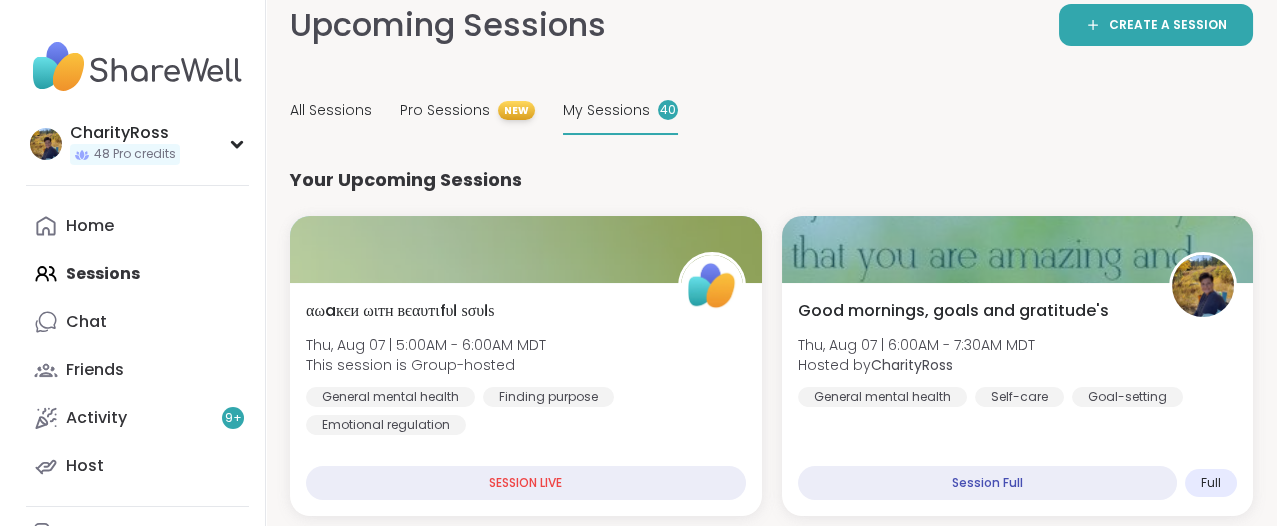 scroll, scrollTop: 250, scrollLeft: 0, axis: vertical 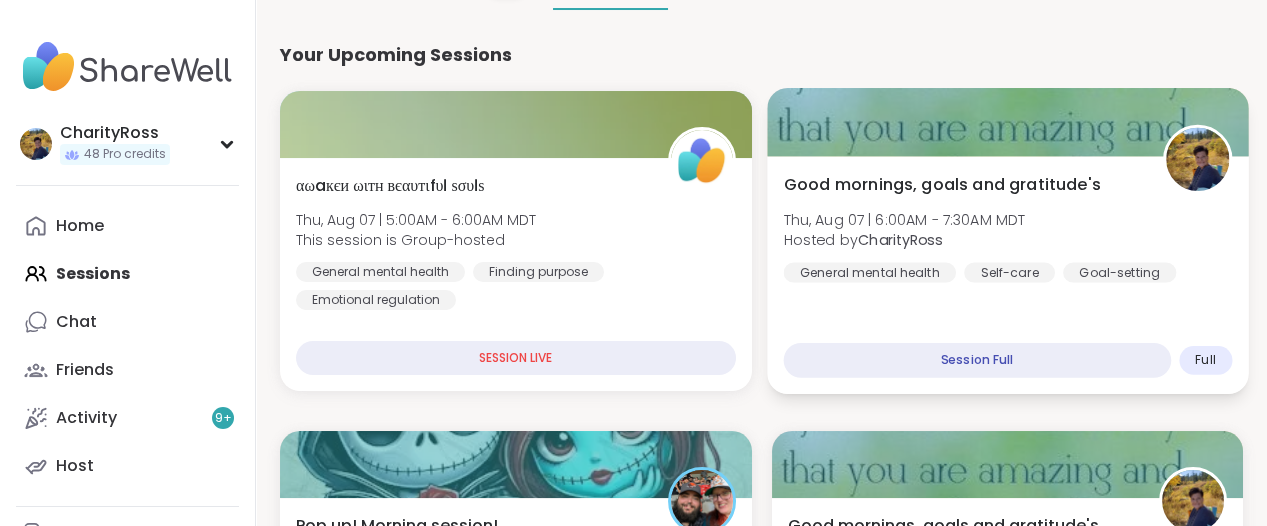 click on "Good mornings, goals and gratitude's Thu, [DATE] | 6:00AM - 7:30AM [TIMEZONE] Hosted by [USERNAME] General mental health Self-care Goal-setting Session Full Full" at bounding box center [1007, 275] 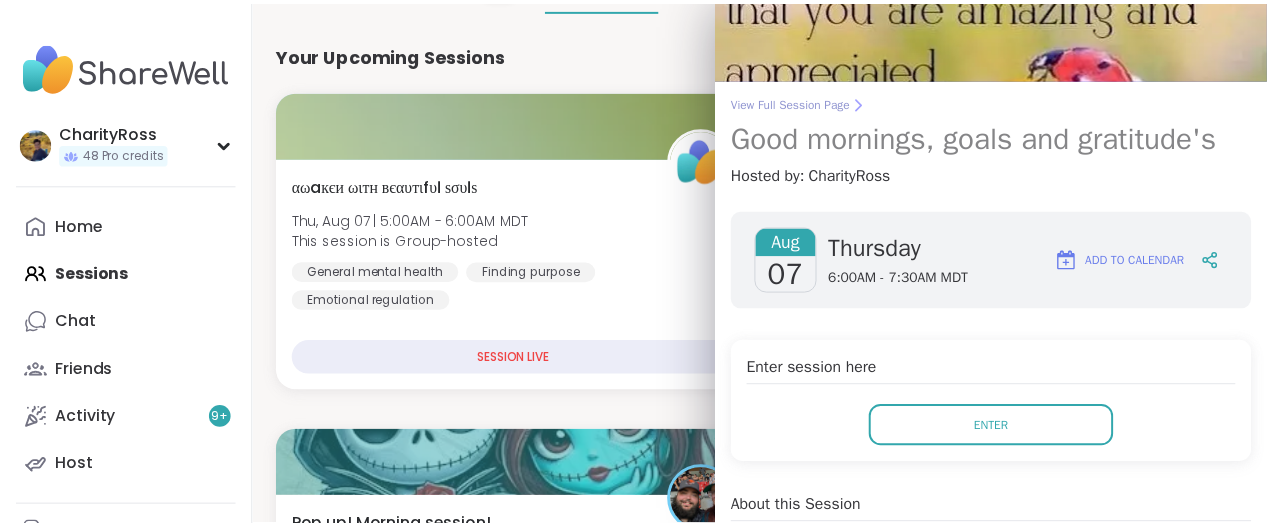 scroll, scrollTop: 0, scrollLeft: 0, axis: both 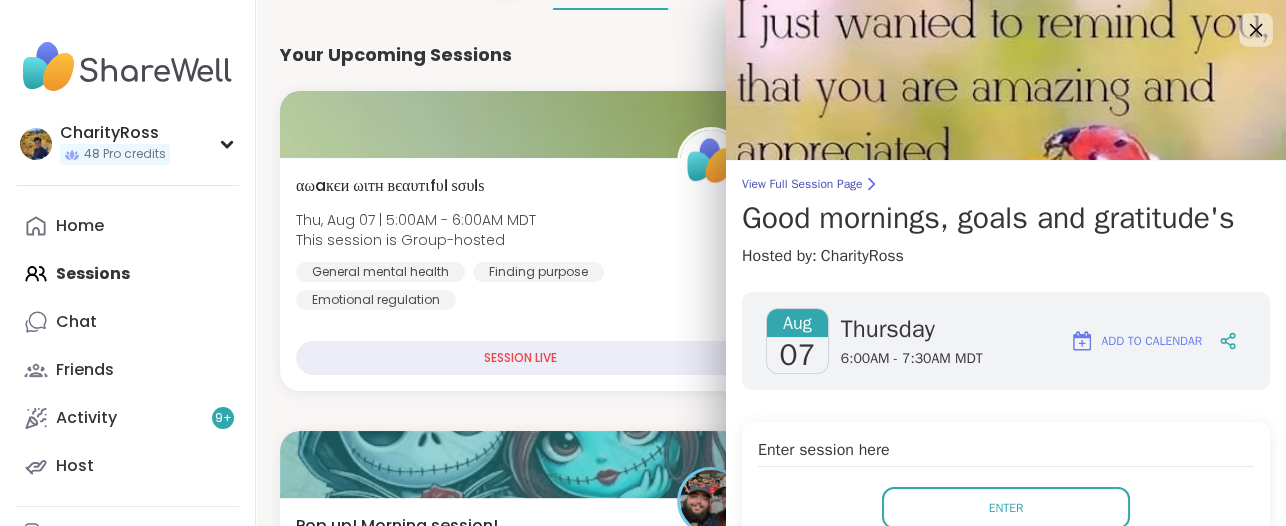 click 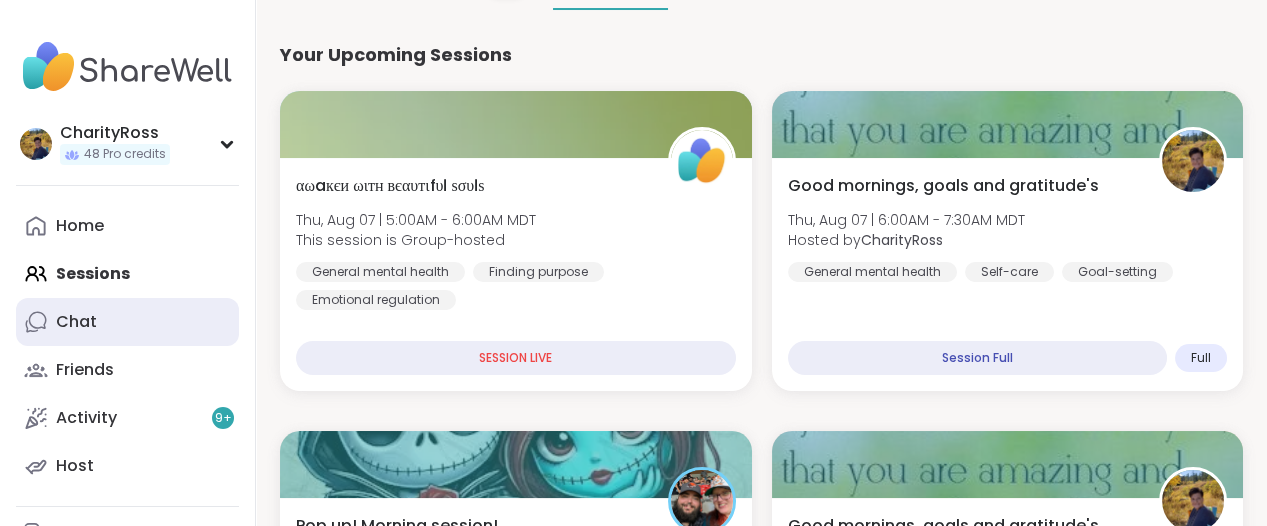 click on "Chat" at bounding box center (127, 322) 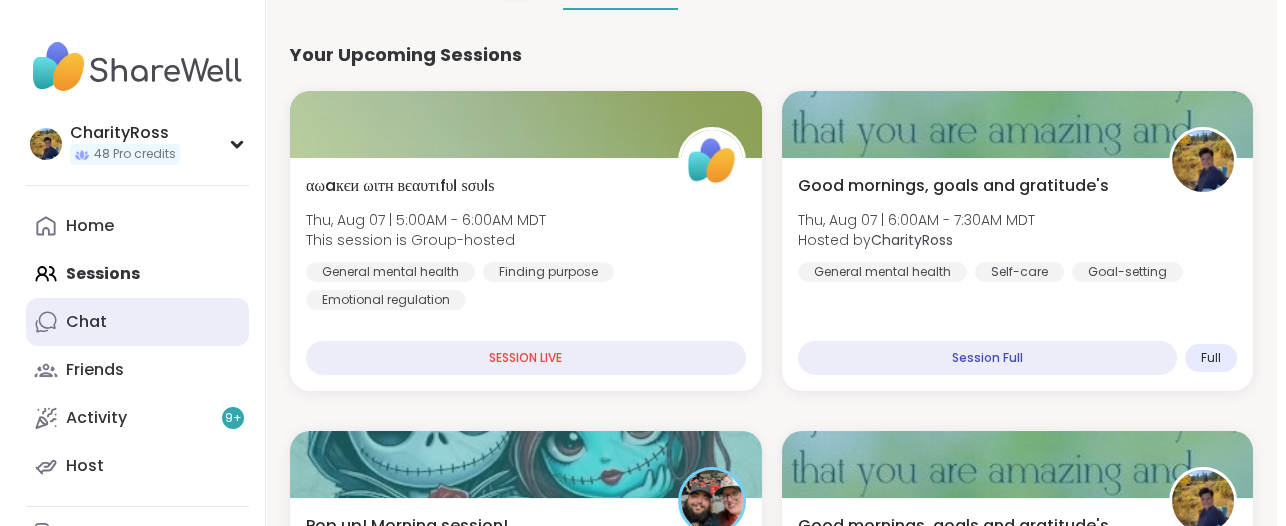 scroll, scrollTop: 0, scrollLeft: 0, axis: both 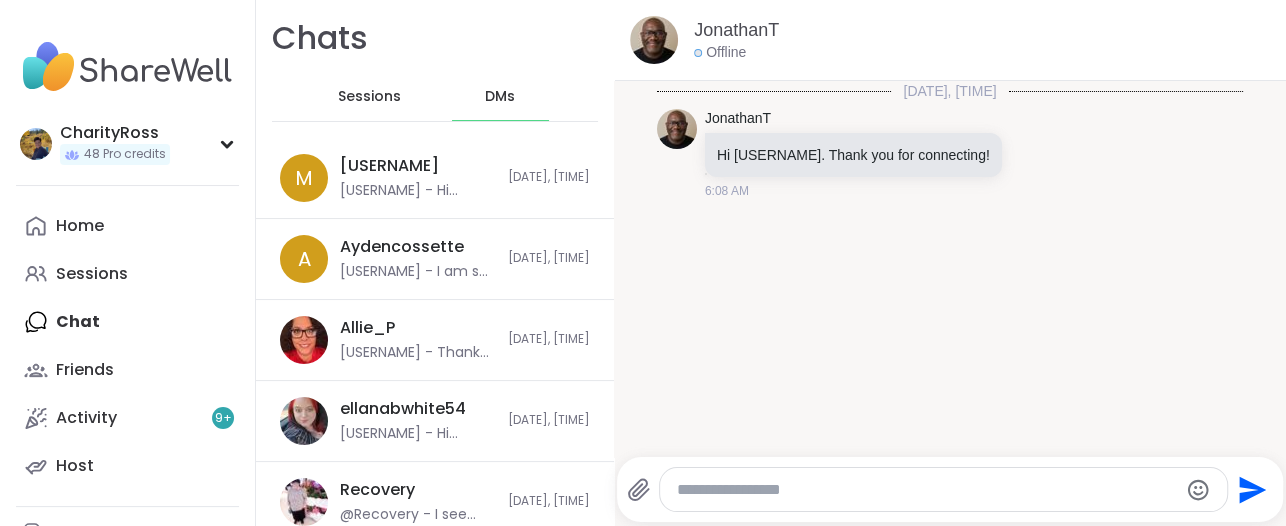 click on "Sessions" at bounding box center [370, 97] 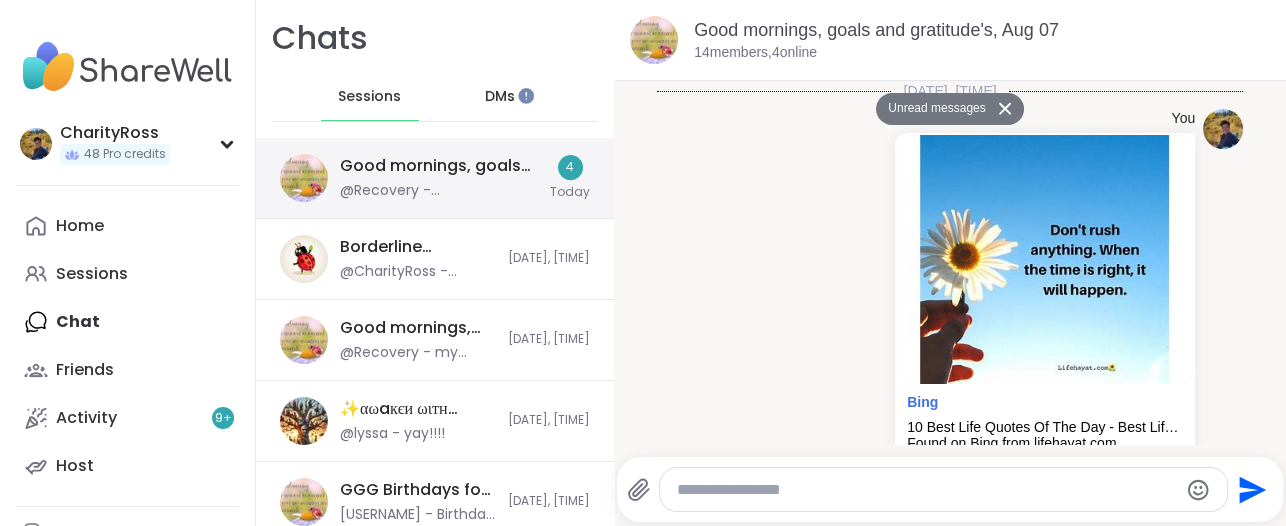 scroll, scrollTop: 1266, scrollLeft: 0, axis: vertical 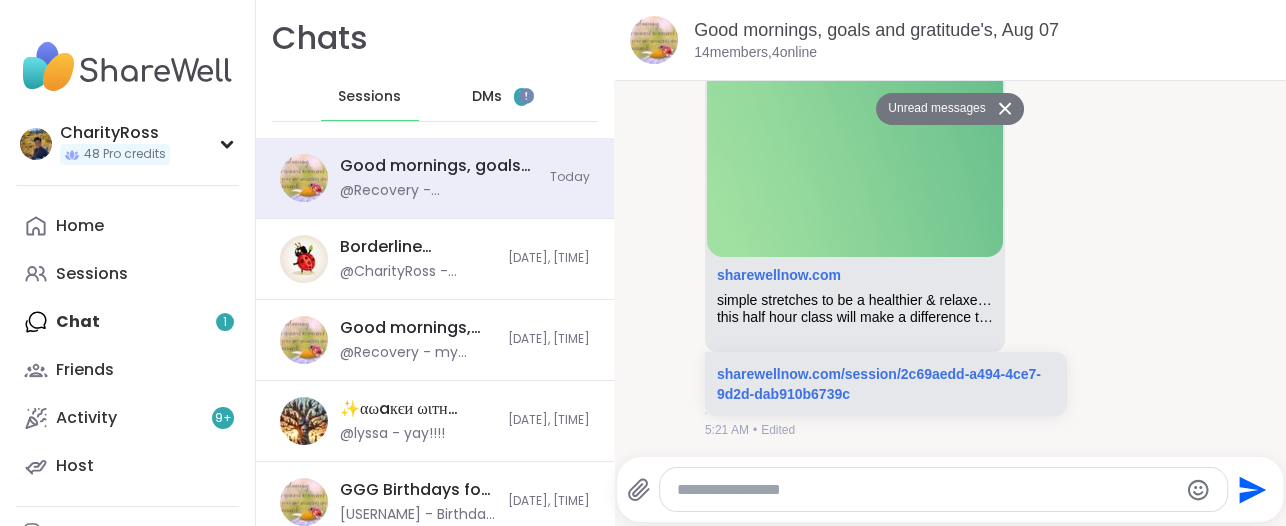 click on "Home Sessions Chat 1 Friends Activity 9 + Host" at bounding box center [127, 346] 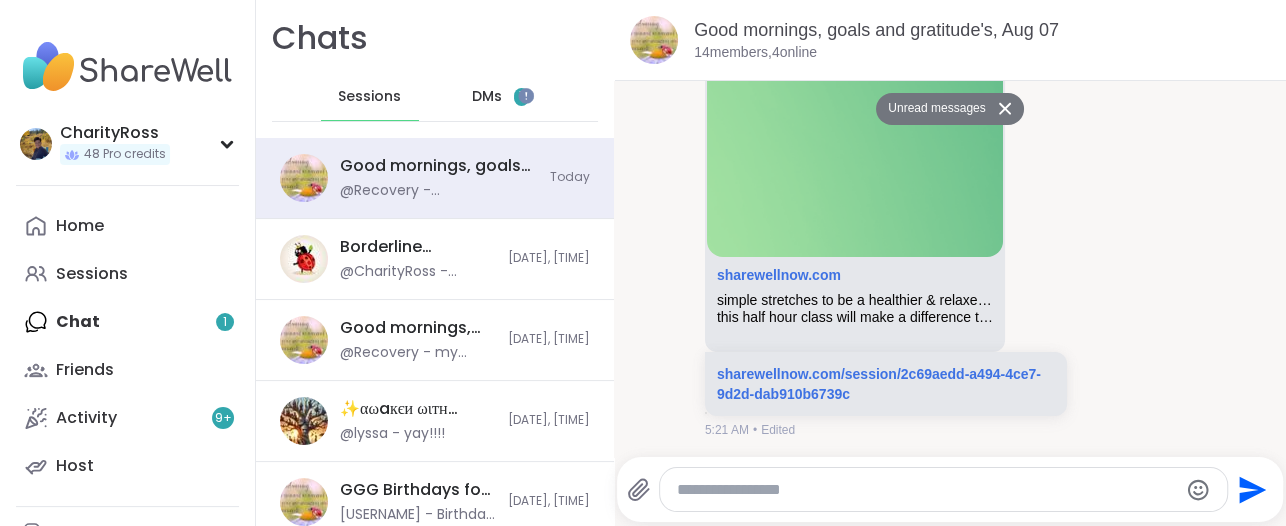 click on "Home Sessions Chat 1 Friends Activity 9 + Host" at bounding box center (127, 346) 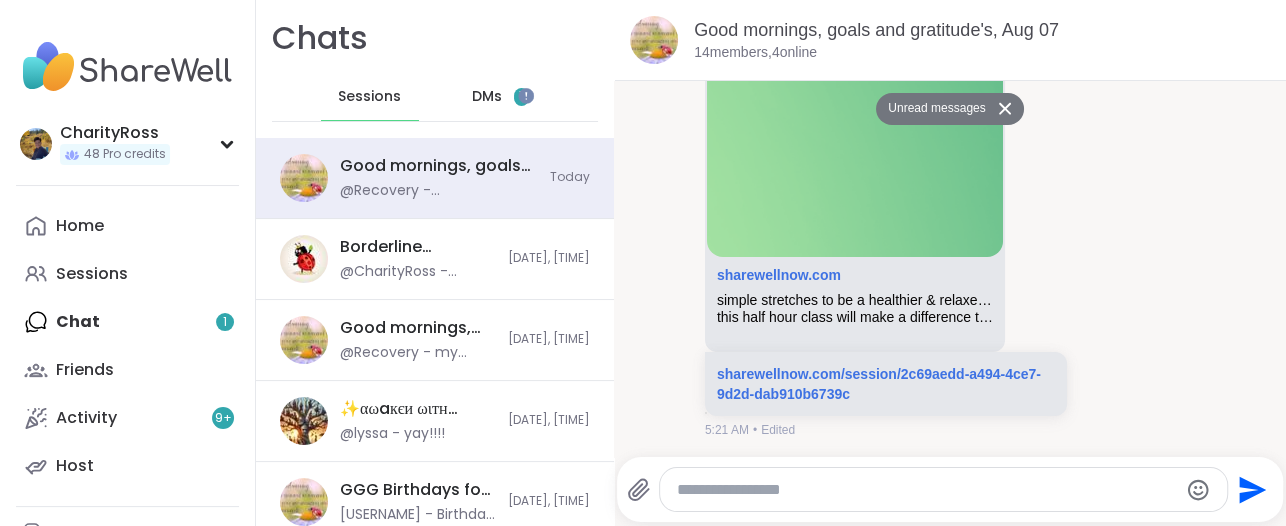 click on "DMs" at bounding box center (487, 97) 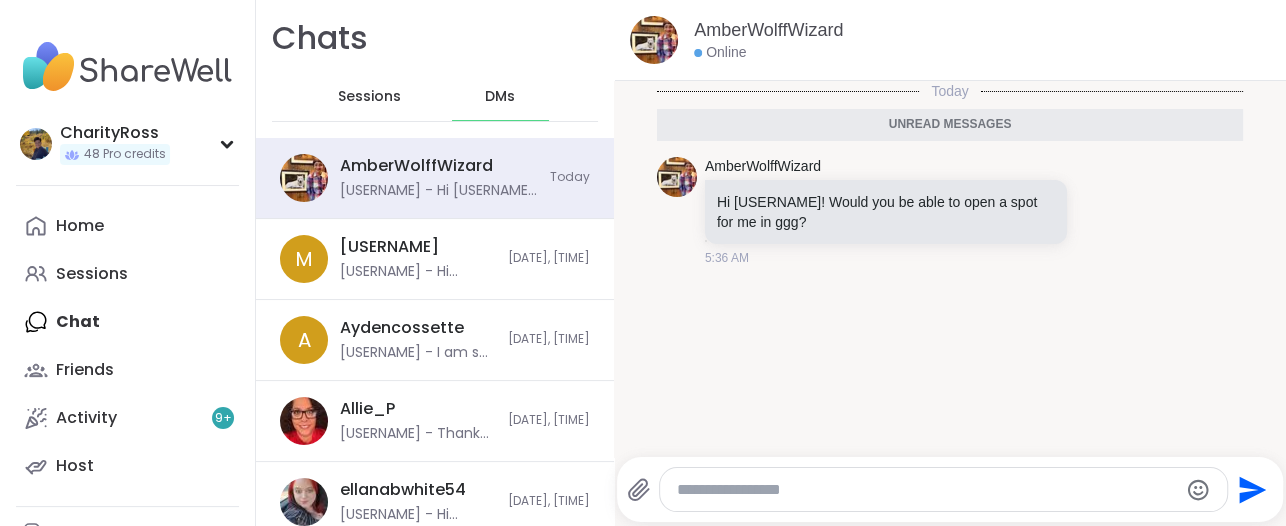 click at bounding box center (926, 490) 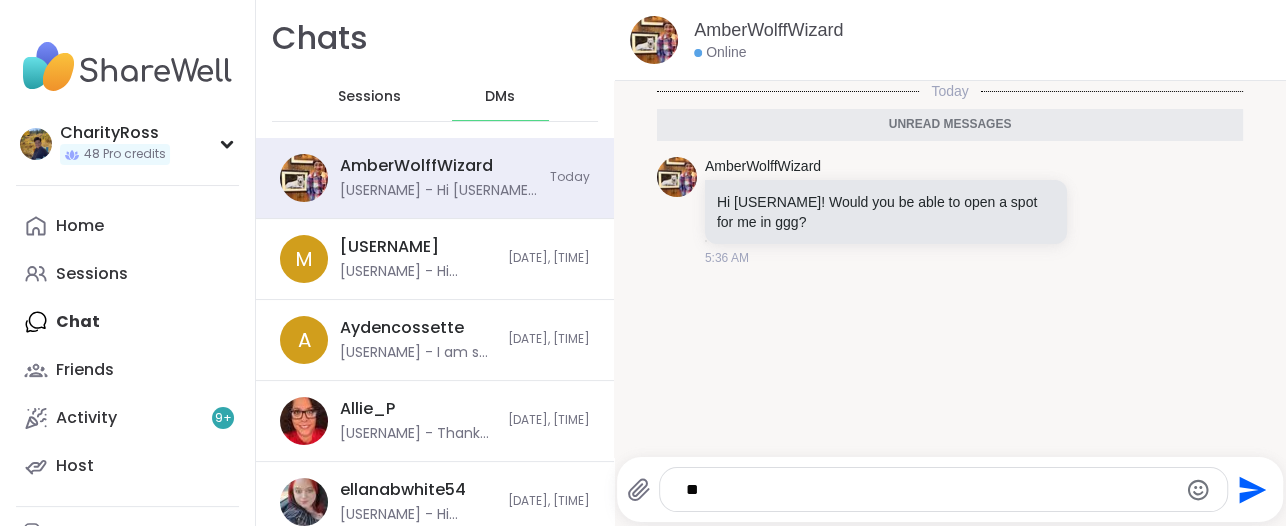 type on "*" 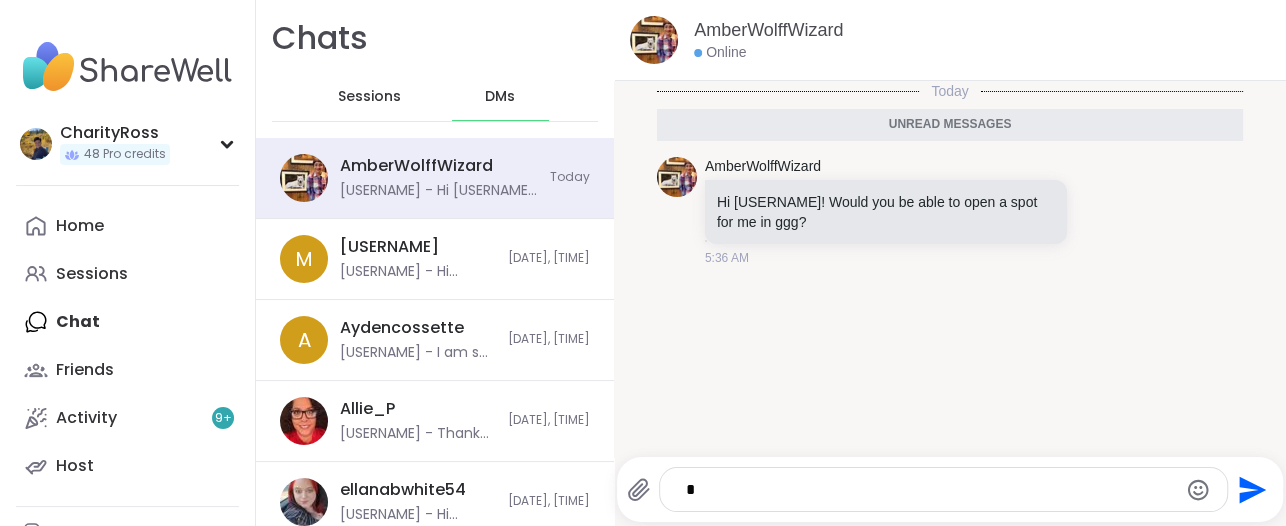 type 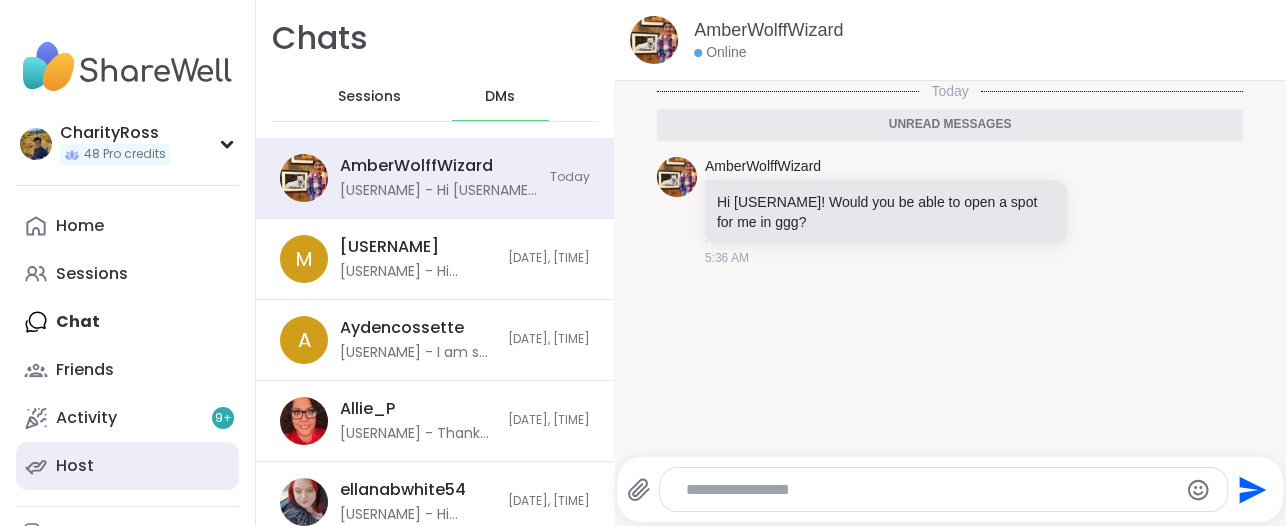 click on "Host" at bounding box center (127, 466) 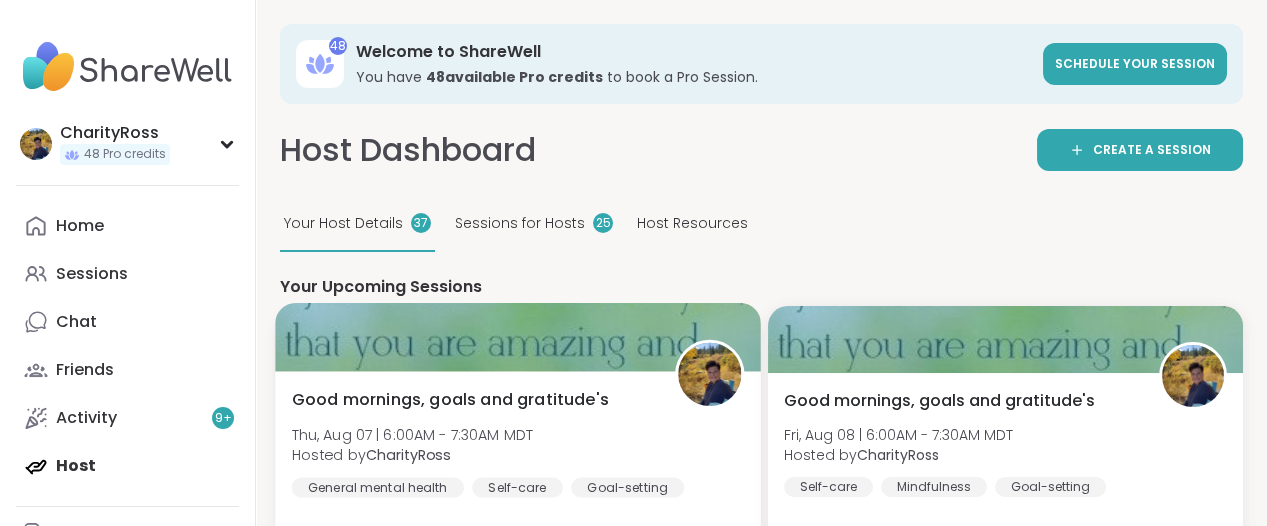 scroll, scrollTop: 0, scrollLeft: 0, axis: both 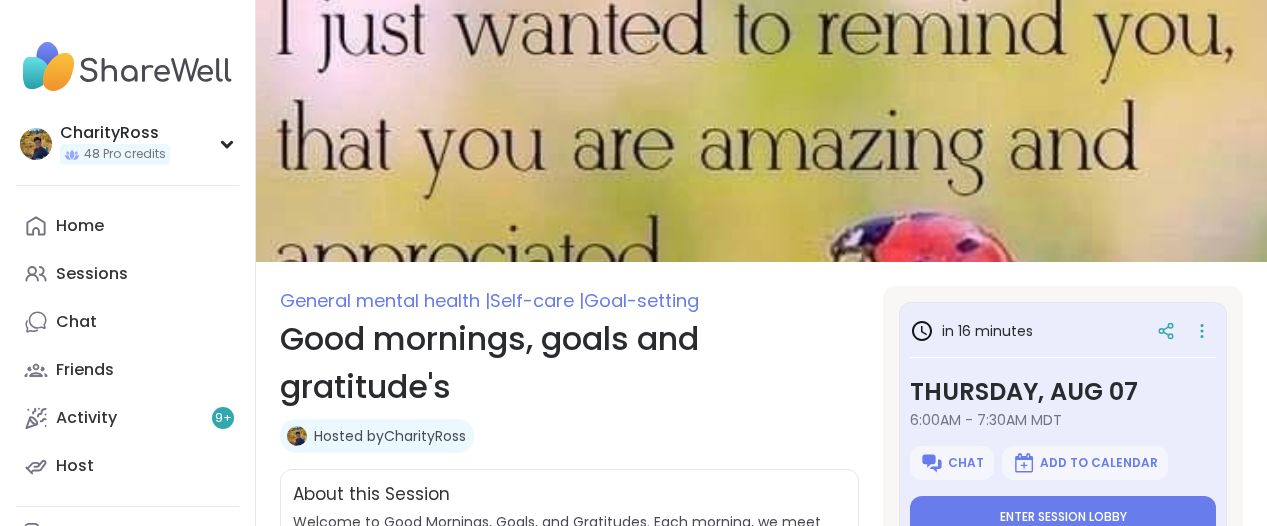 click 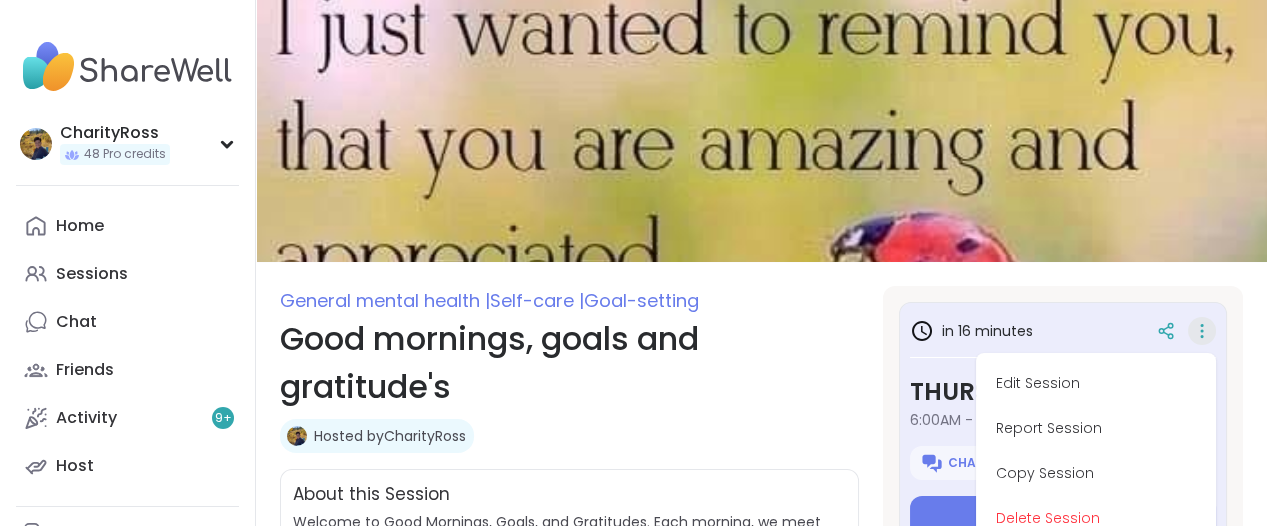 scroll, scrollTop: 0, scrollLeft: 0, axis: both 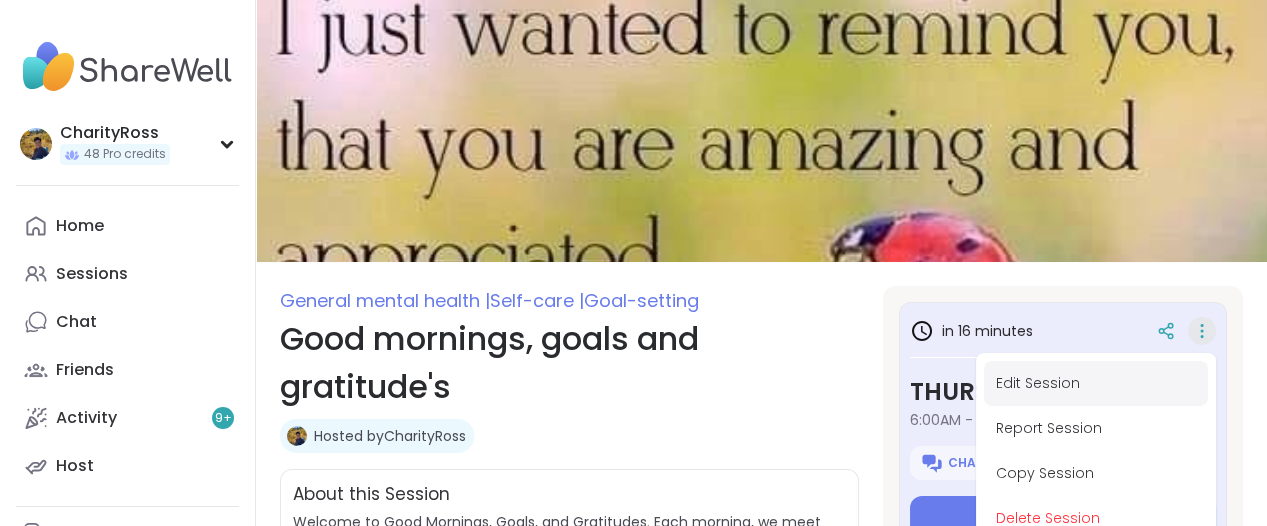 click on "Edit Session" at bounding box center [1096, 383] 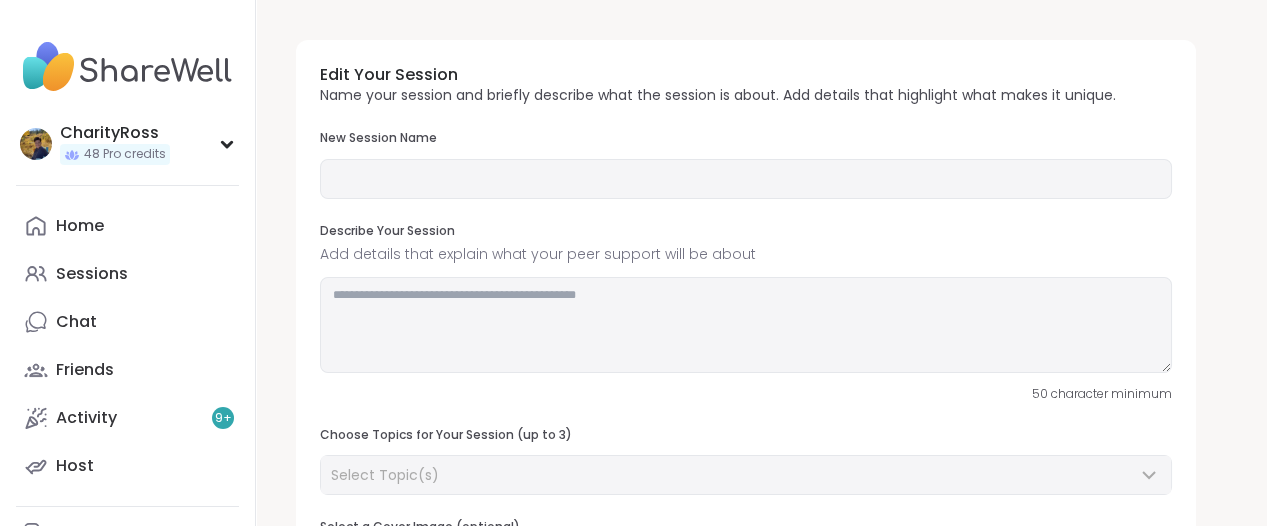 type on "**********" 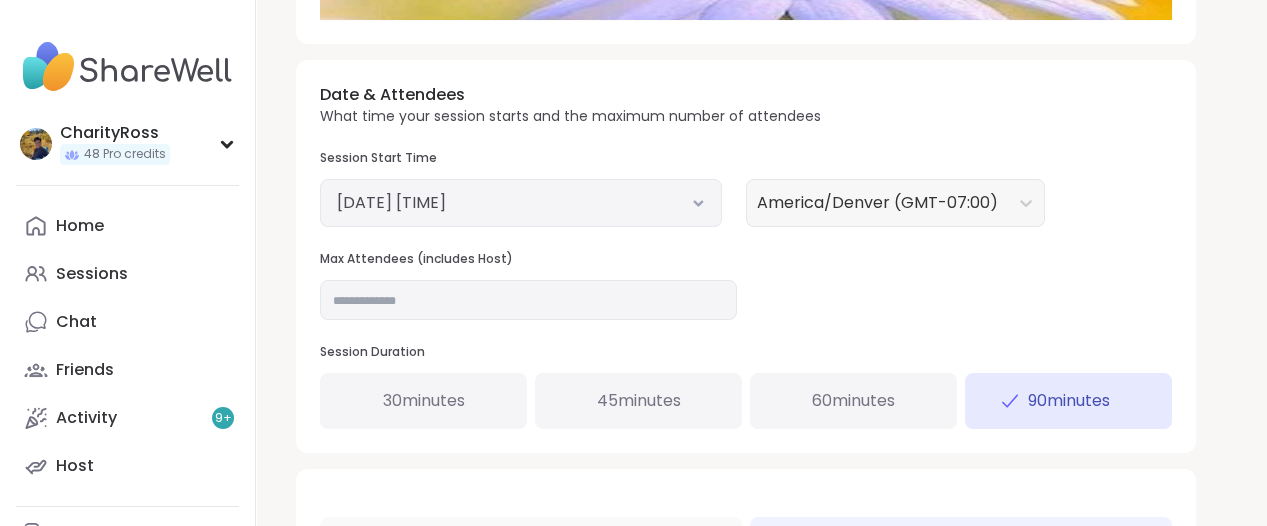 scroll, scrollTop: 750, scrollLeft: 0, axis: vertical 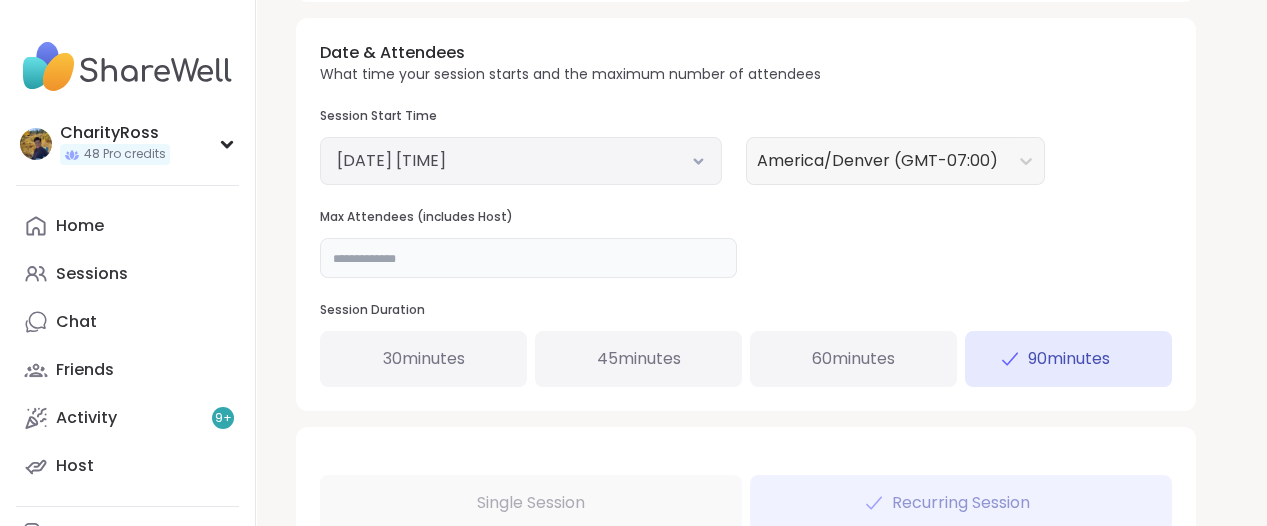 drag, startPoint x: 349, startPoint y: 259, endPoint x: 330, endPoint y: 257, distance: 19.104973 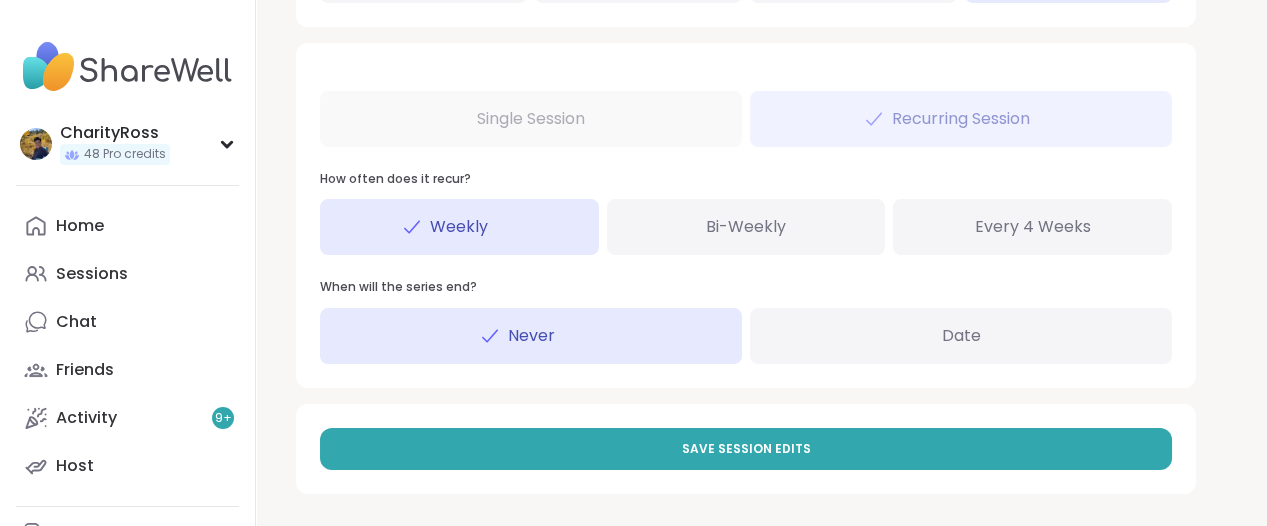 scroll, scrollTop: 1137, scrollLeft: 0, axis: vertical 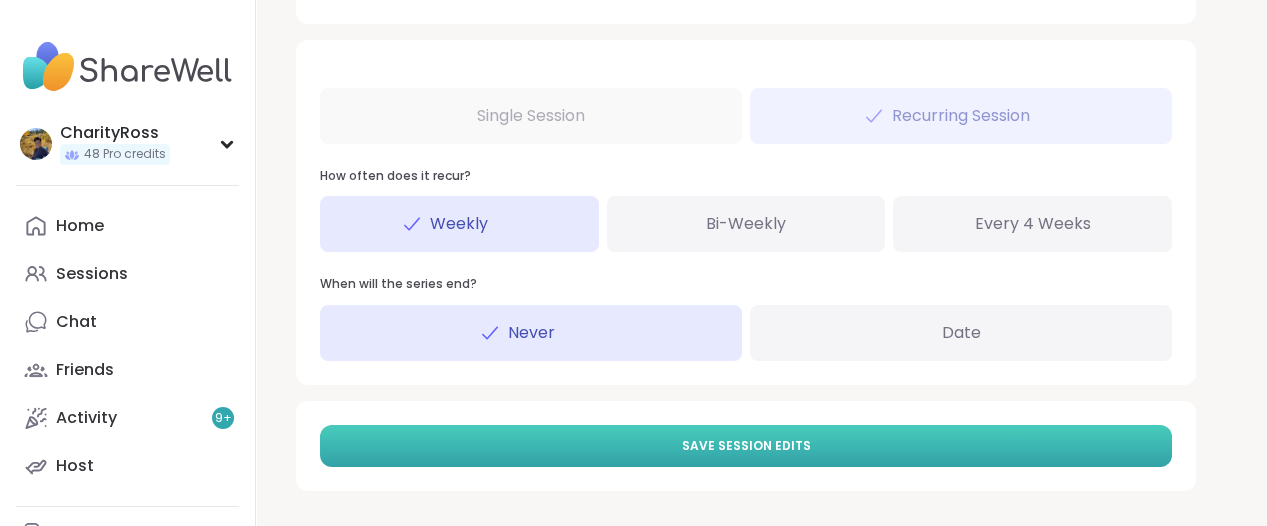 click on "Save Session Edits" at bounding box center [746, 446] 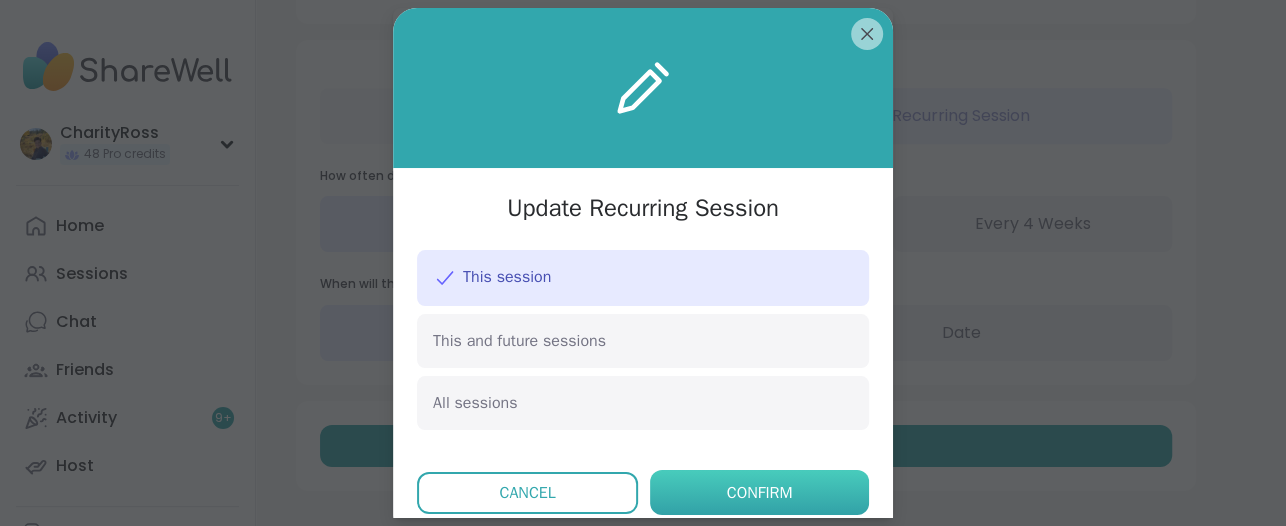click on "Confirm" at bounding box center [759, 492] 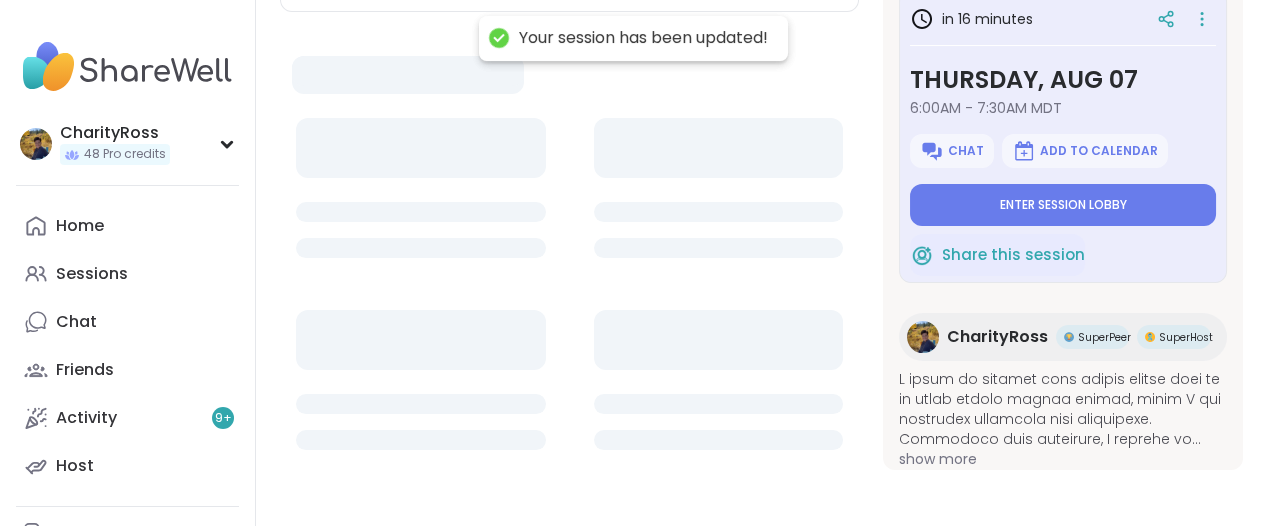 scroll, scrollTop: 0, scrollLeft: 0, axis: both 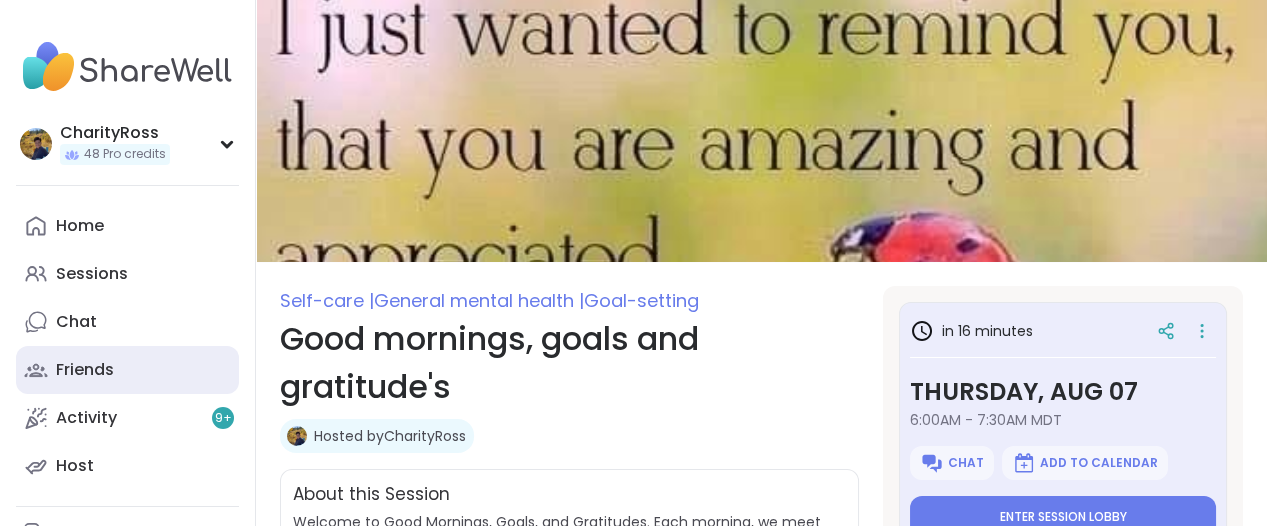 click on "Friends" at bounding box center (127, 370) 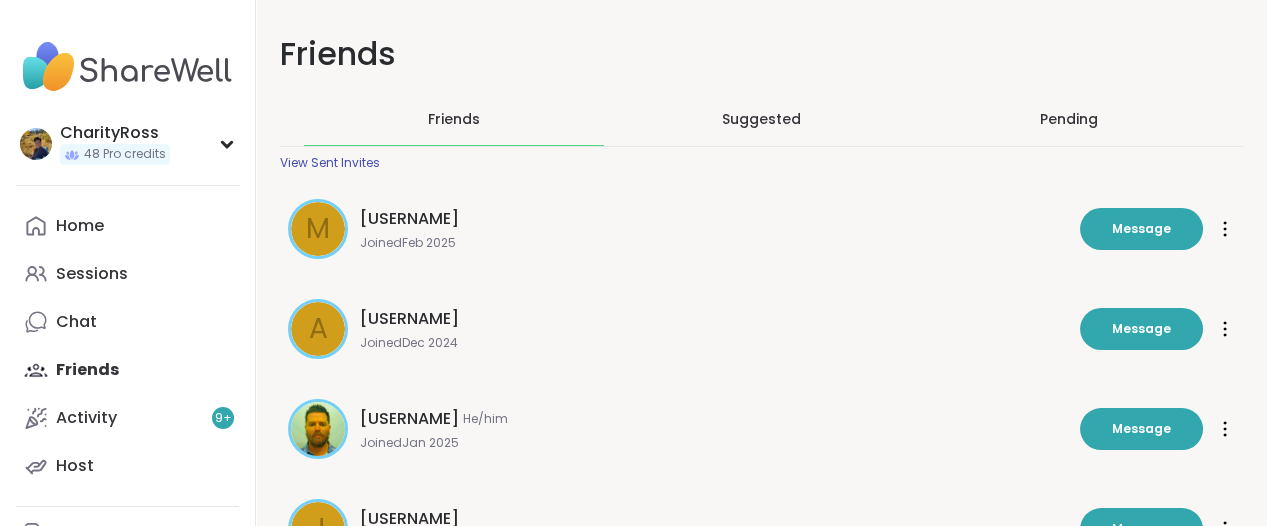 scroll, scrollTop: 0, scrollLeft: 0, axis: both 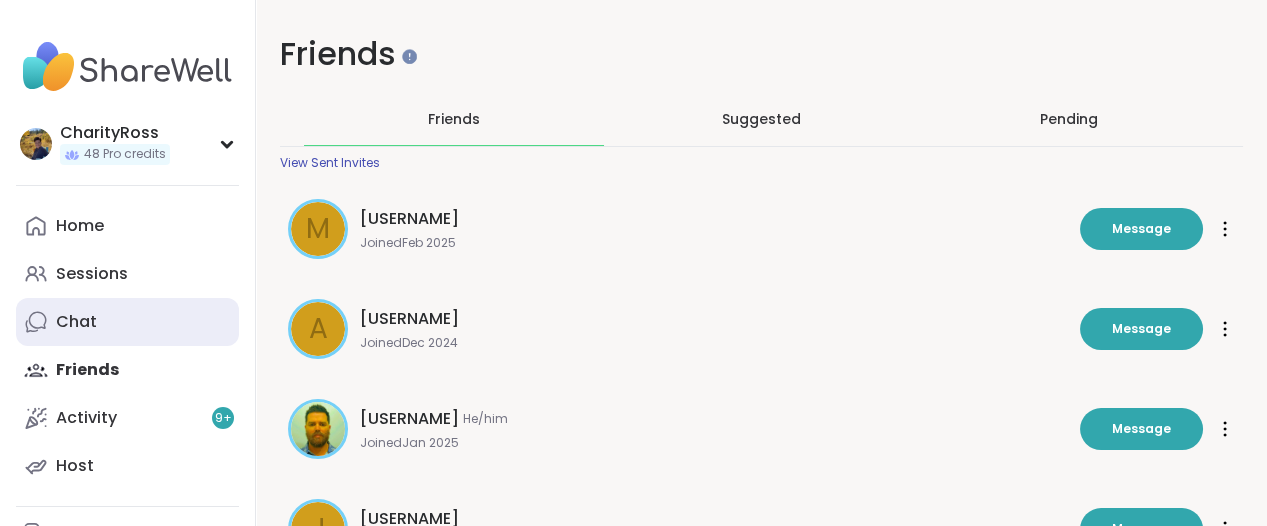 click on "Chat" at bounding box center [127, 322] 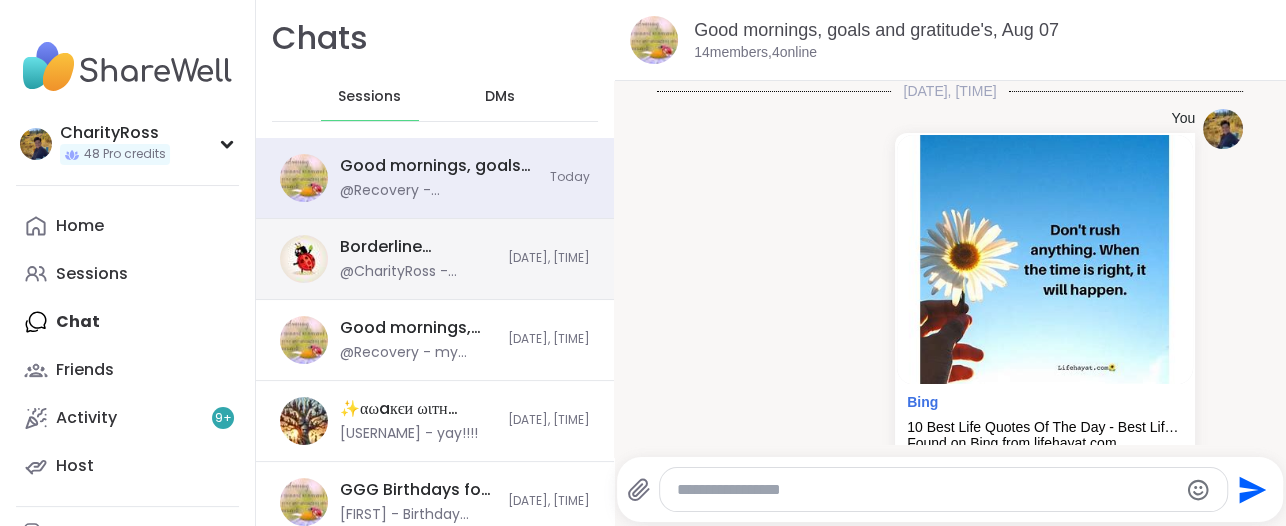 scroll, scrollTop: 1218, scrollLeft: 0, axis: vertical 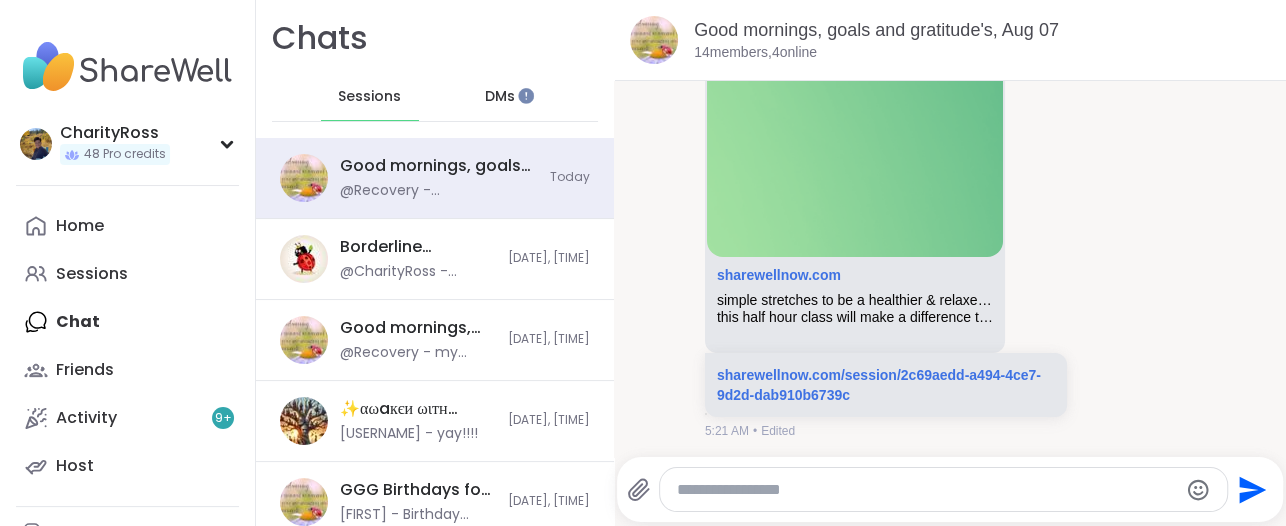 click on "DMs" at bounding box center (501, 97) 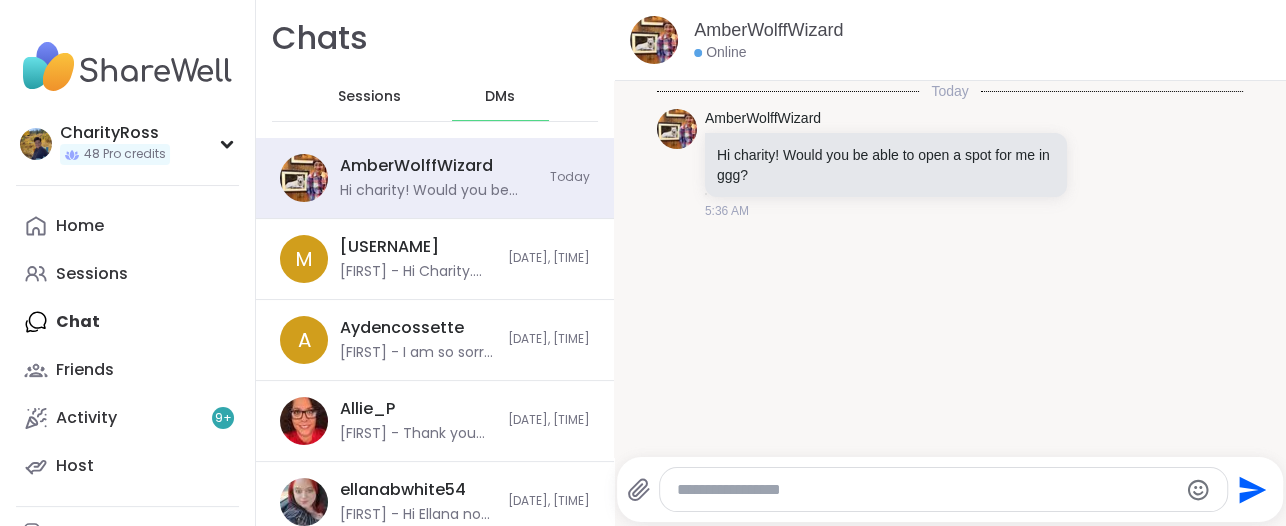 click at bounding box center [926, 490] 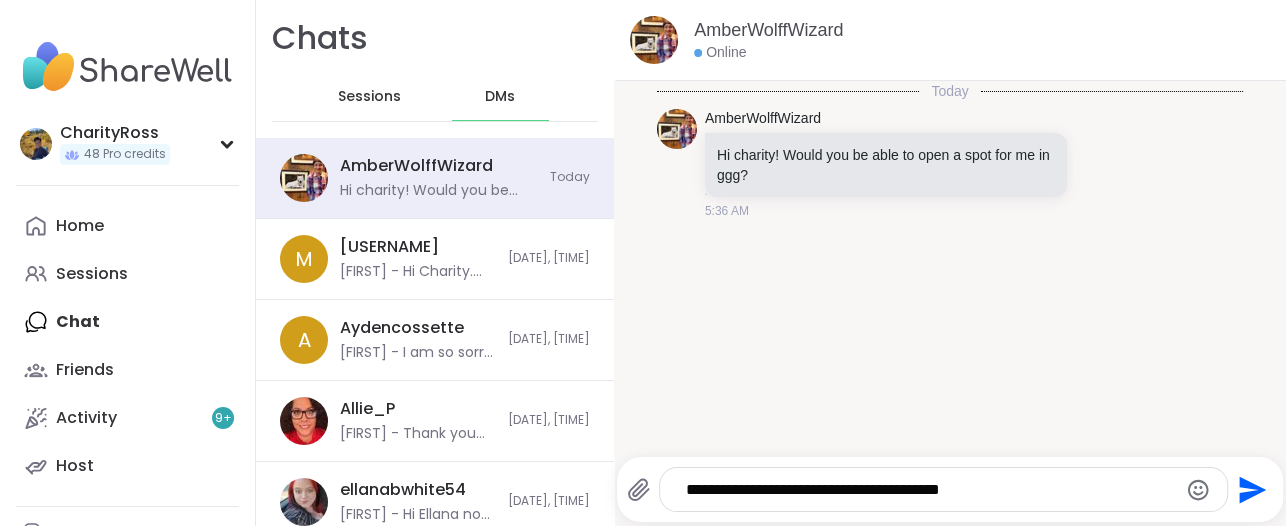 type on "**********" 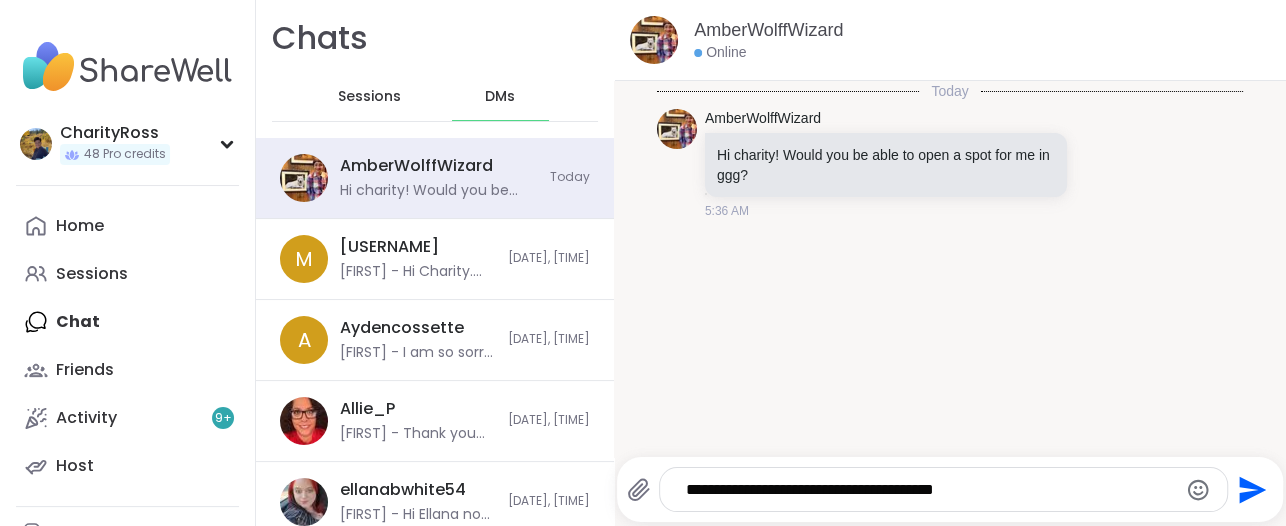 type 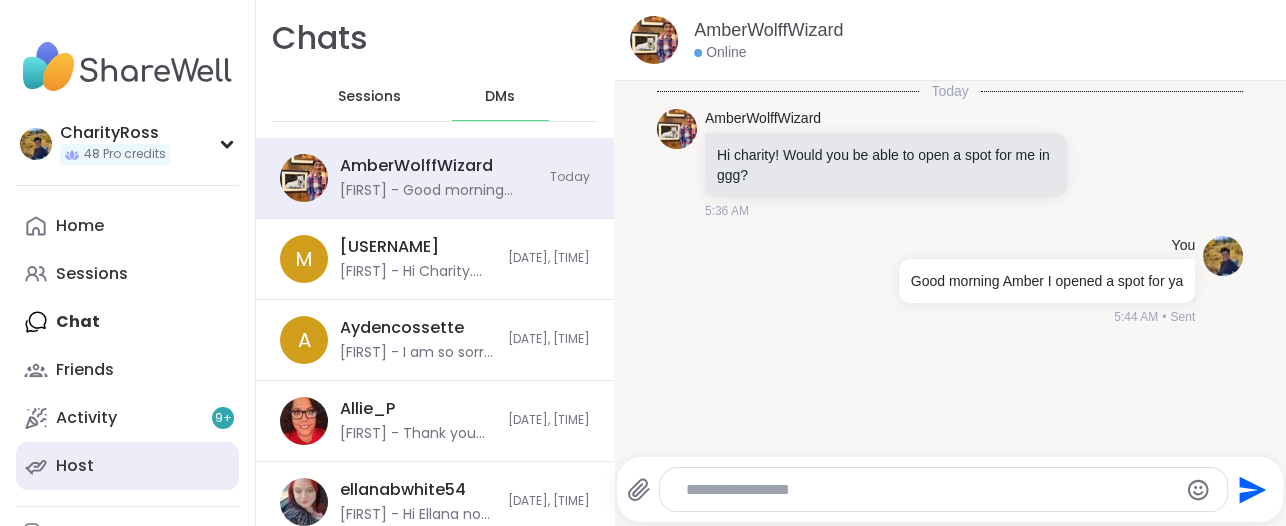 click on "Host" at bounding box center (127, 466) 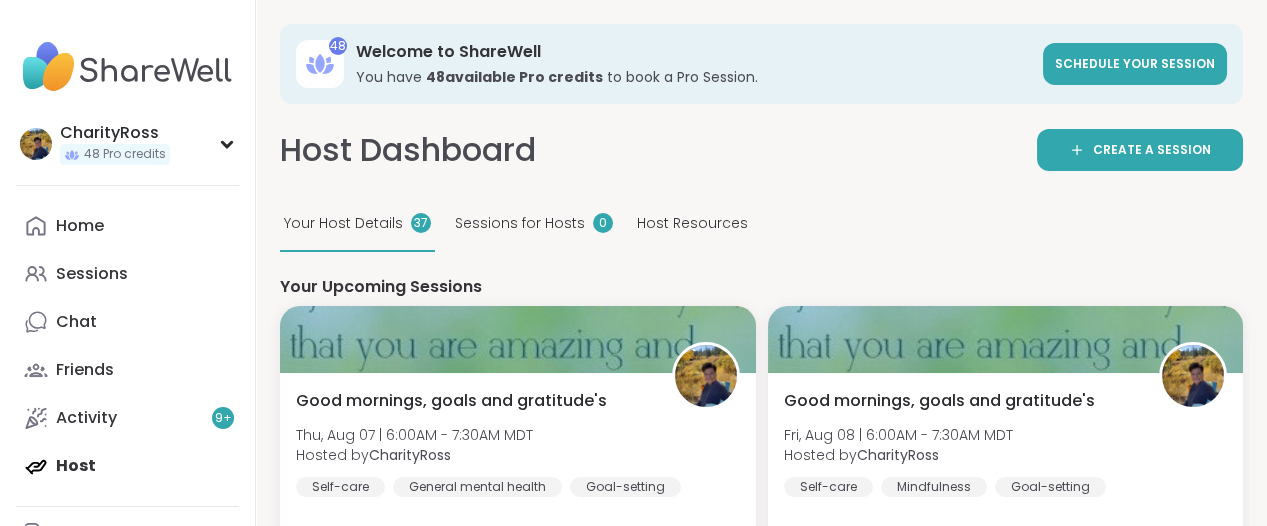 scroll, scrollTop: 0, scrollLeft: 0, axis: both 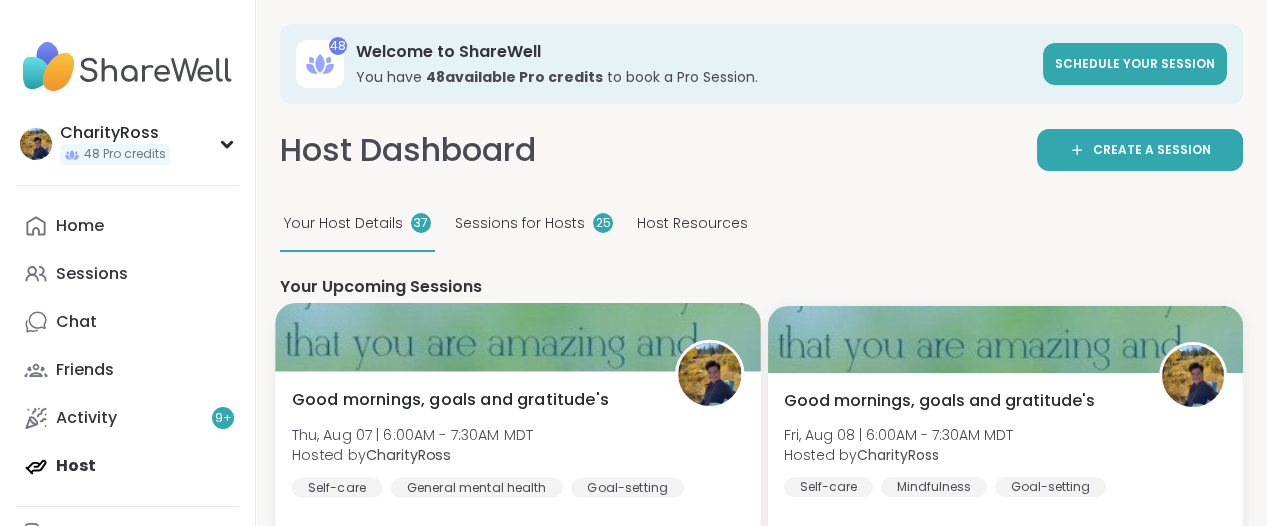 click on "Thu, Aug 07 | 6:00AM - 7:30AM MDT" at bounding box center [413, 435] 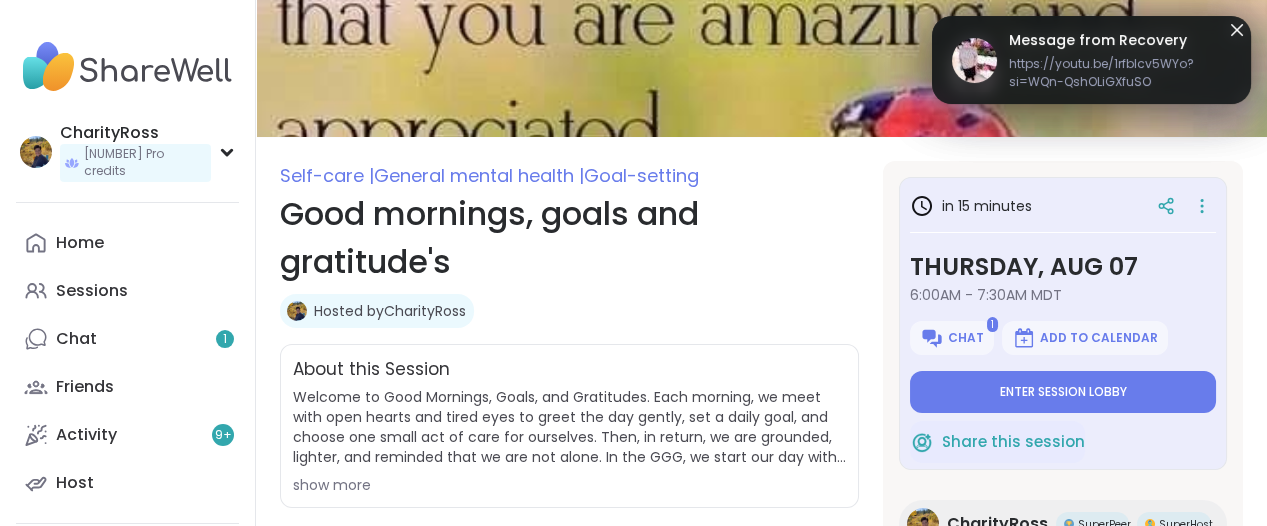 scroll, scrollTop: 125, scrollLeft: 0, axis: vertical 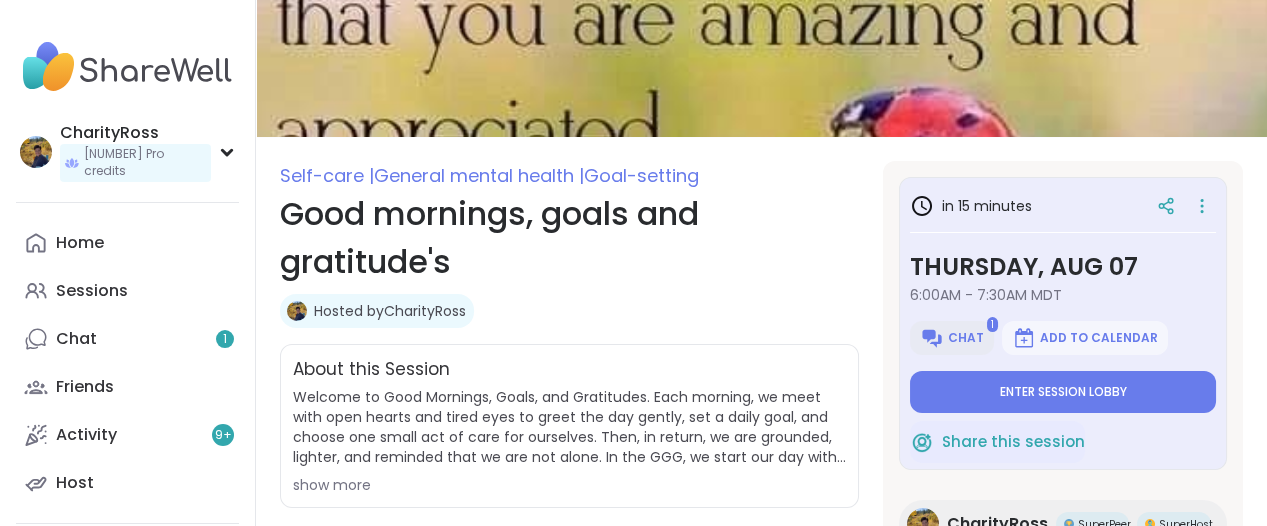 click on "Chat" at bounding box center (966, 338) 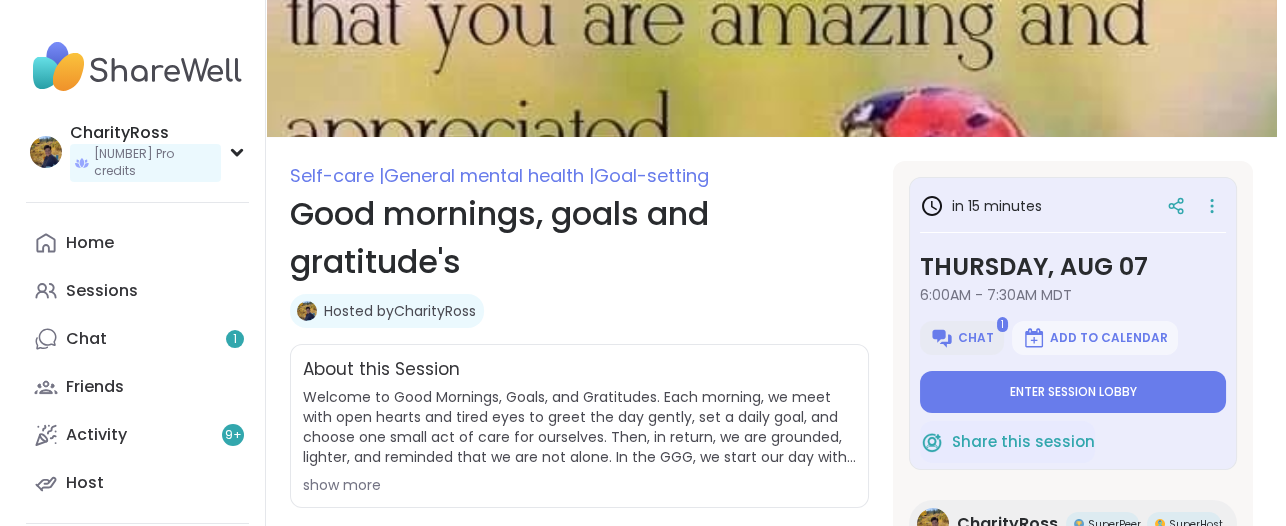 scroll, scrollTop: 0, scrollLeft: 0, axis: both 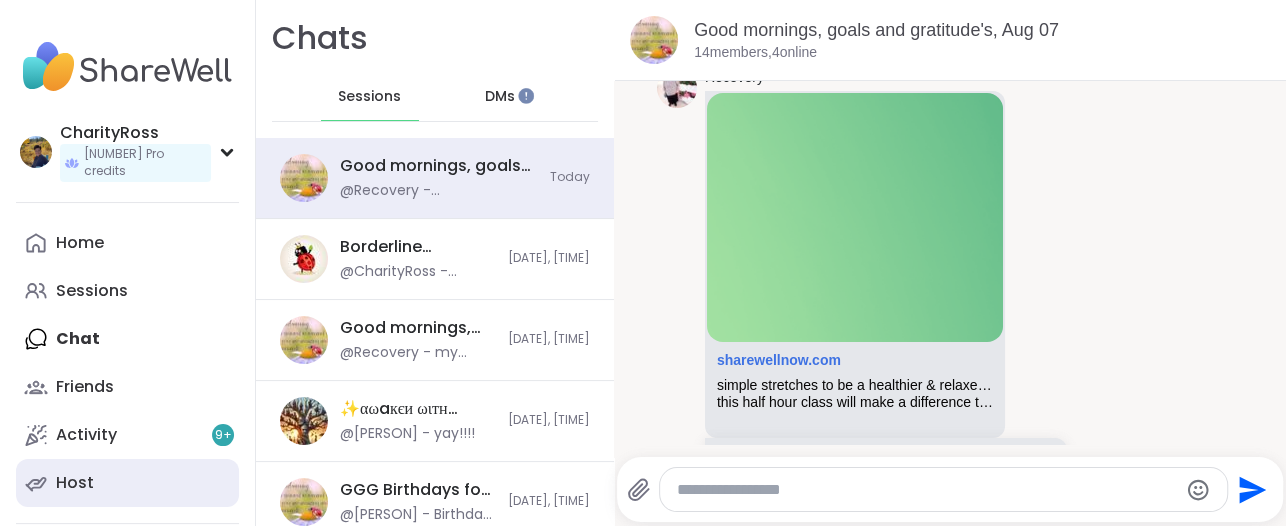 click on "Host" at bounding box center (127, 483) 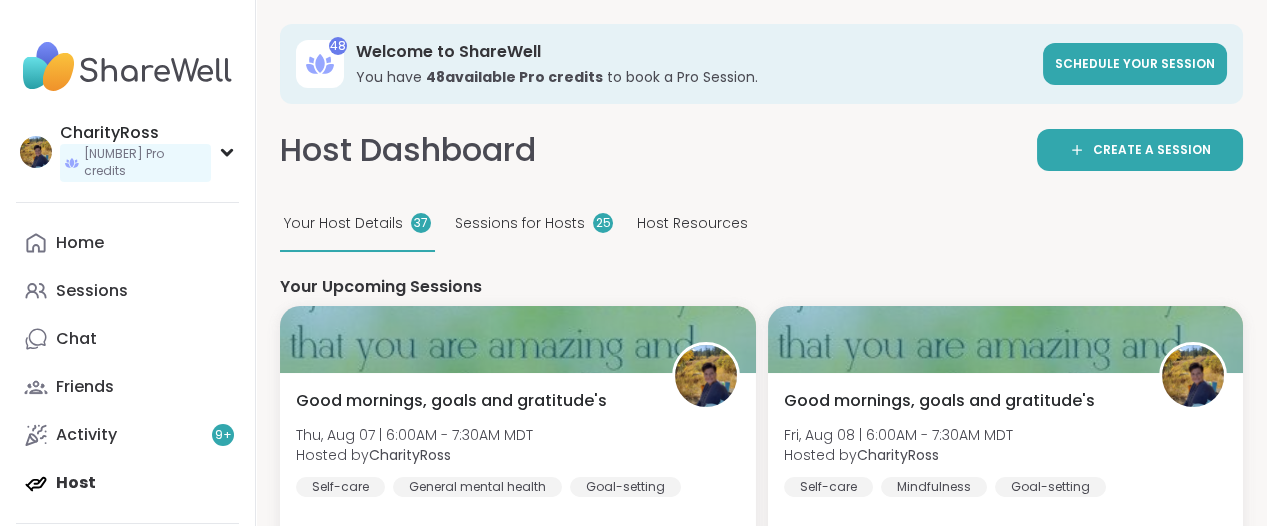 scroll, scrollTop: 0, scrollLeft: 0, axis: both 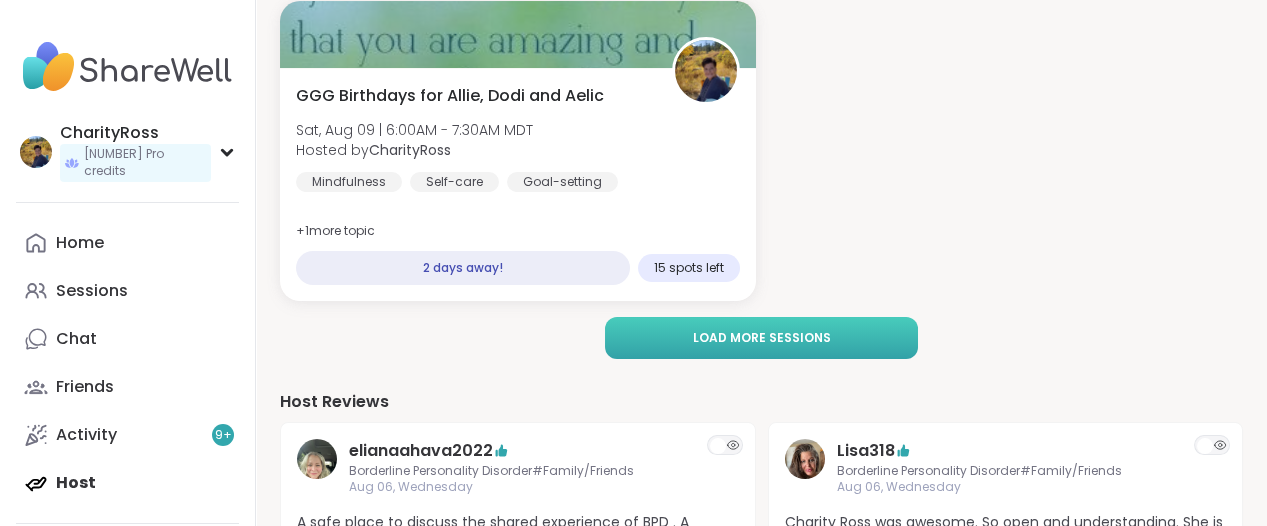 click on "Load more sessions" at bounding box center [762, 338] 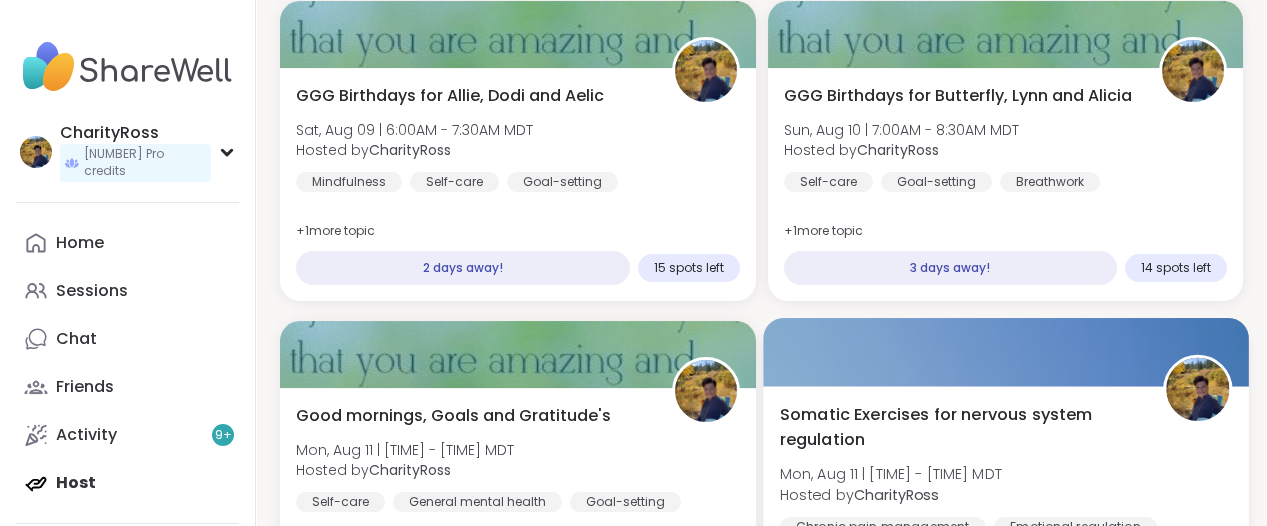 click at bounding box center [1005, 352] 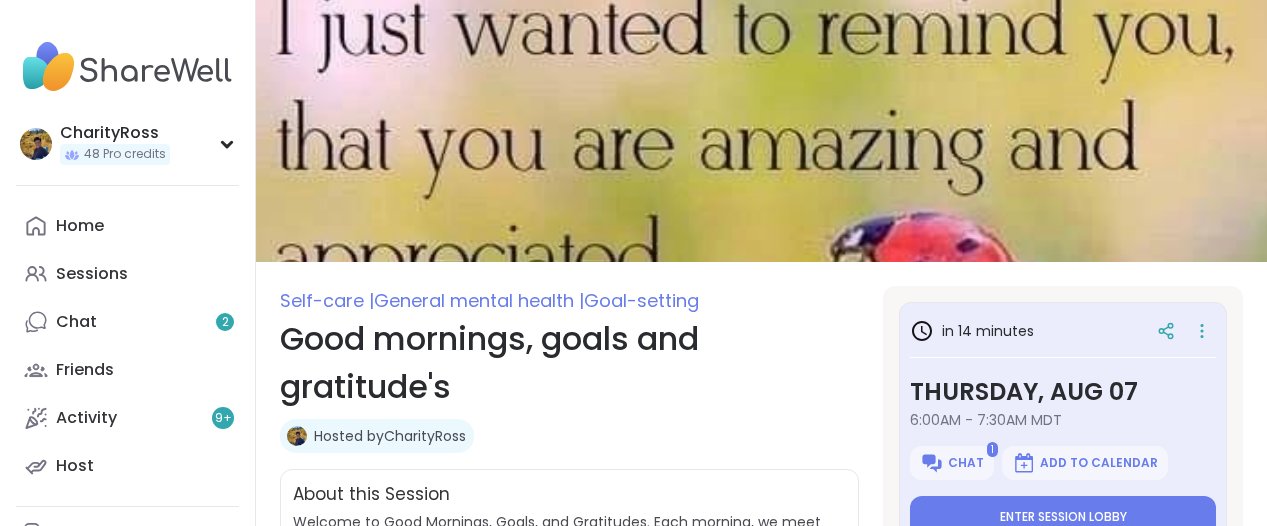 scroll, scrollTop: 0, scrollLeft: 0, axis: both 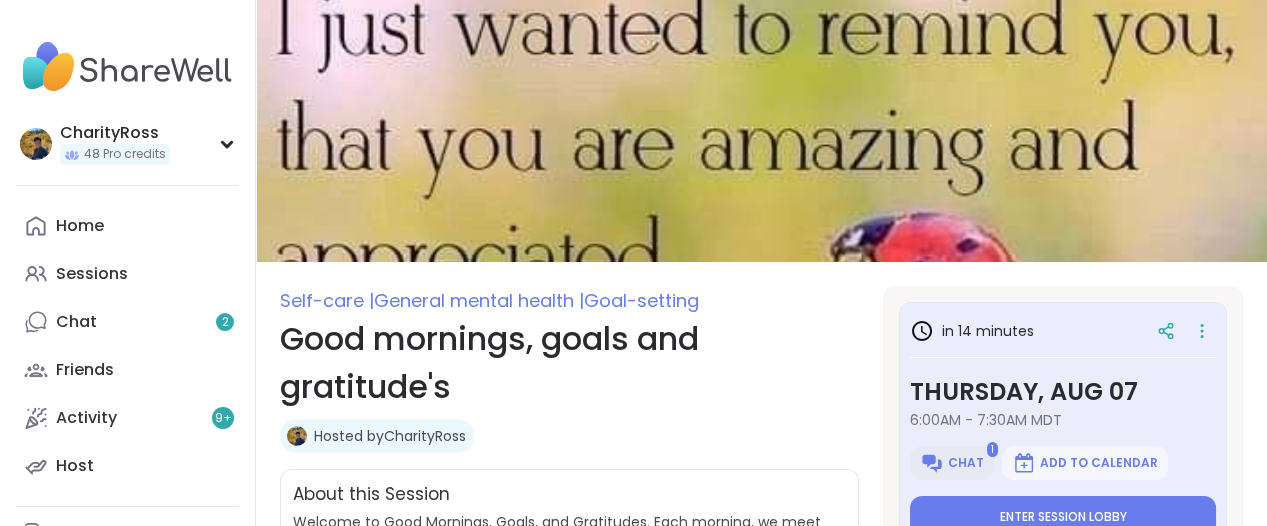 click on "Chat" at bounding box center (966, 463) 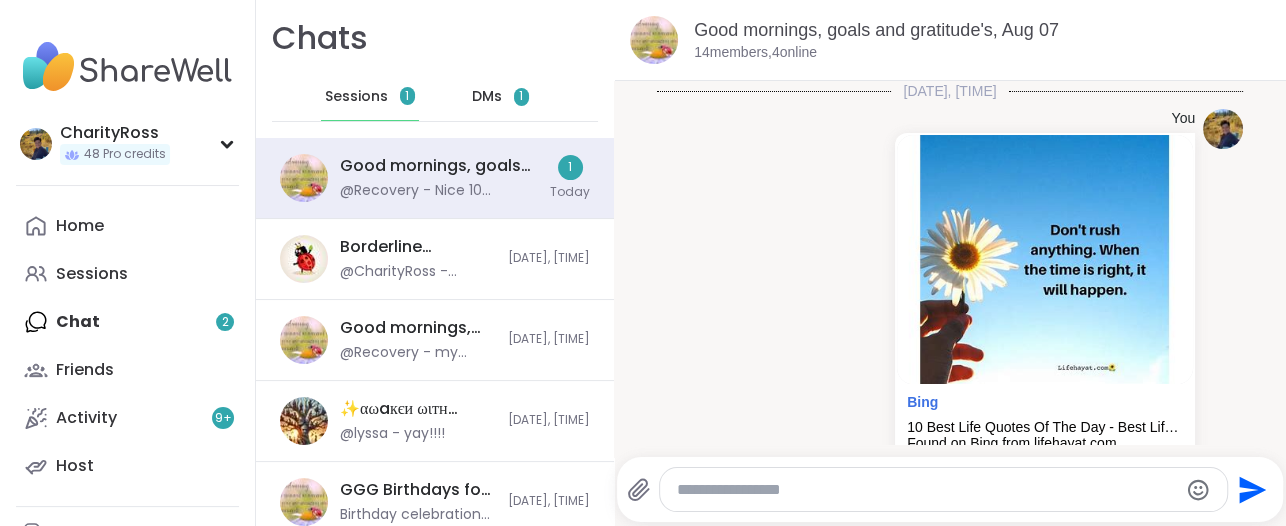 scroll, scrollTop: 1884, scrollLeft: 0, axis: vertical 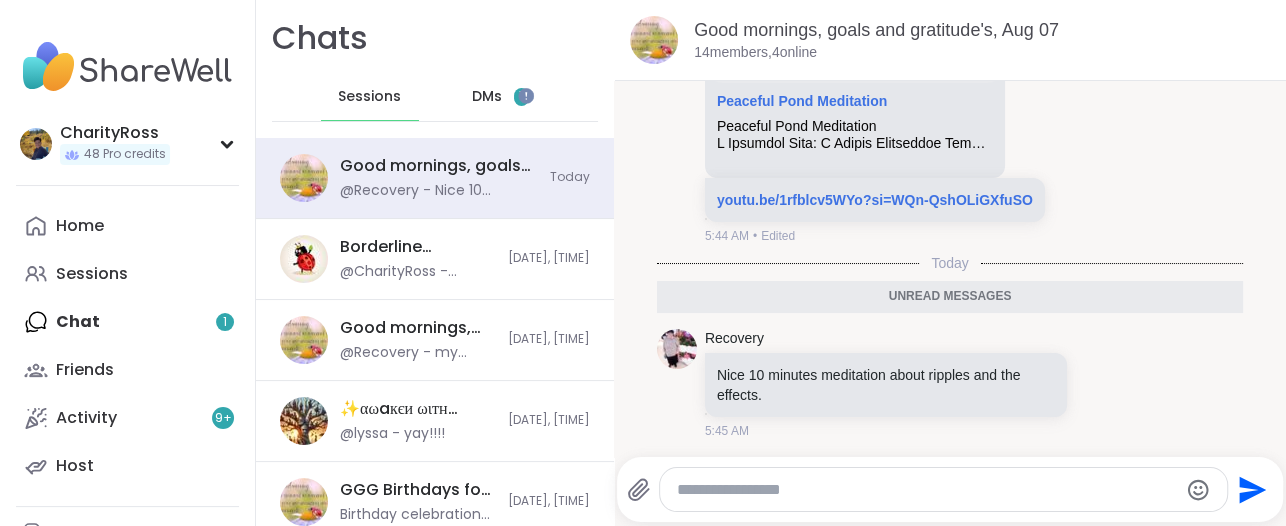 click at bounding box center (926, 490) 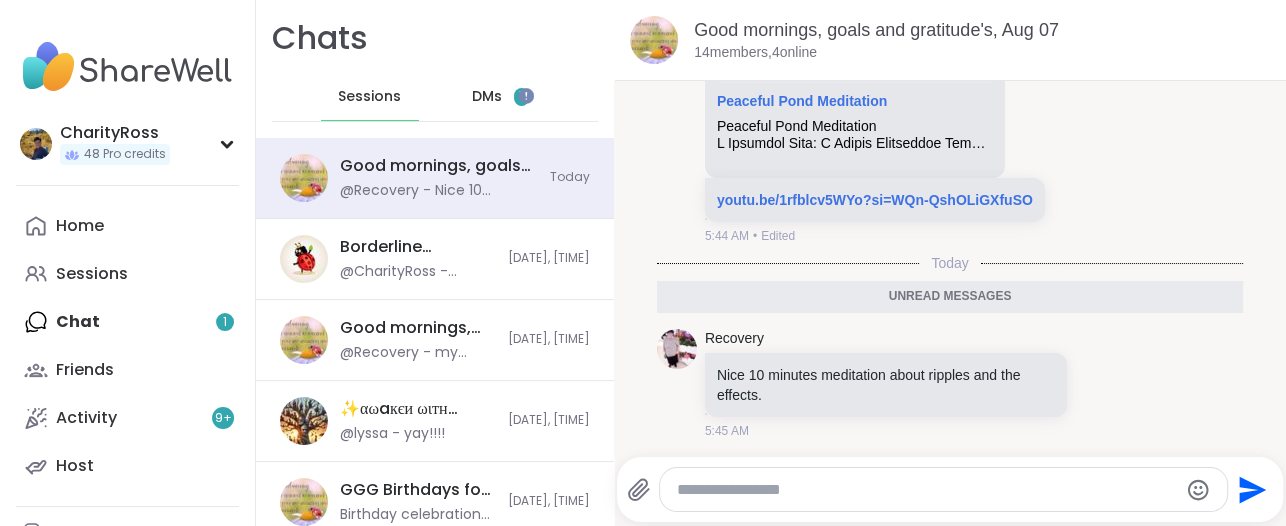 paste on "**********" 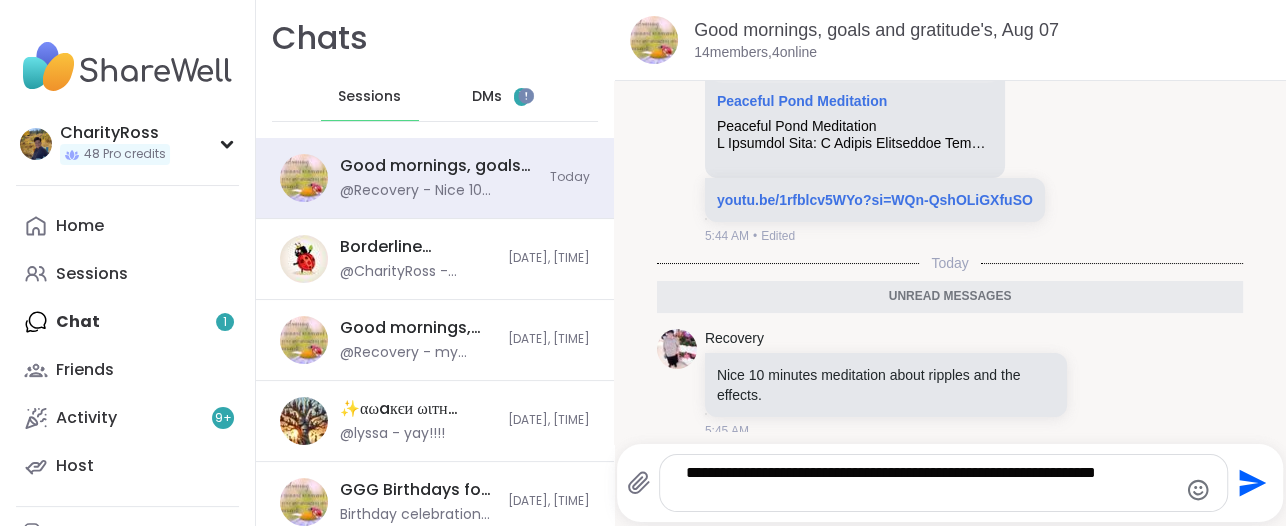 click 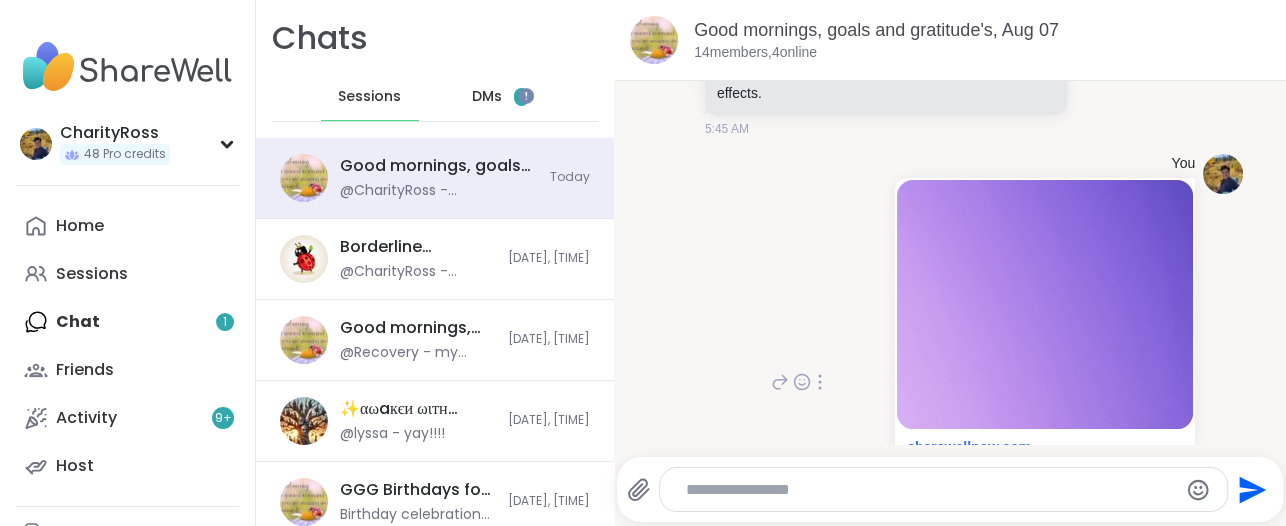 scroll, scrollTop: 2261, scrollLeft: 0, axis: vertical 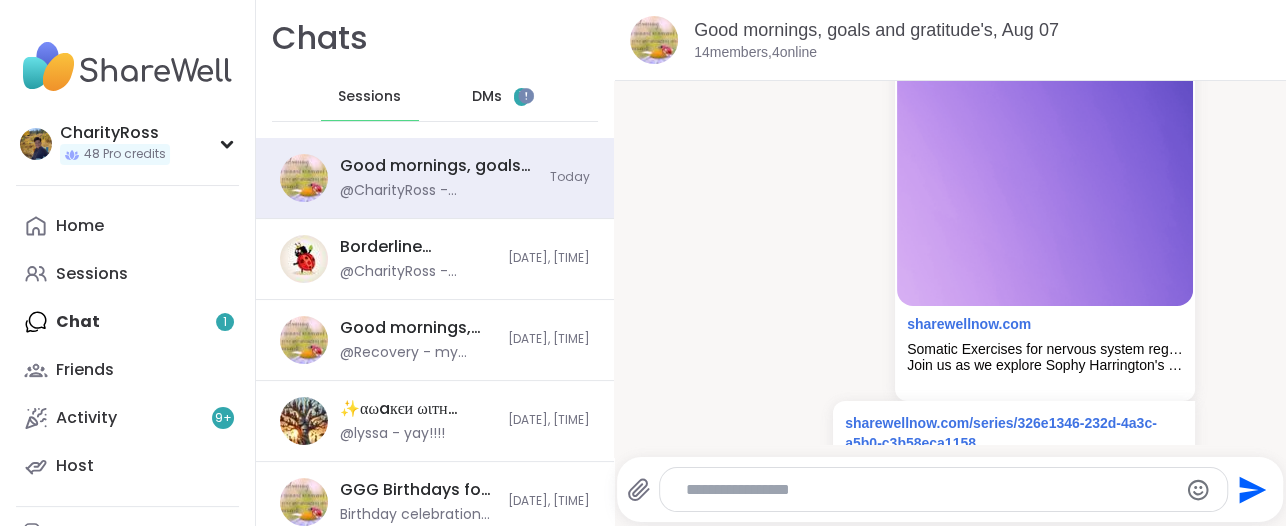 click on "DMs" at bounding box center (487, 97) 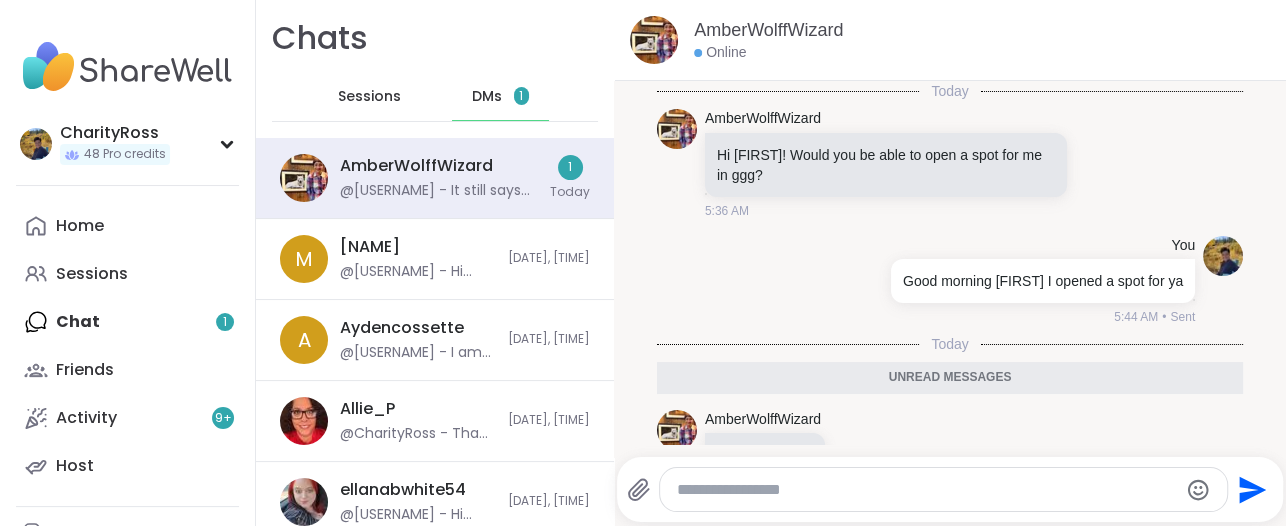 scroll, scrollTop: 62, scrollLeft: 0, axis: vertical 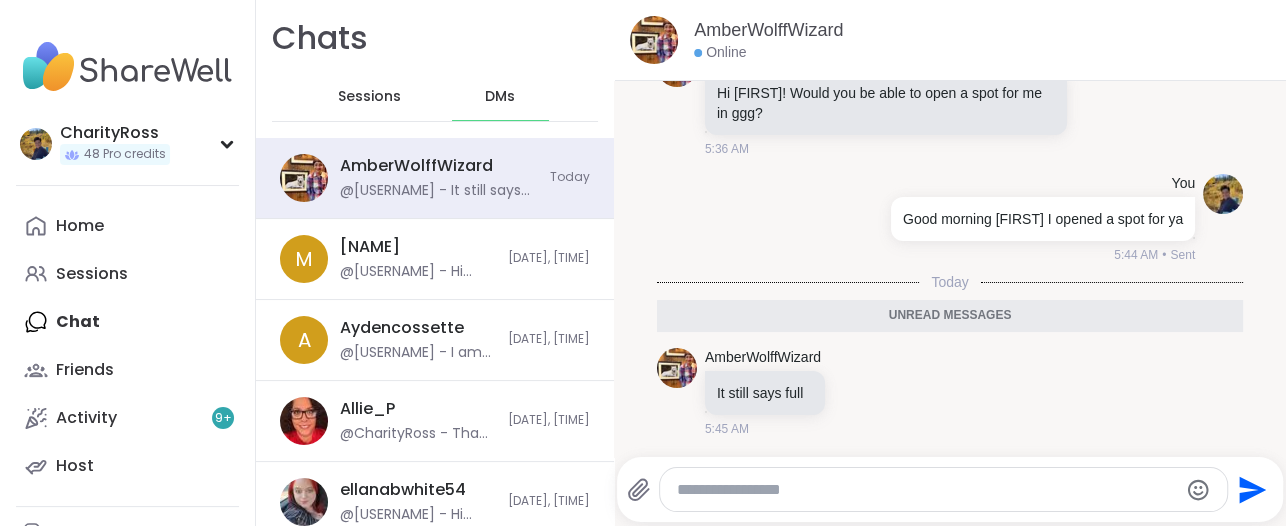 click at bounding box center [926, 490] 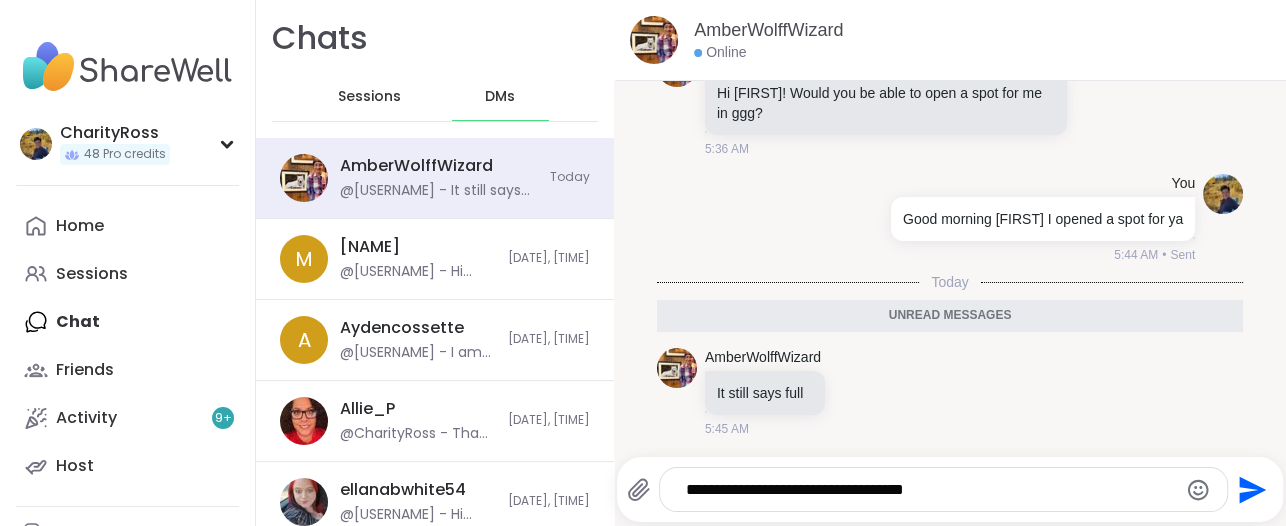 type on "**********" 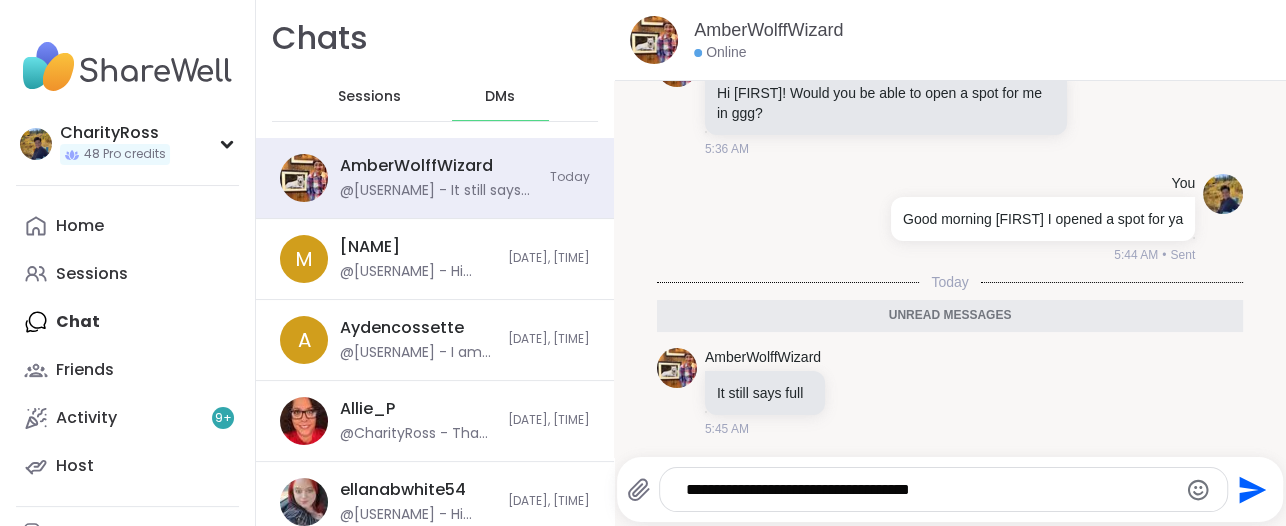 type 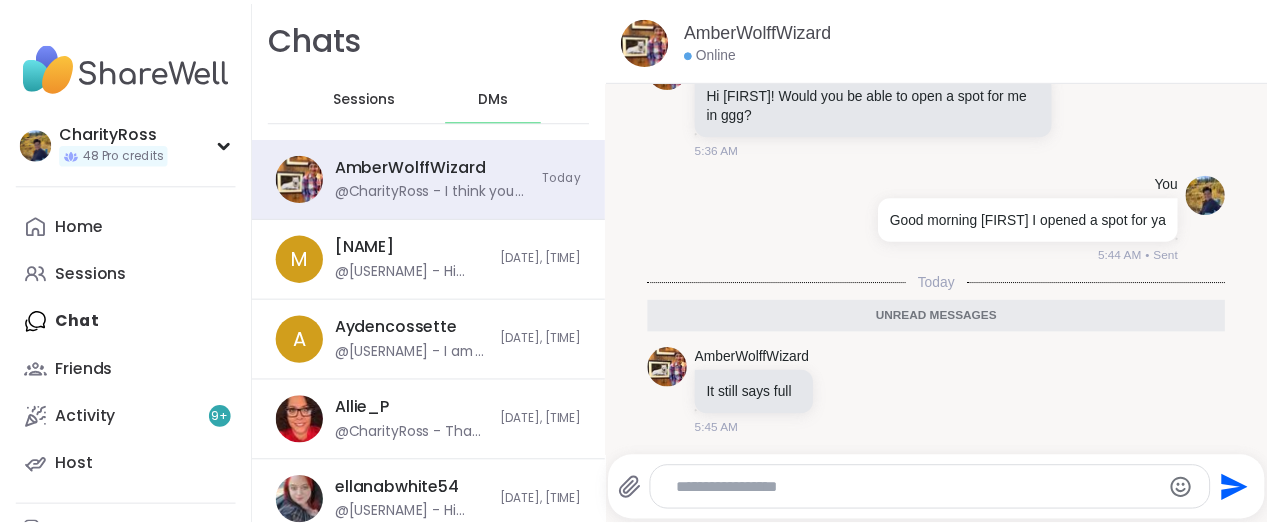 scroll, scrollTop: 121, scrollLeft: 0, axis: vertical 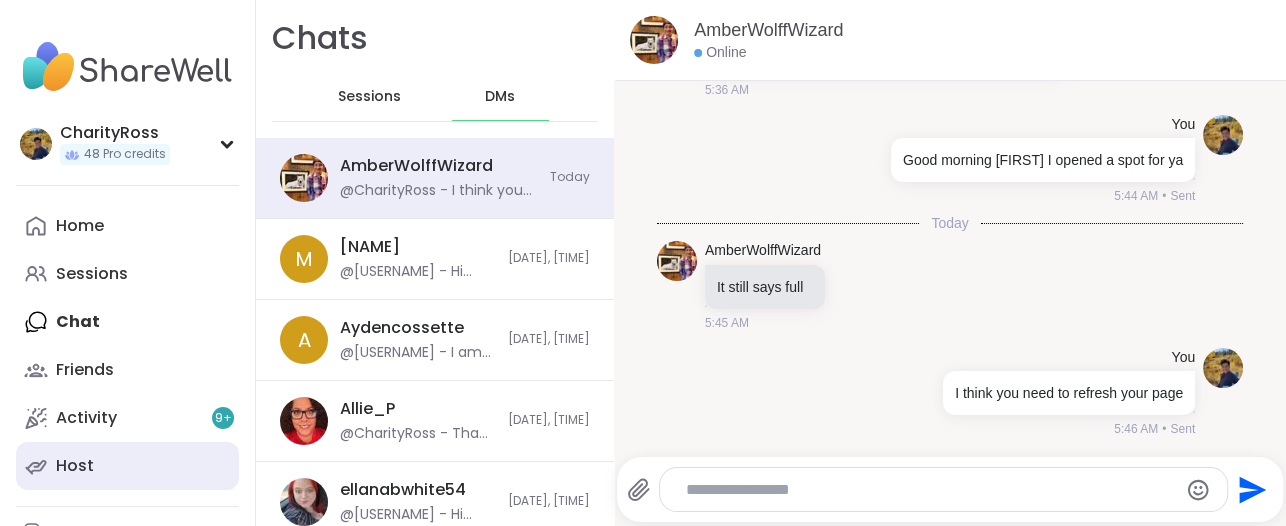 click on "Host" at bounding box center [127, 466] 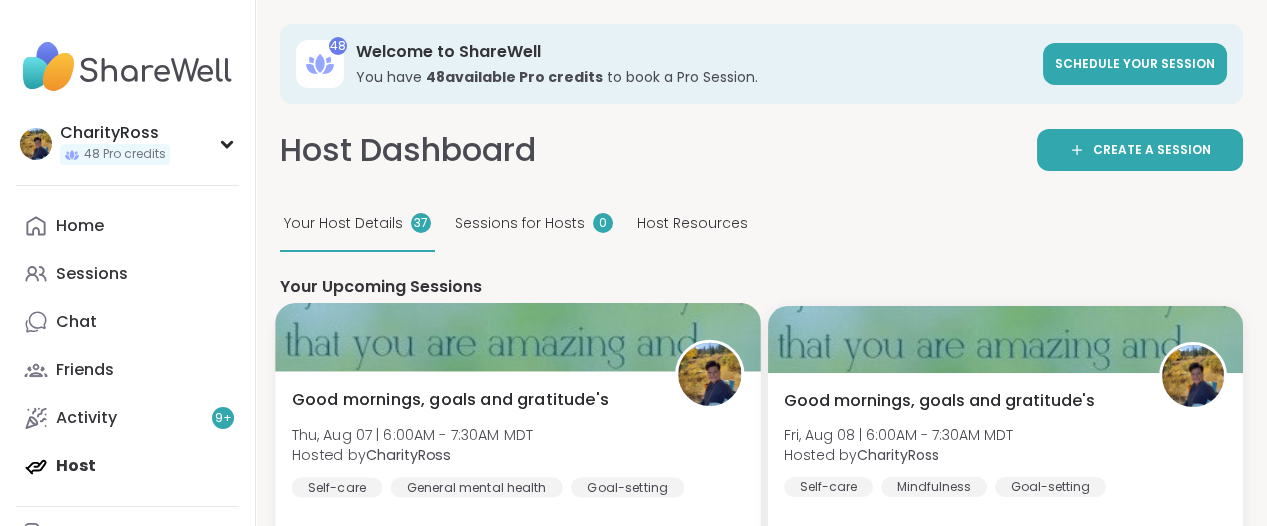 scroll, scrollTop: 0, scrollLeft: 0, axis: both 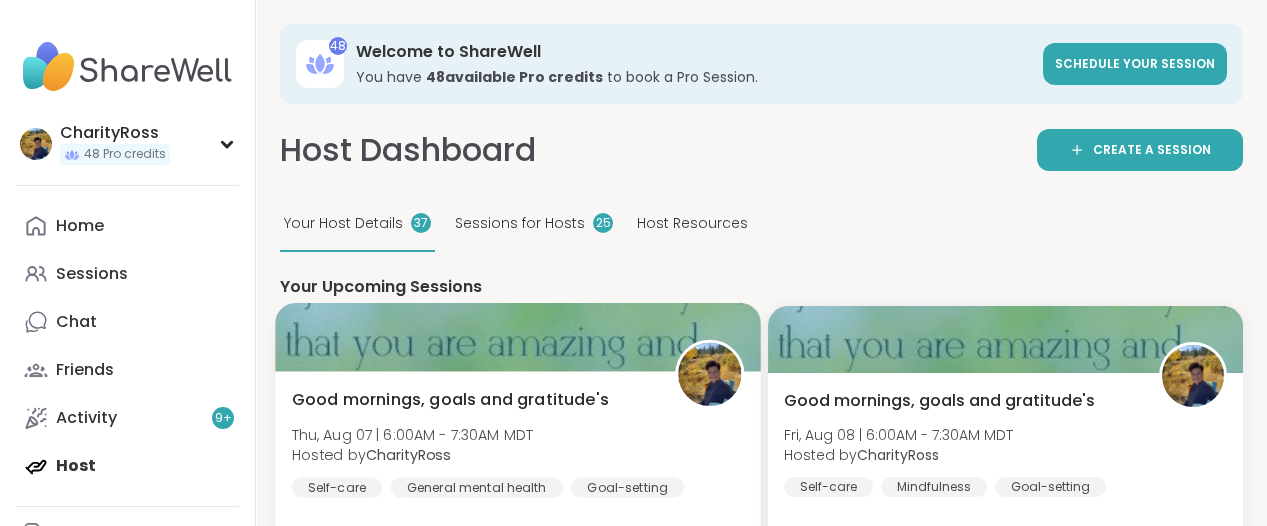 click on "Good mornings, goals and gratitude's" at bounding box center [450, 400] 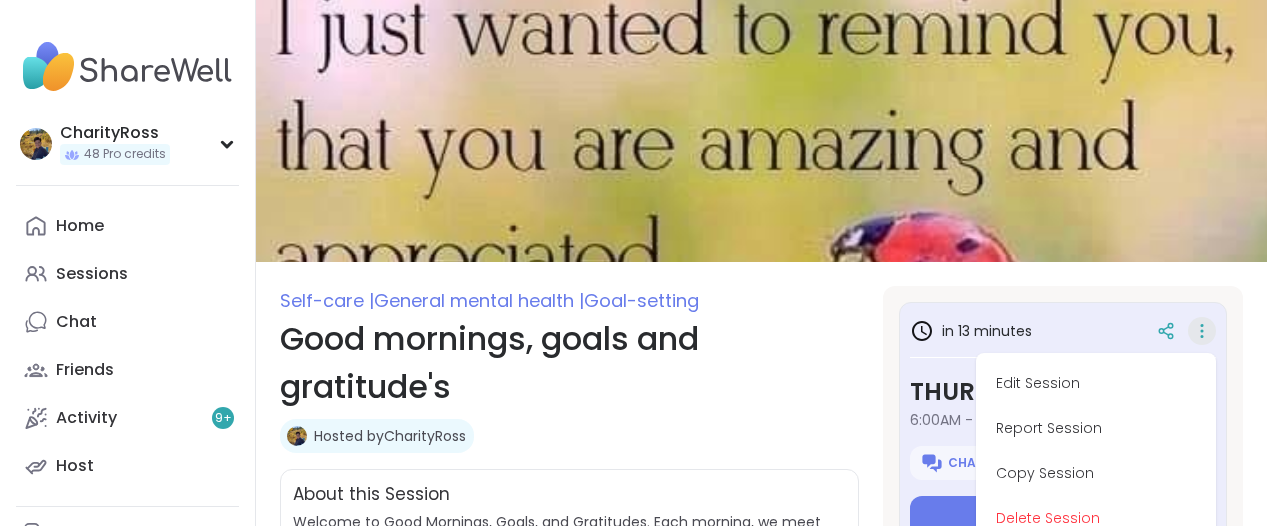 scroll, scrollTop: 0, scrollLeft: 0, axis: both 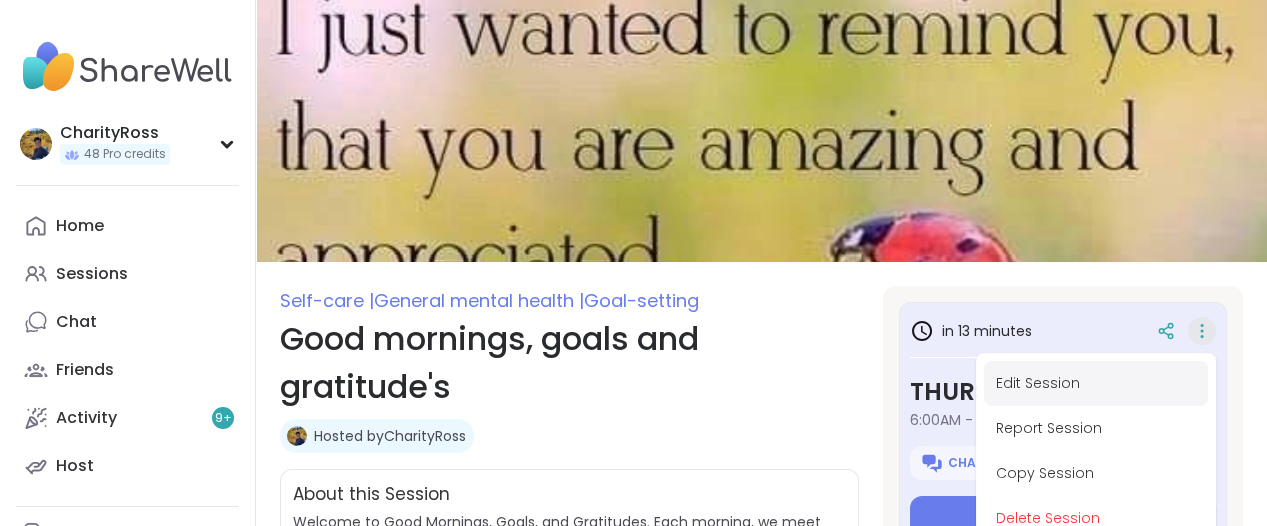 click on "Edit Session" at bounding box center [1096, 383] 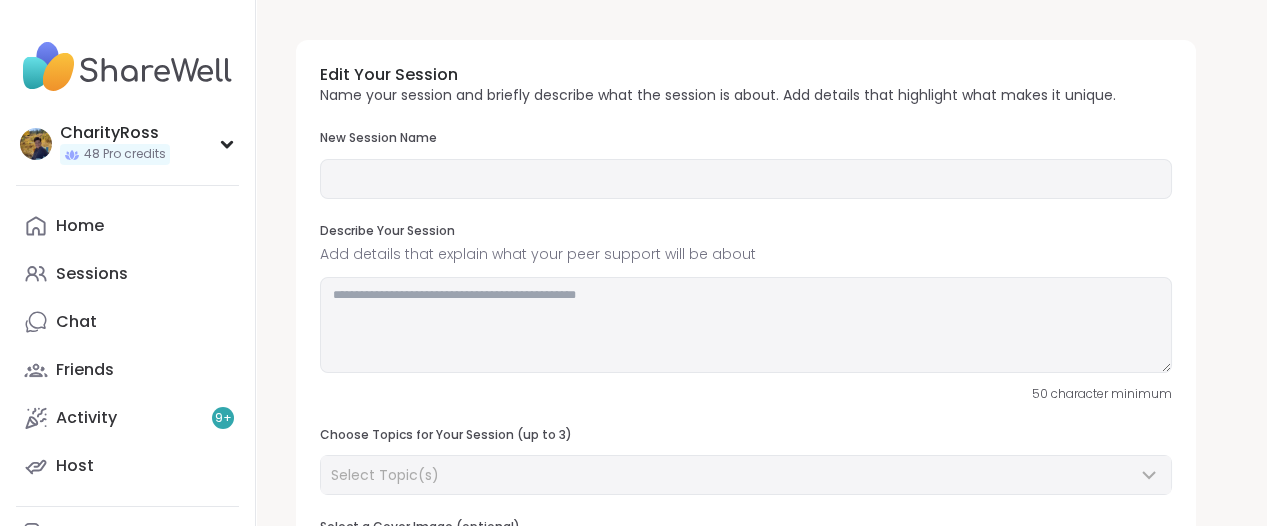type on "**********" 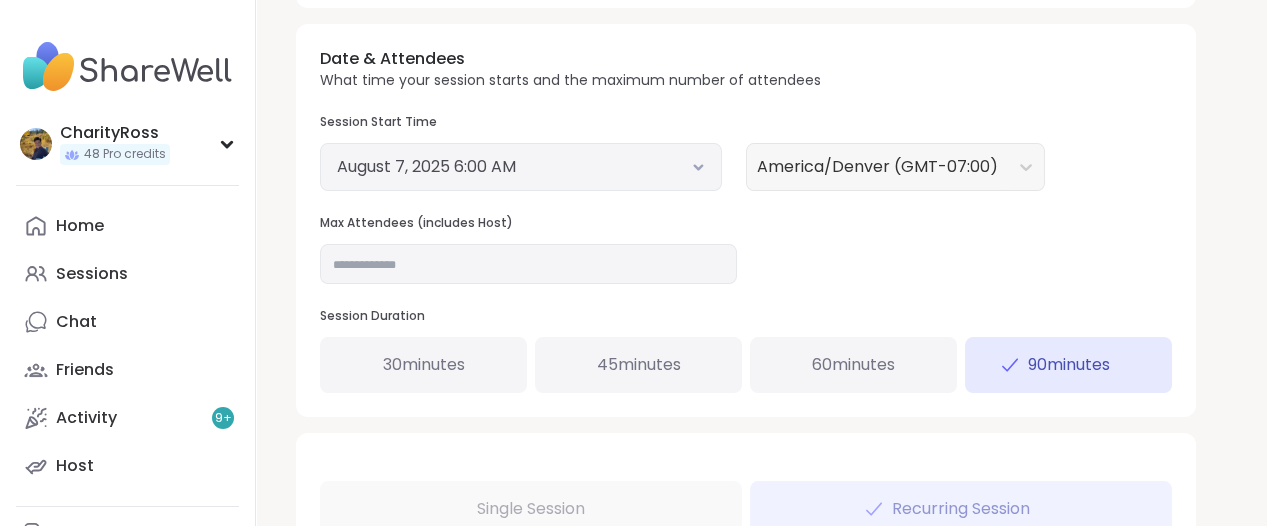 scroll, scrollTop: 750, scrollLeft: 0, axis: vertical 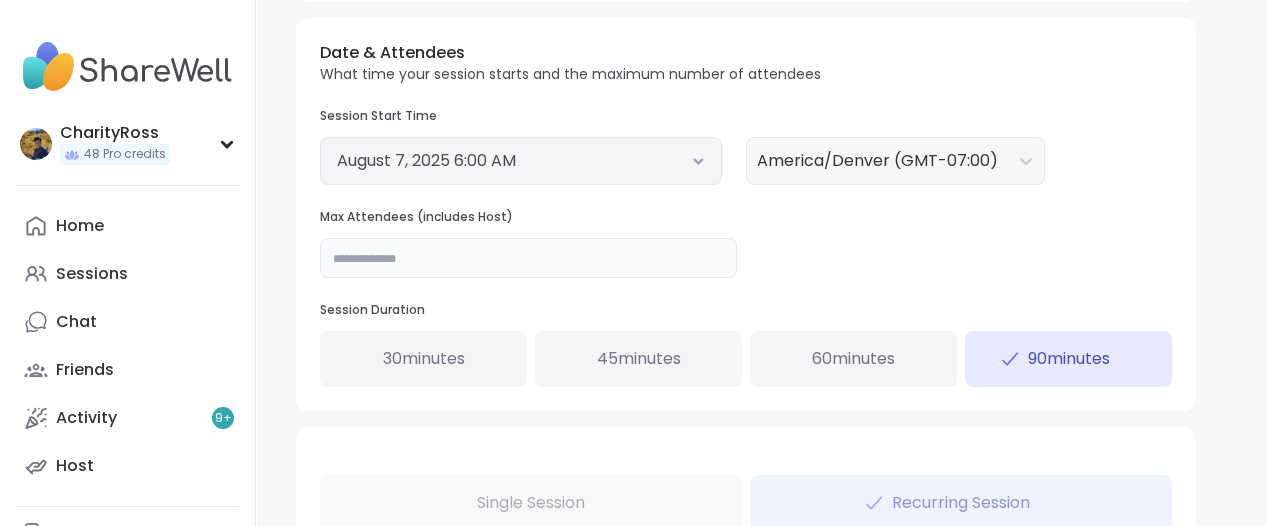 drag, startPoint x: 355, startPoint y: 254, endPoint x: 313, endPoint y: 252, distance: 42.047592 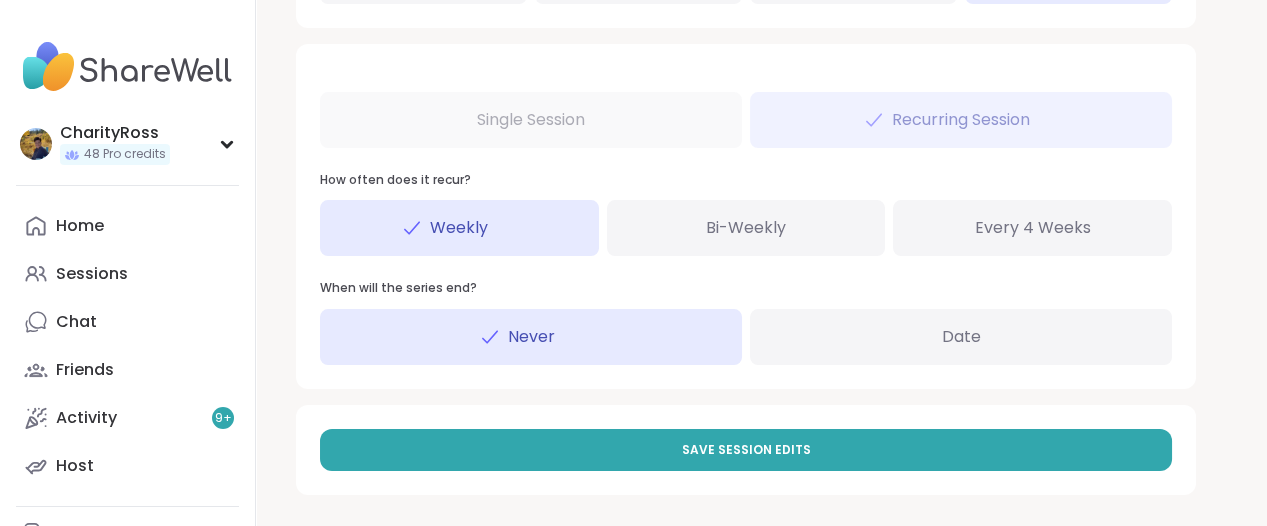 scroll, scrollTop: 1137, scrollLeft: 0, axis: vertical 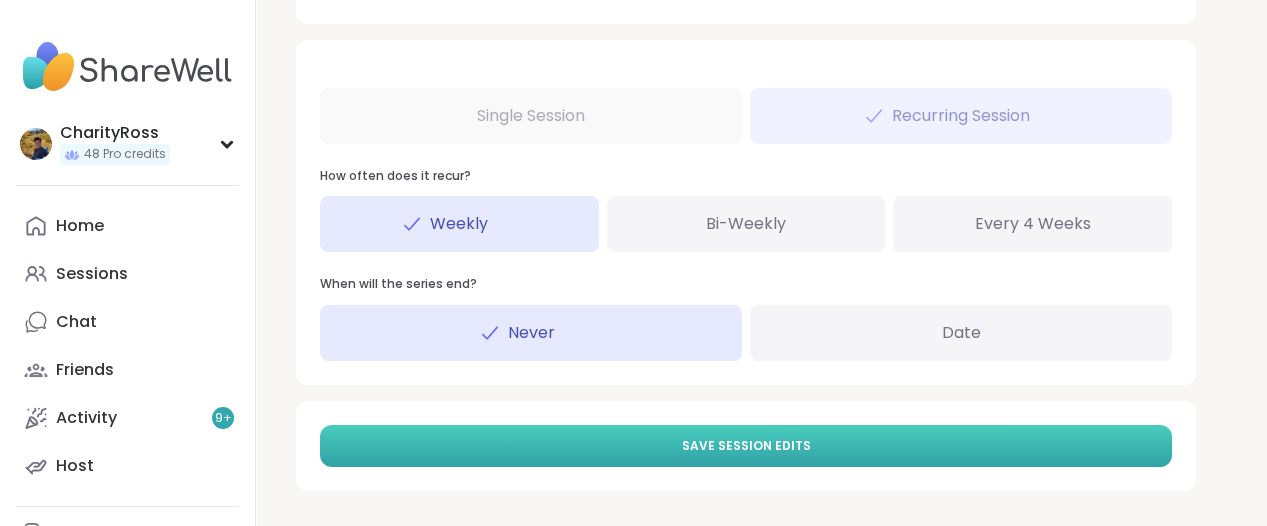 type on "**" 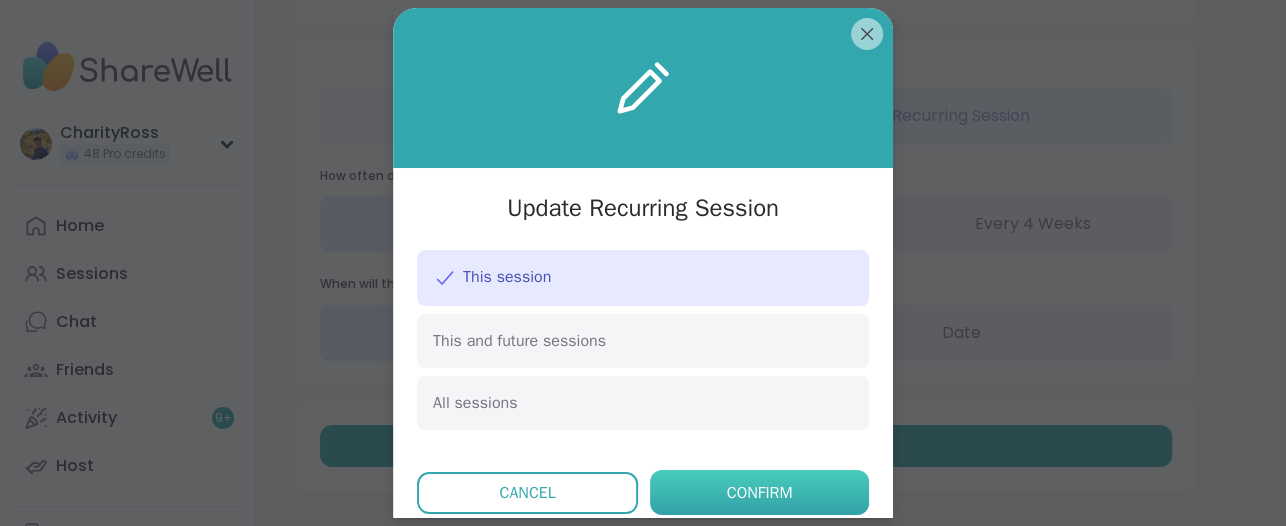 click on "Confirm" at bounding box center [759, 492] 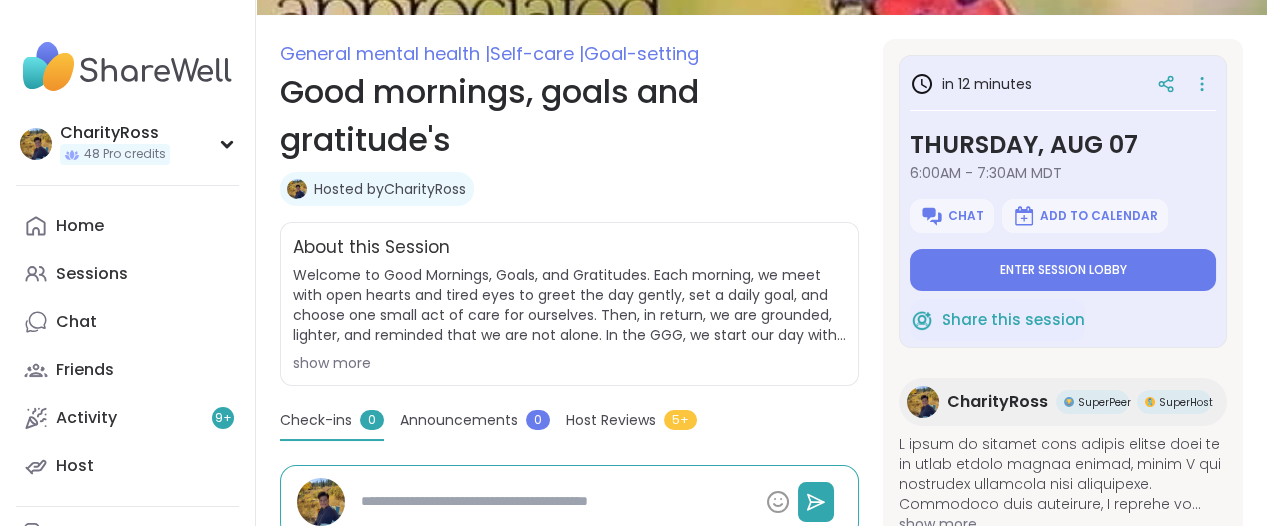 scroll, scrollTop: 250, scrollLeft: 0, axis: vertical 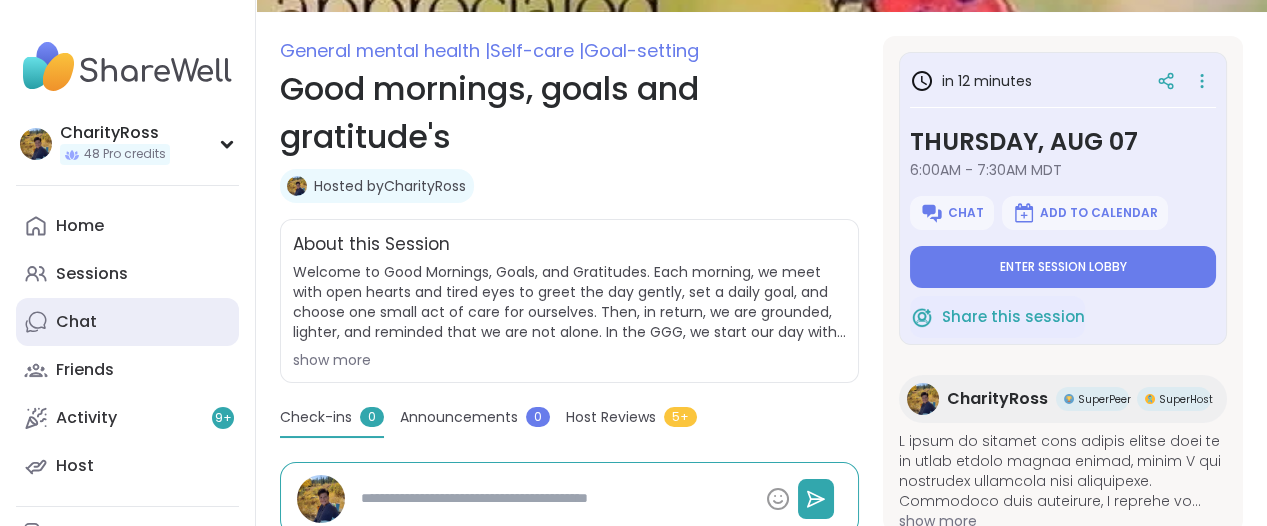 click on "Chat" at bounding box center (127, 322) 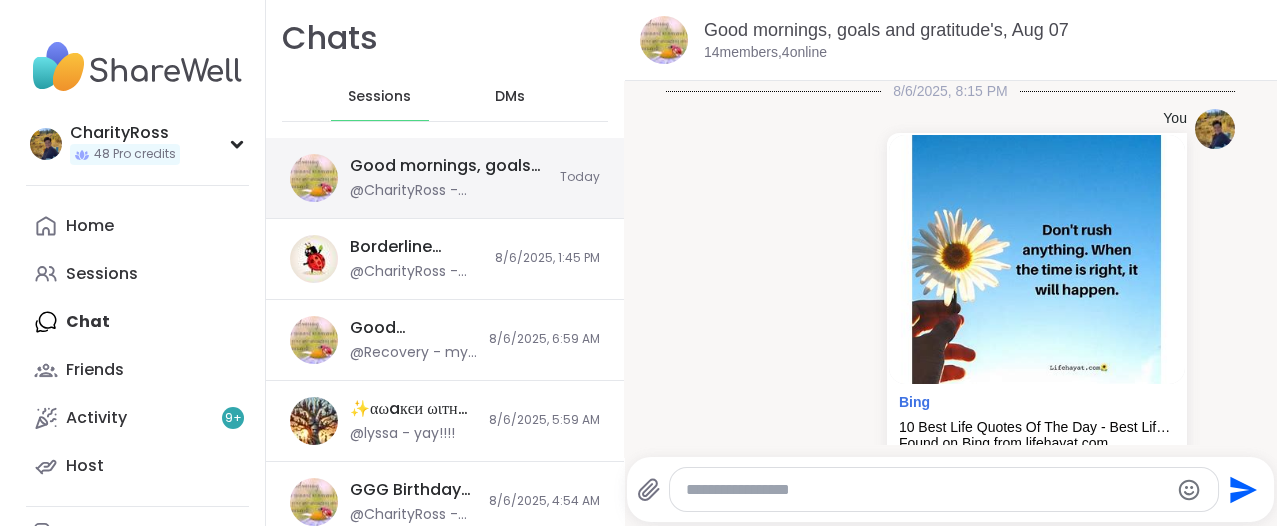 scroll, scrollTop: 0, scrollLeft: 0, axis: both 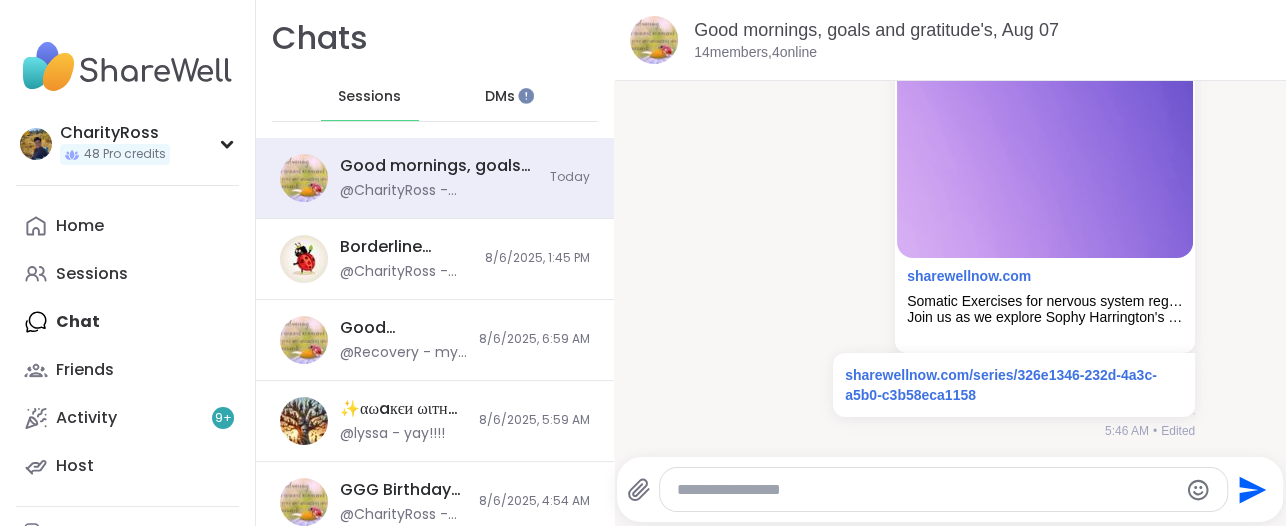click at bounding box center [526, 96] 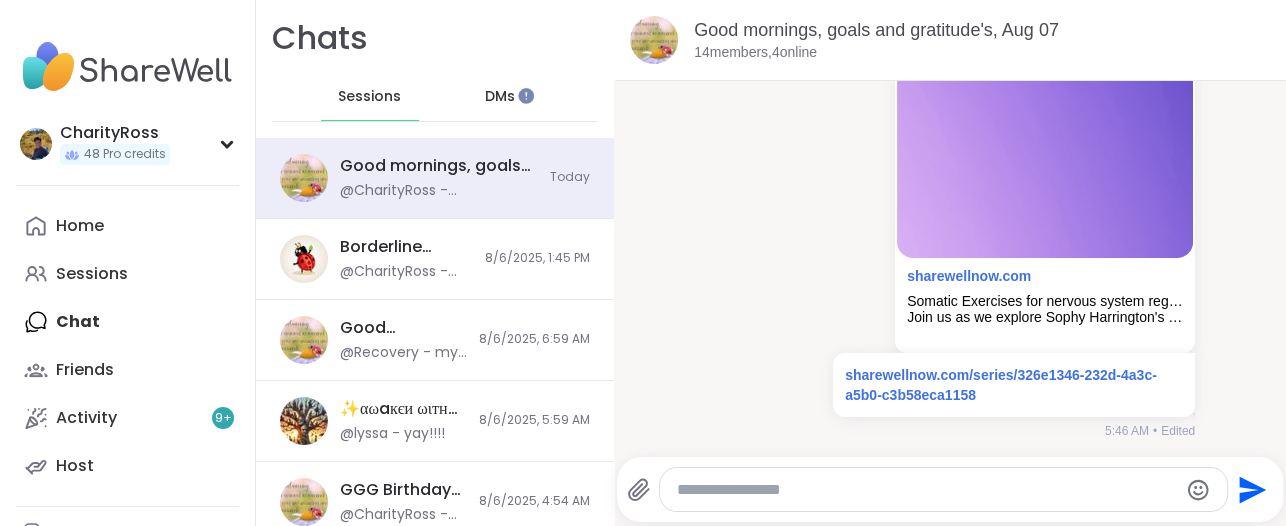 click on "DMs" at bounding box center [500, 97] 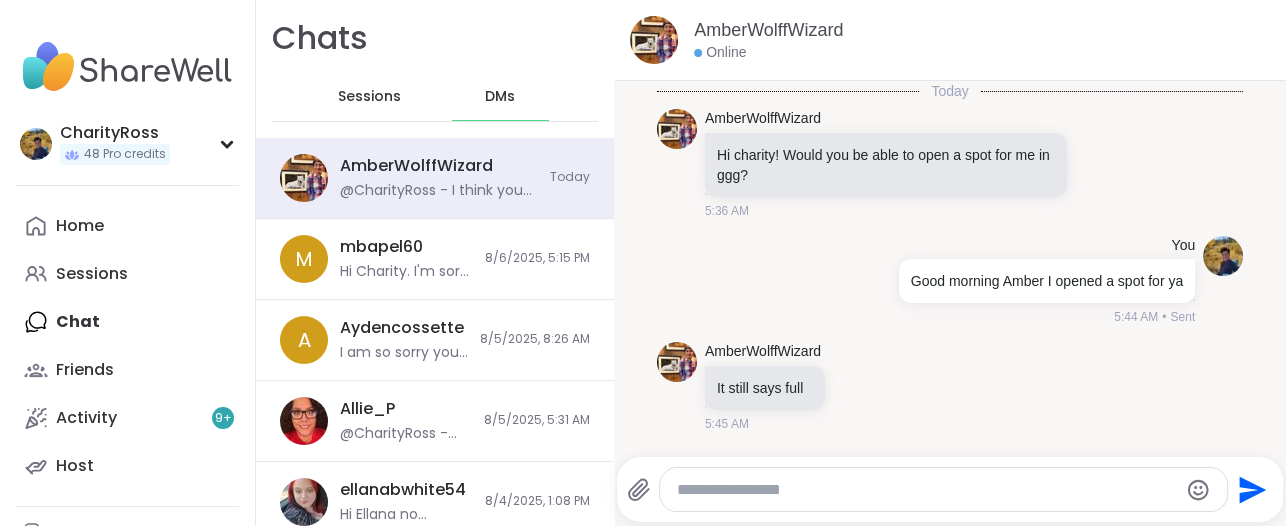 scroll, scrollTop: 101, scrollLeft: 0, axis: vertical 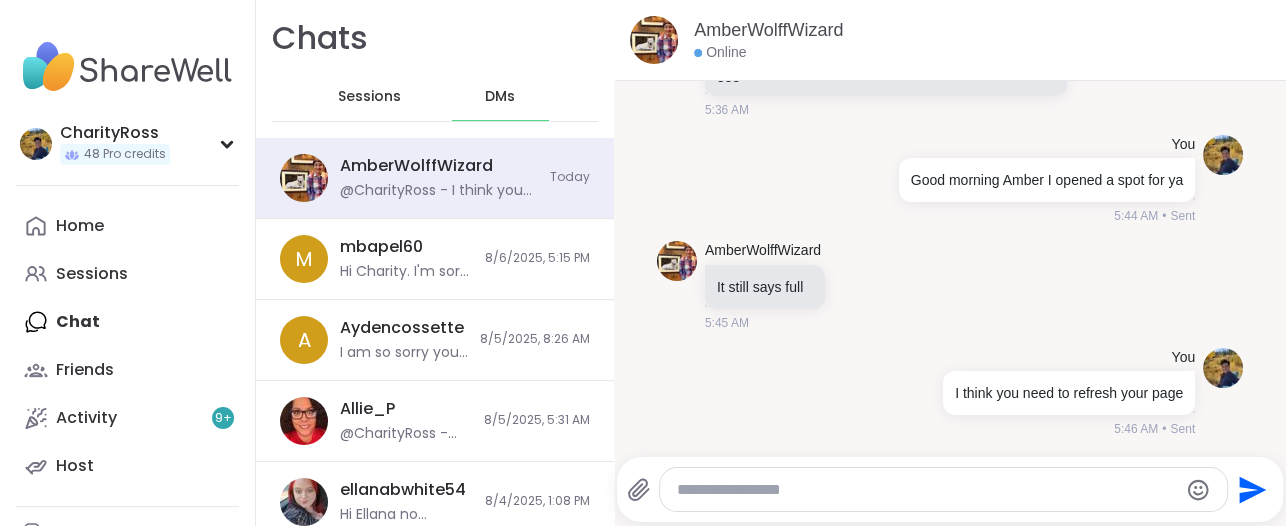 click at bounding box center (926, 490) 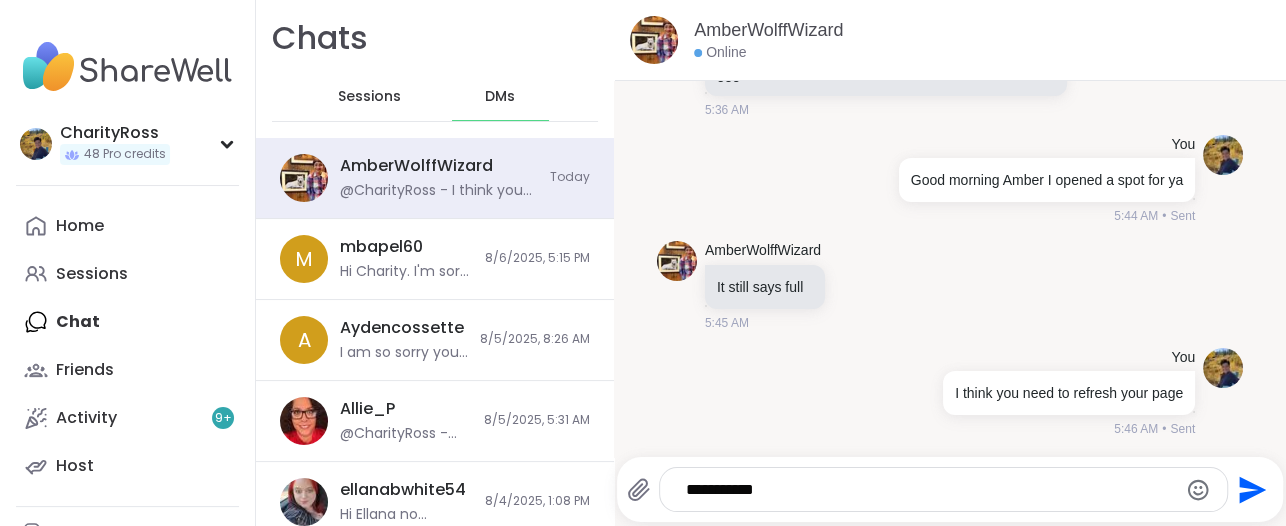 type on "**********" 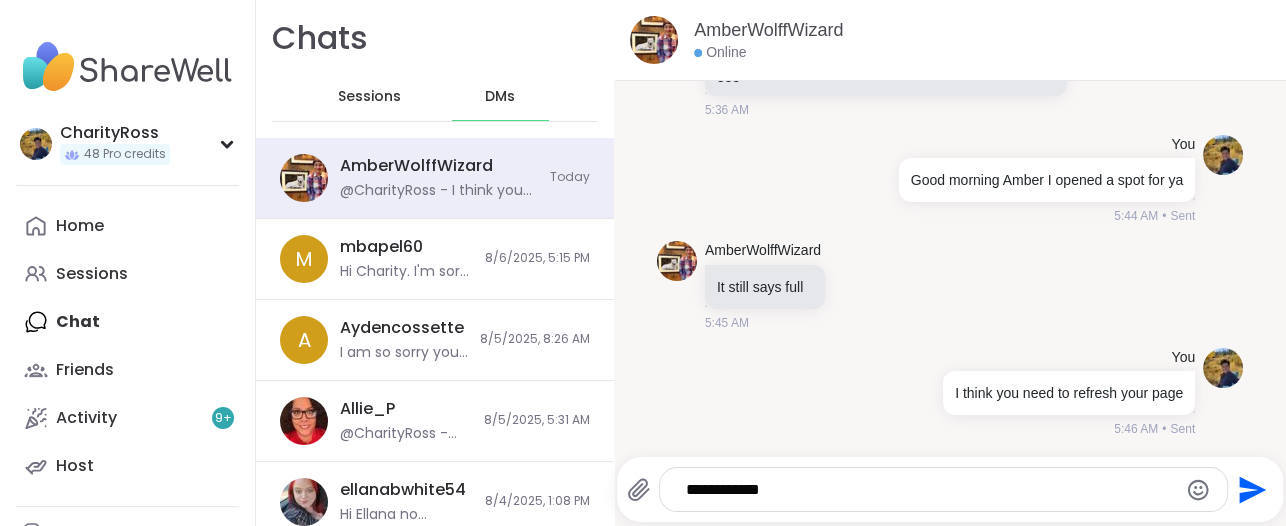 type 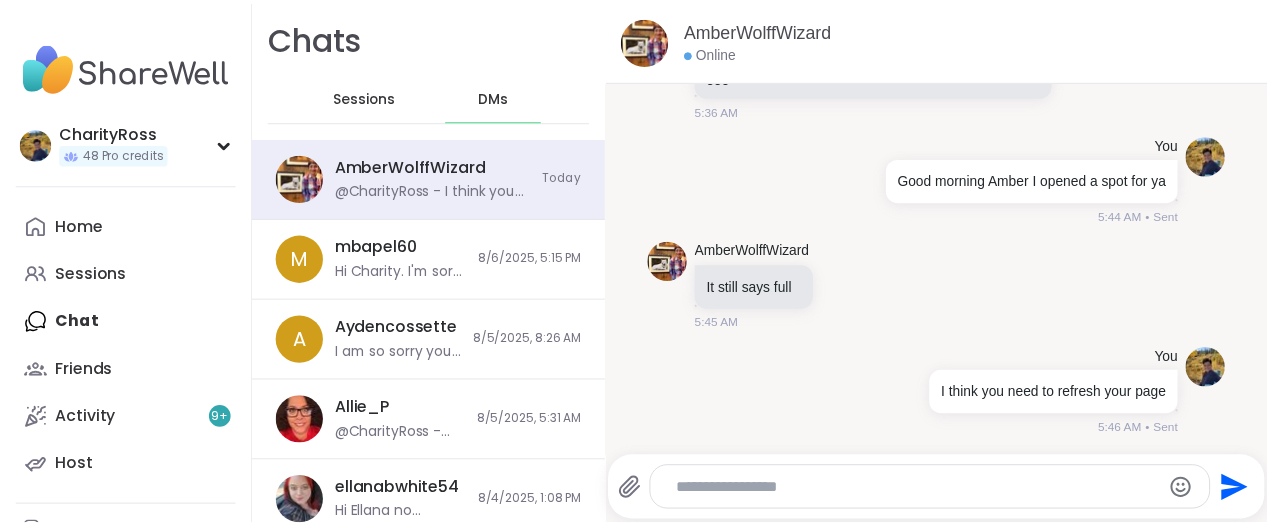 scroll, scrollTop: 207, scrollLeft: 0, axis: vertical 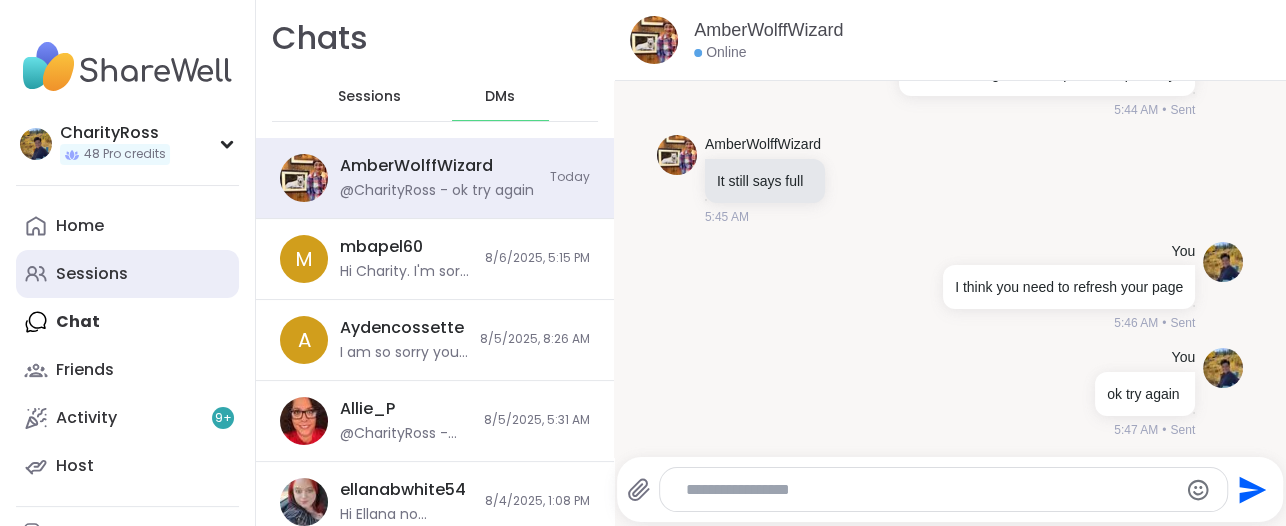 click on "Sessions" at bounding box center (92, 274) 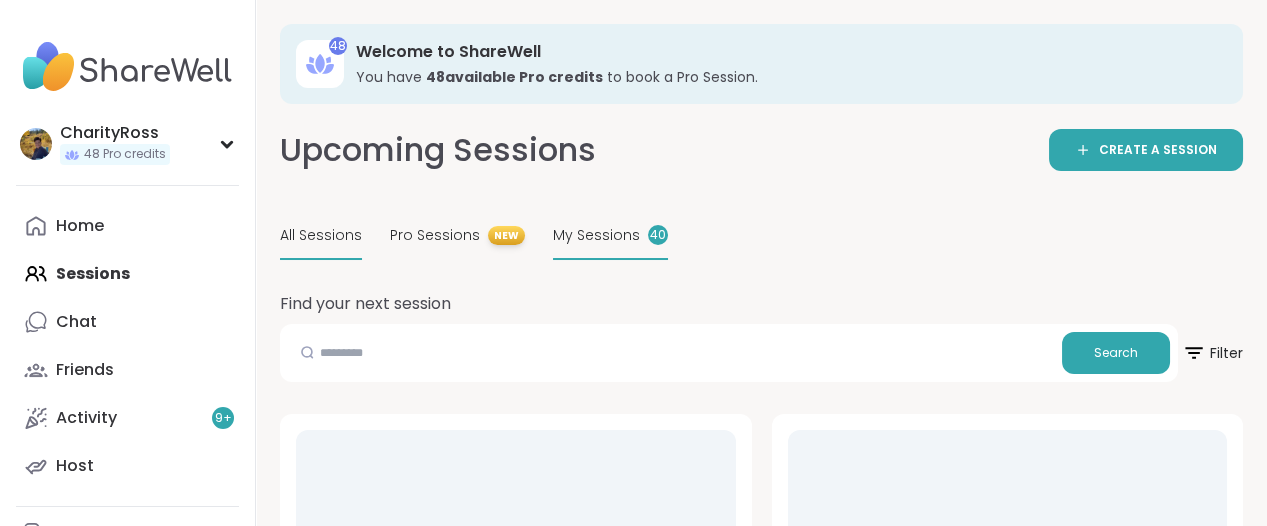 click on "My Sessions" at bounding box center (596, 235) 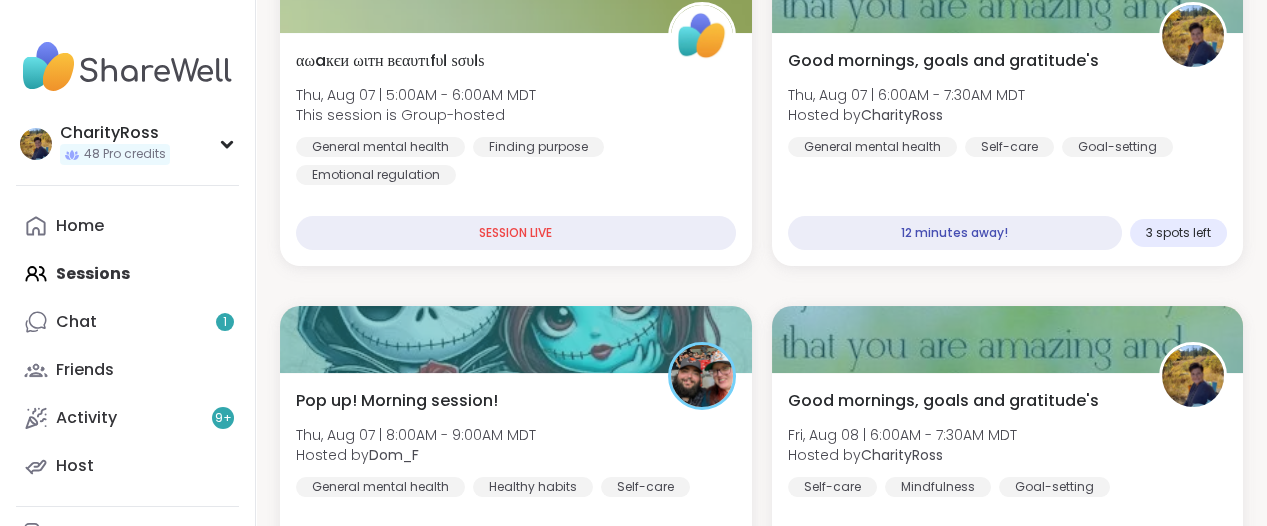 scroll, scrollTop: 500, scrollLeft: 0, axis: vertical 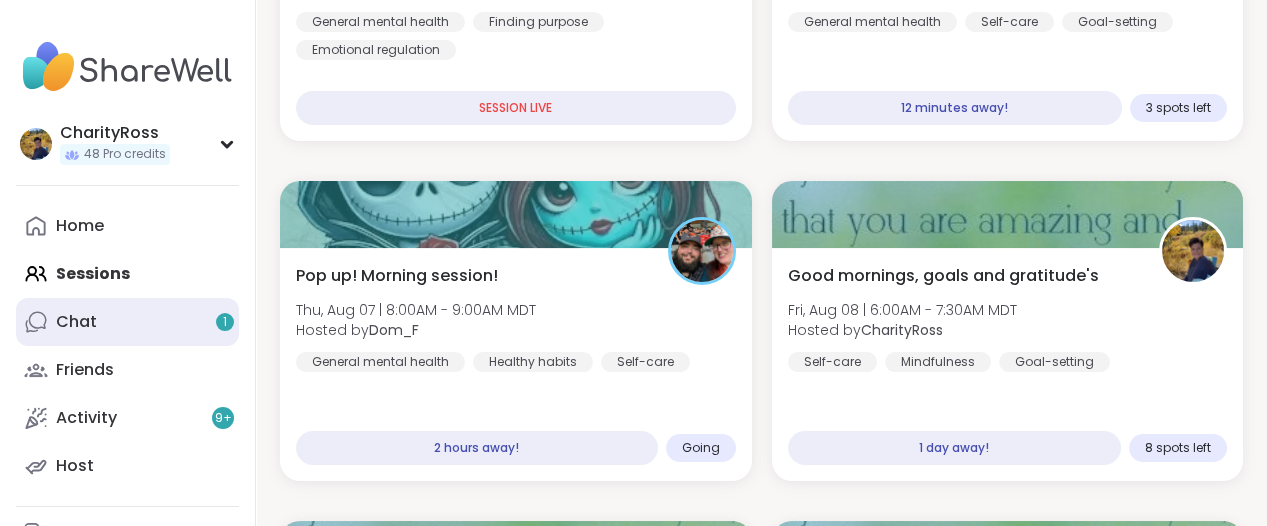 click on "Chat 1" at bounding box center [127, 322] 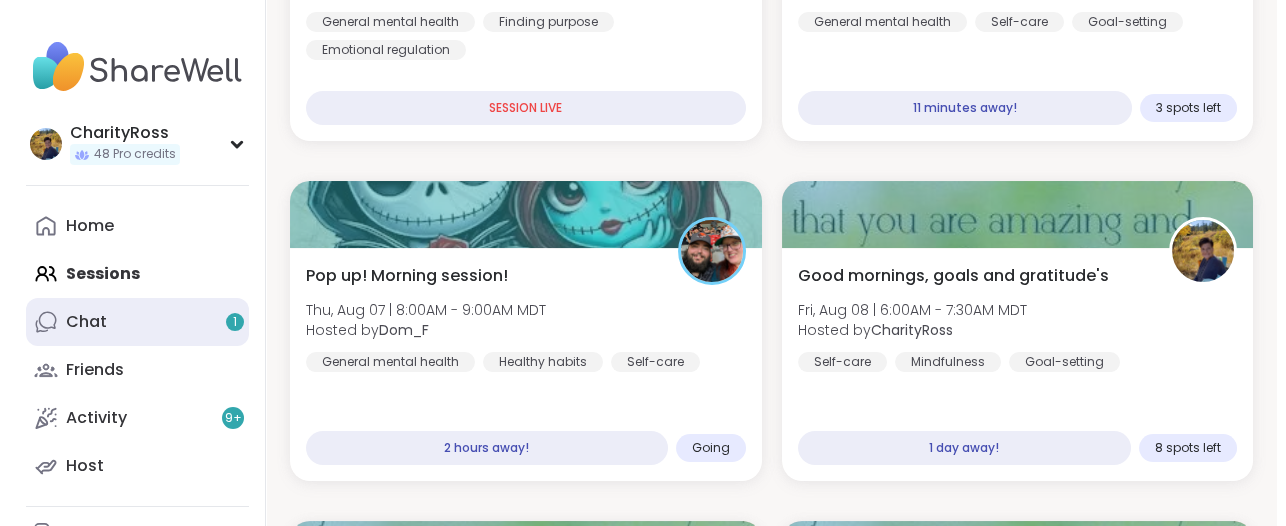 scroll, scrollTop: 0, scrollLeft: 0, axis: both 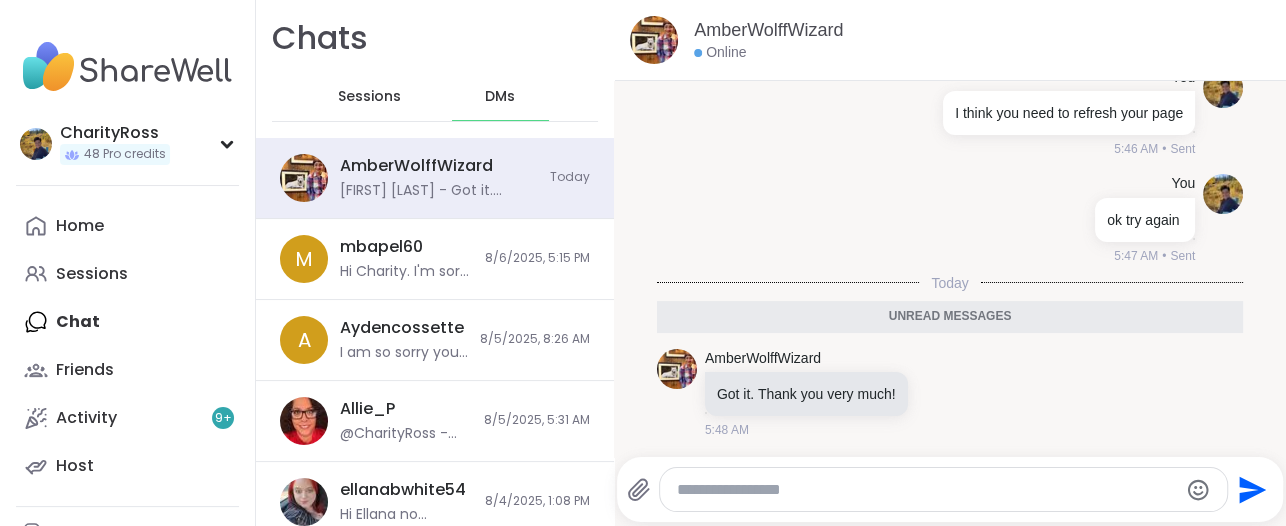 click at bounding box center (926, 490) 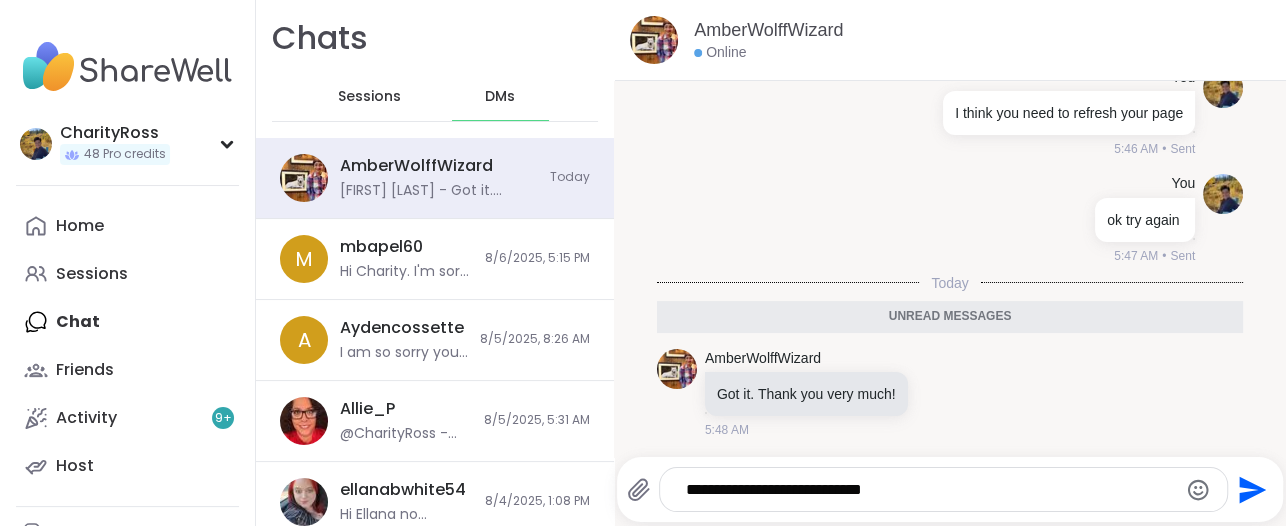 type on "**********" 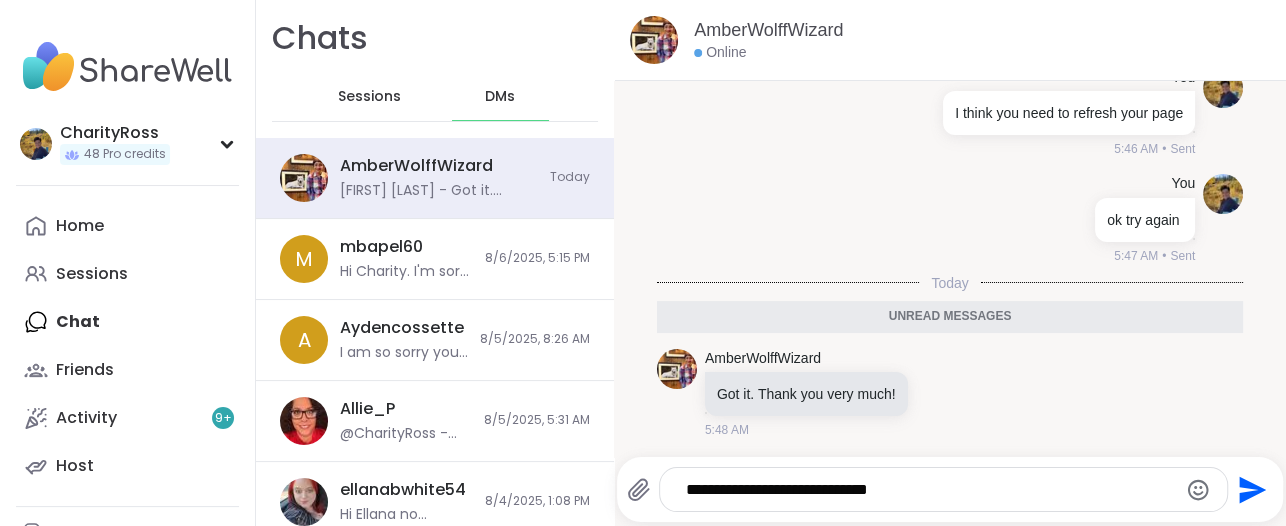 type 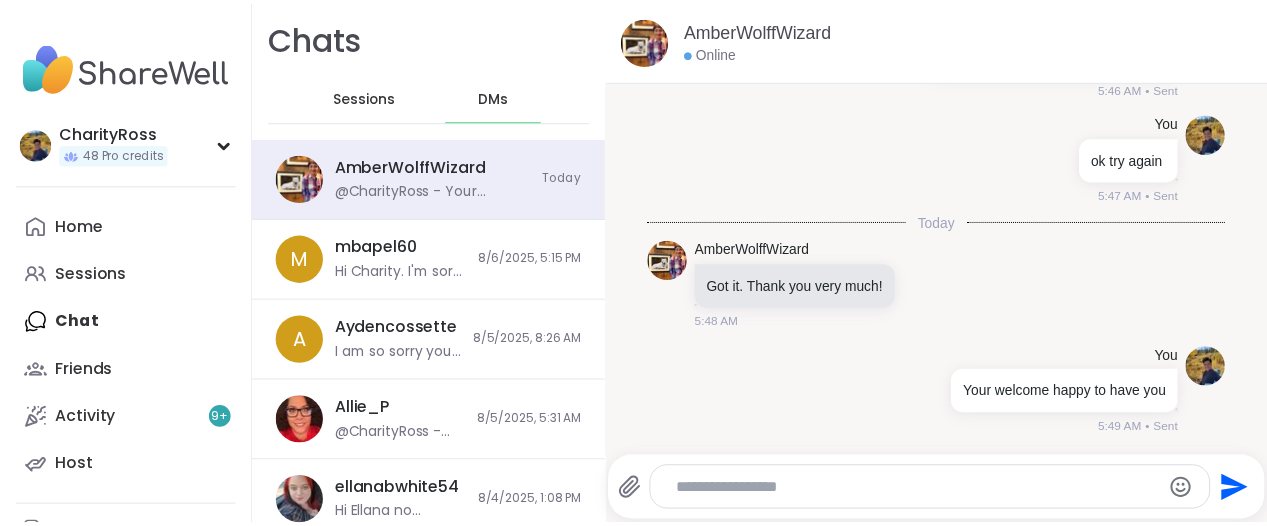 scroll, scrollTop: 440, scrollLeft: 0, axis: vertical 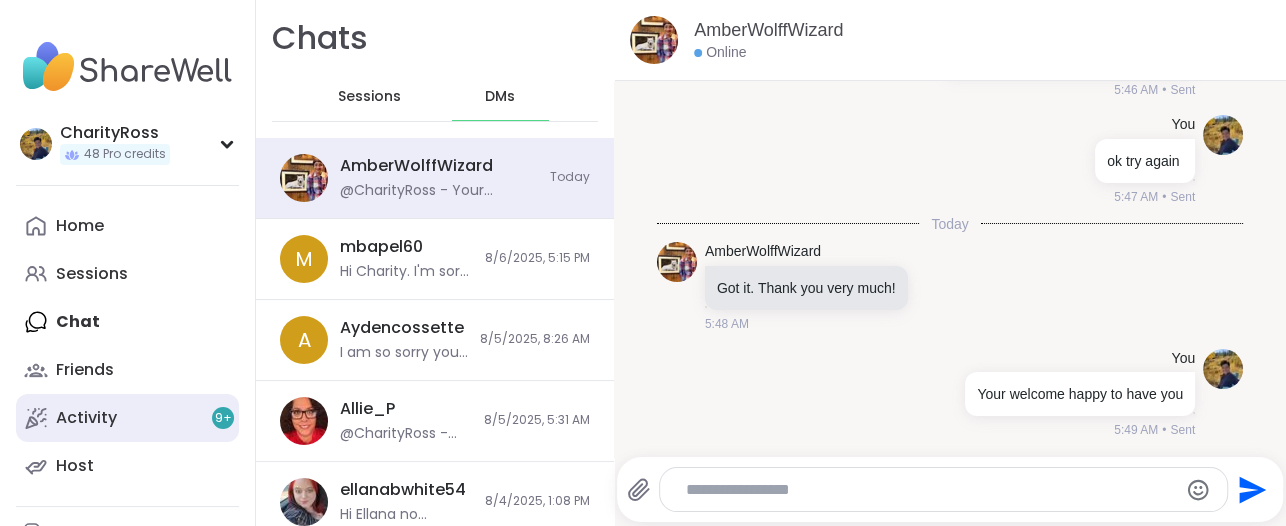 click on "Activity 9 +" at bounding box center (127, 418) 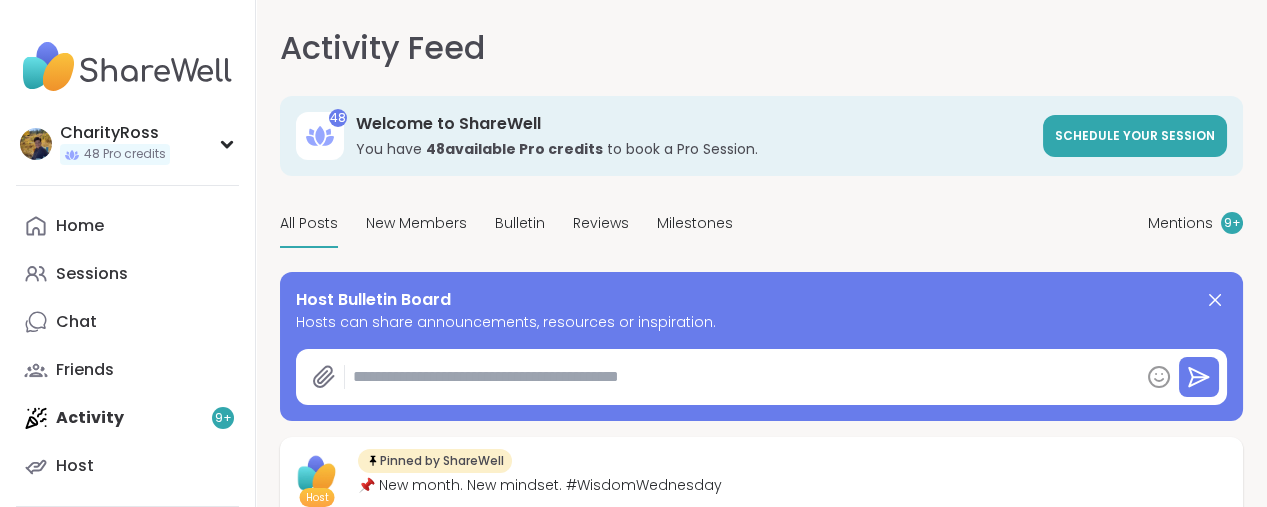 type on "*" 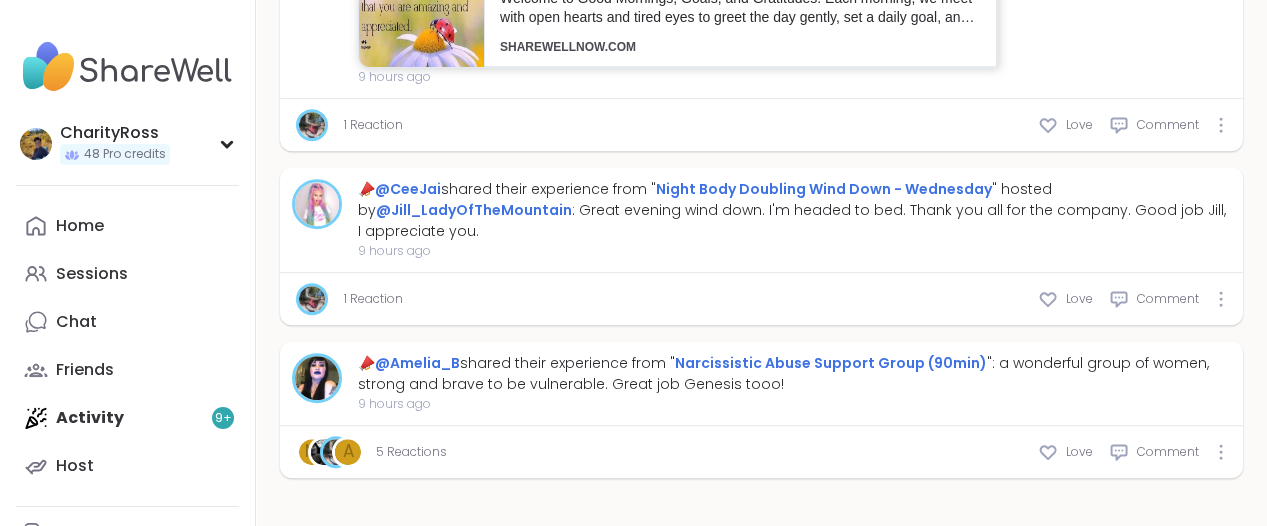 scroll, scrollTop: 2250, scrollLeft: 0, axis: vertical 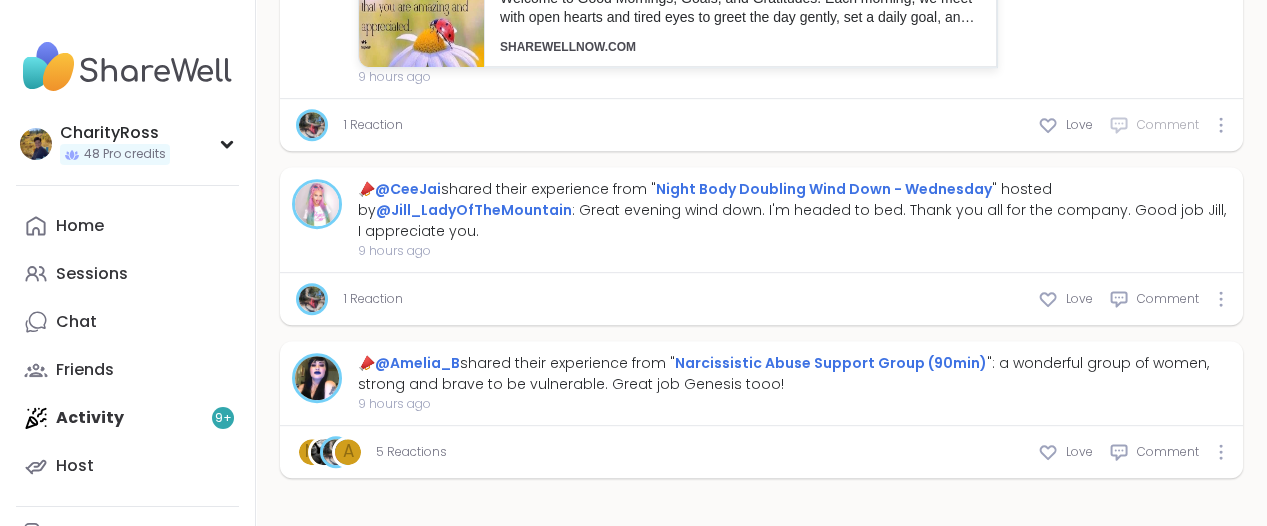 click 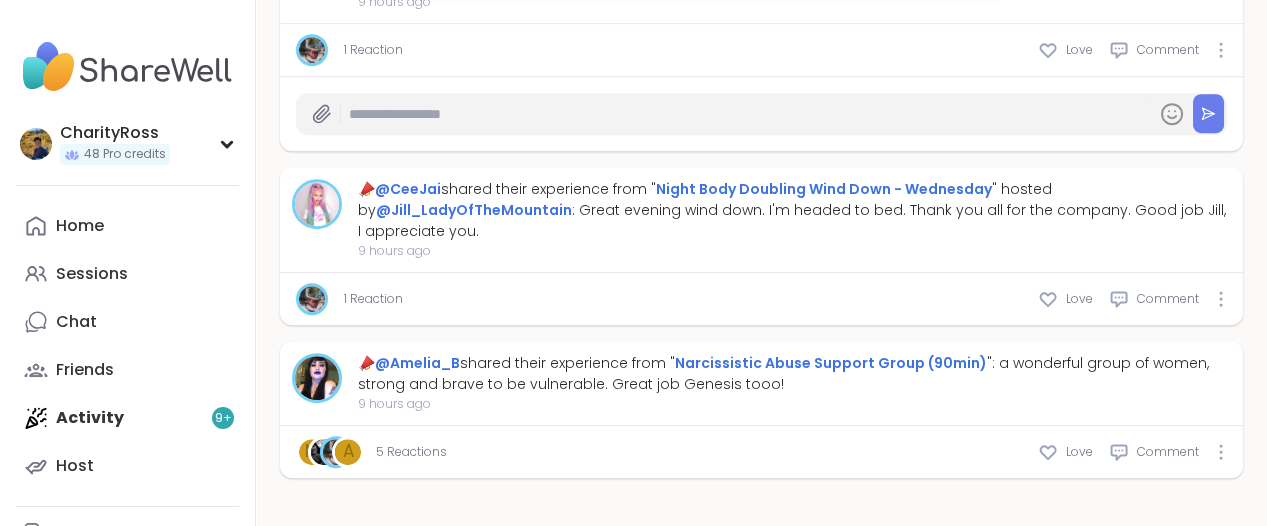 click on "1 Reaction" at bounding box center [373, 50] 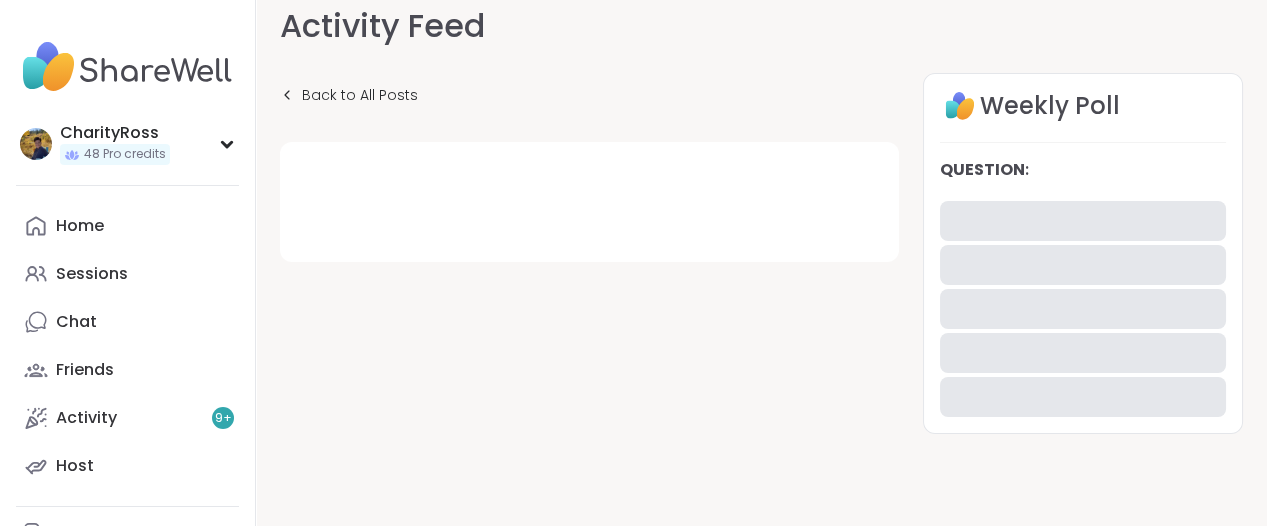 scroll, scrollTop: 0, scrollLeft: 0, axis: both 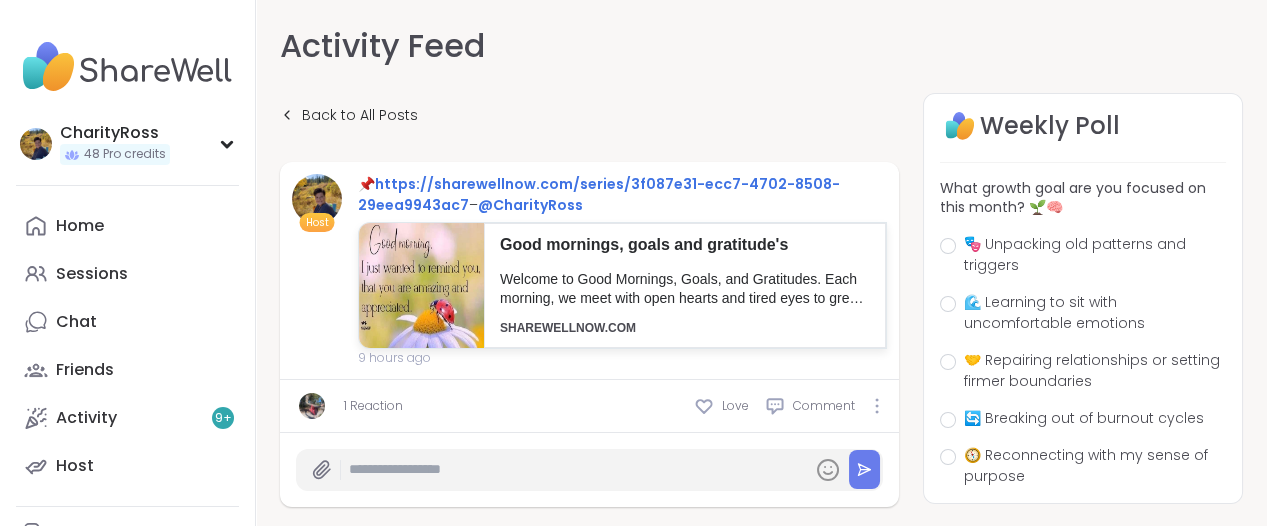 click on "1 Reaction" at bounding box center (373, 406) 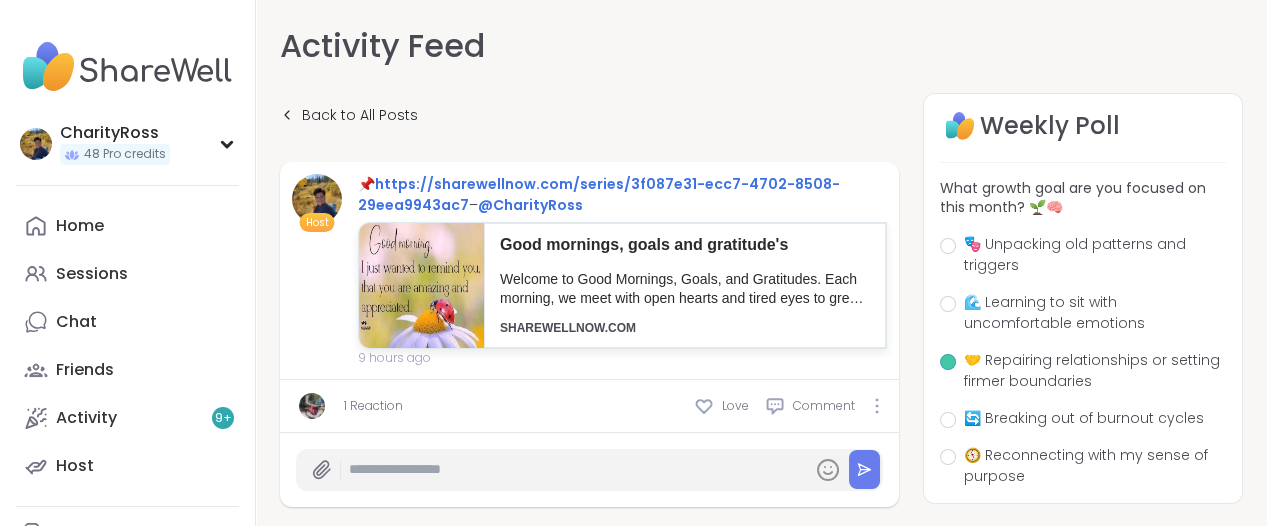 click on "🤝 Repairing relationships or setting firmer boundaries" at bounding box center (1083, 371) 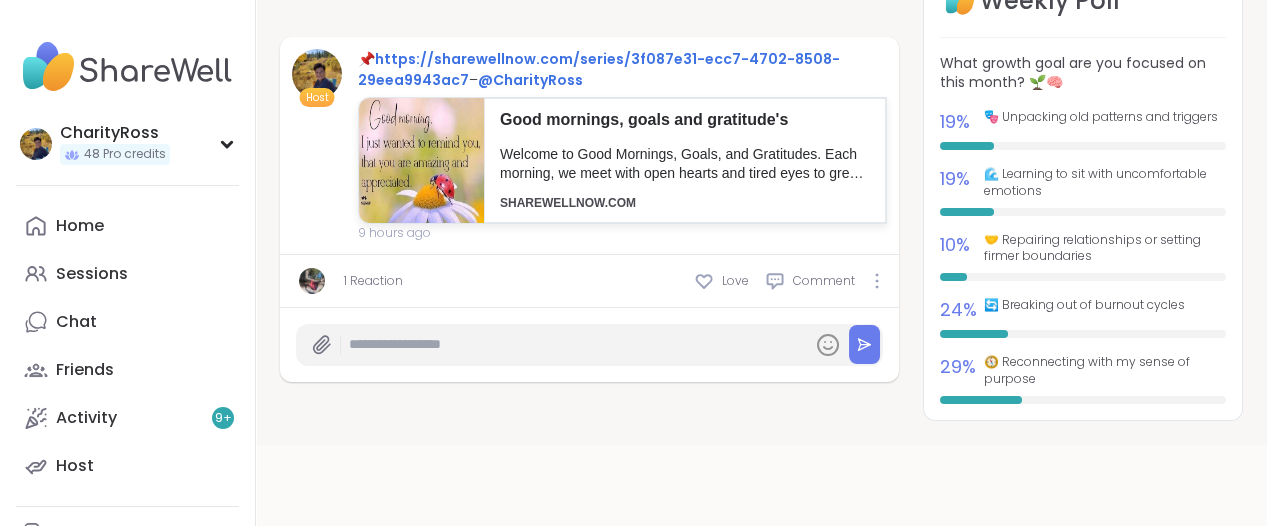 scroll, scrollTop: 0, scrollLeft: 0, axis: both 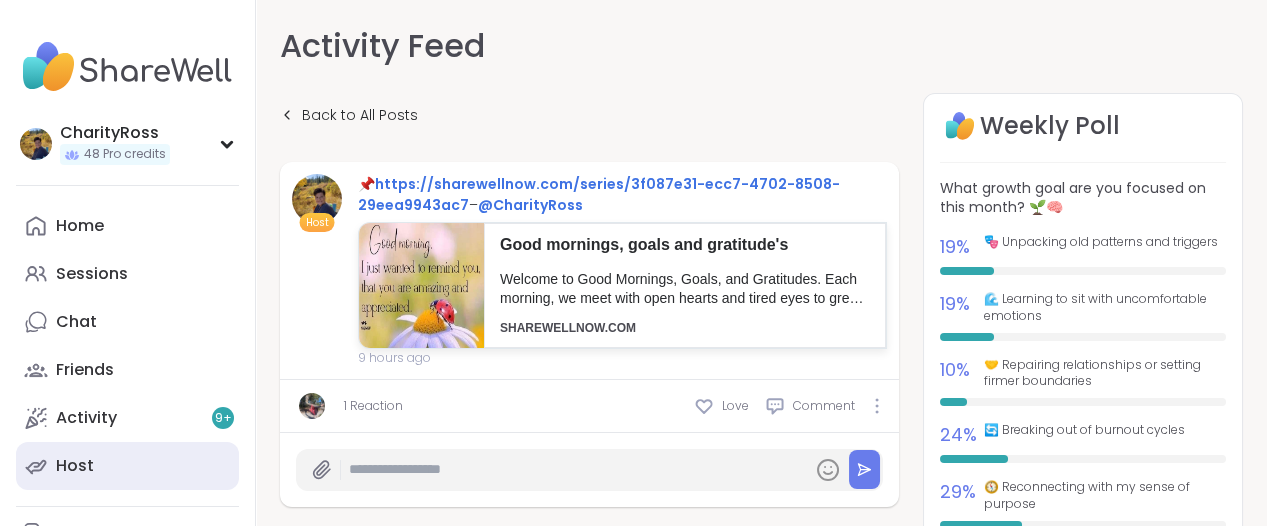 click on "Host" at bounding box center (127, 466) 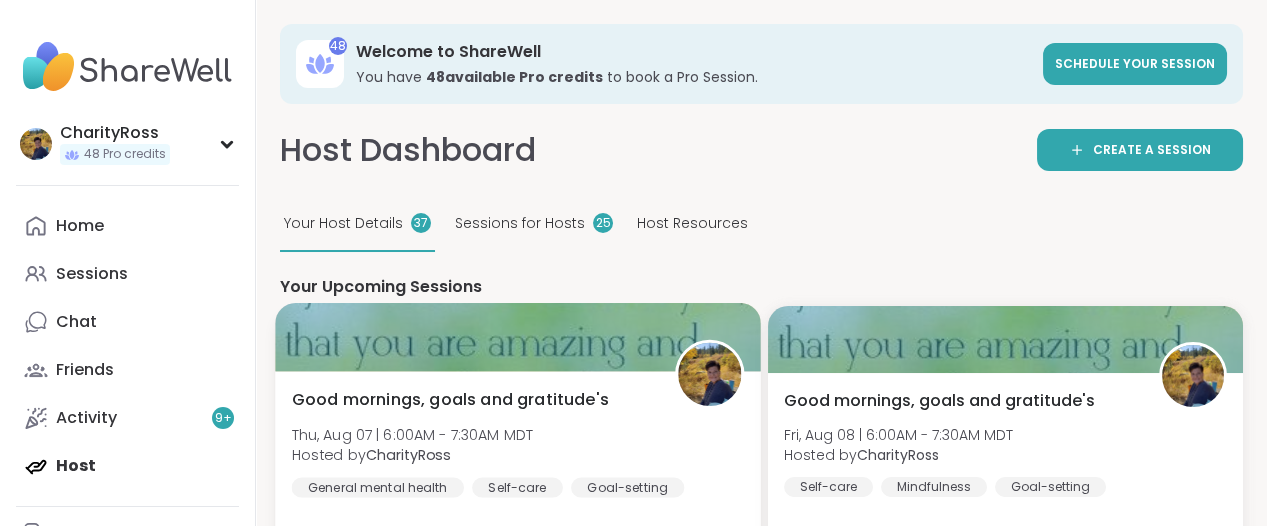 scroll, scrollTop: 0, scrollLeft: 0, axis: both 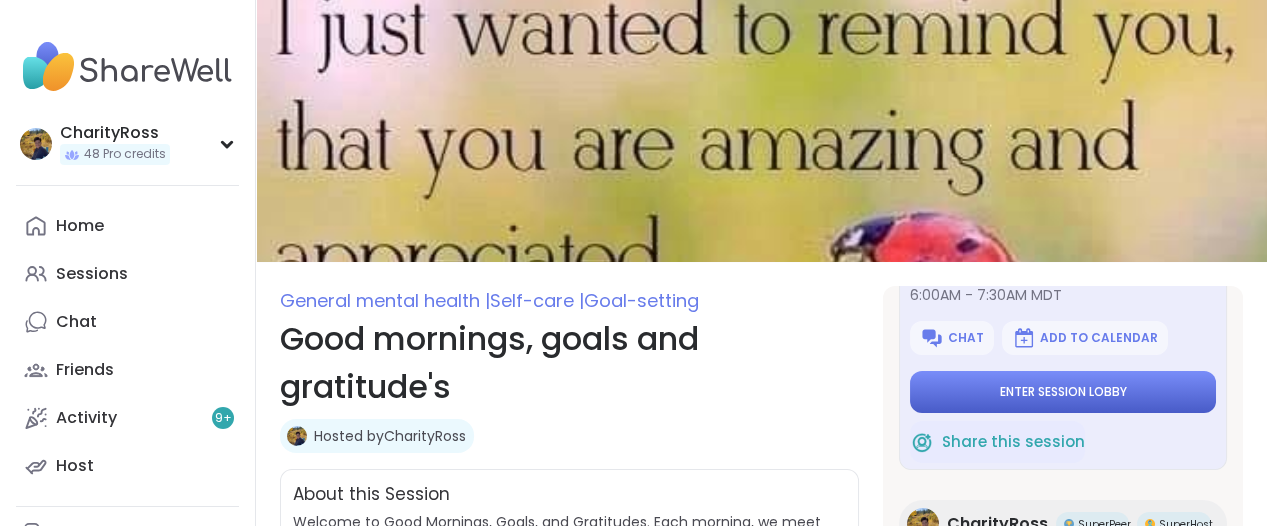 click on "Enter session lobby" at bounding box center [1063, 392] 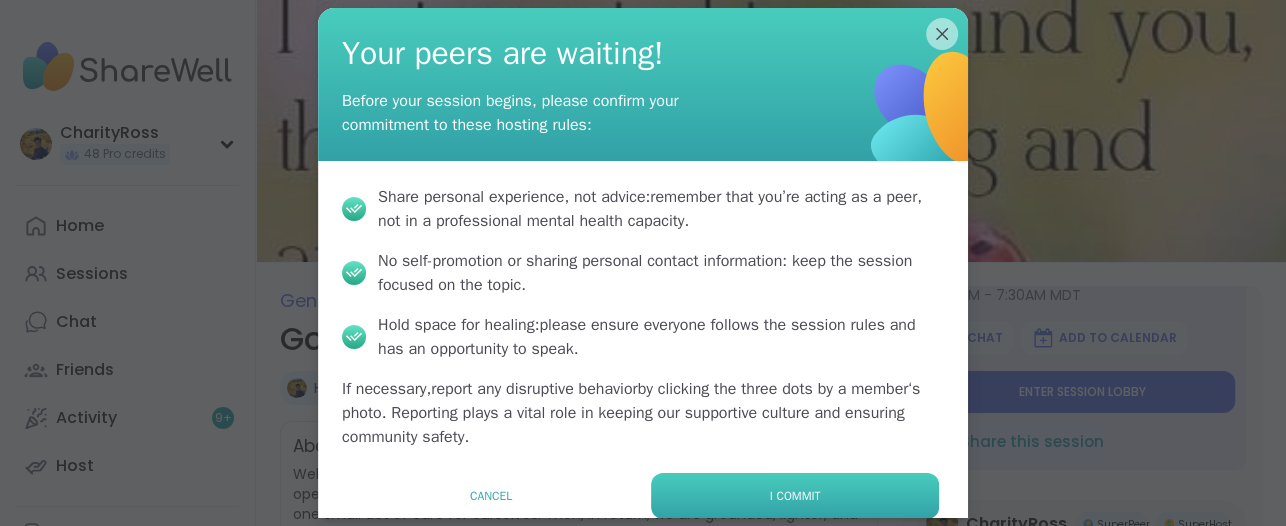 click on "I commit" at bounding box center (795, 496) 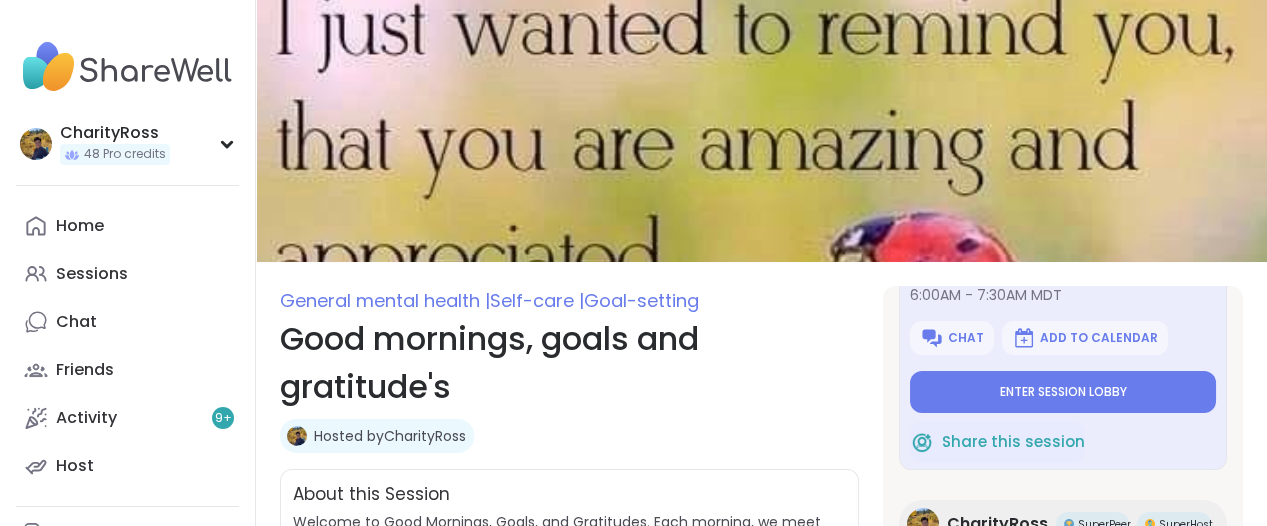 type on "*" 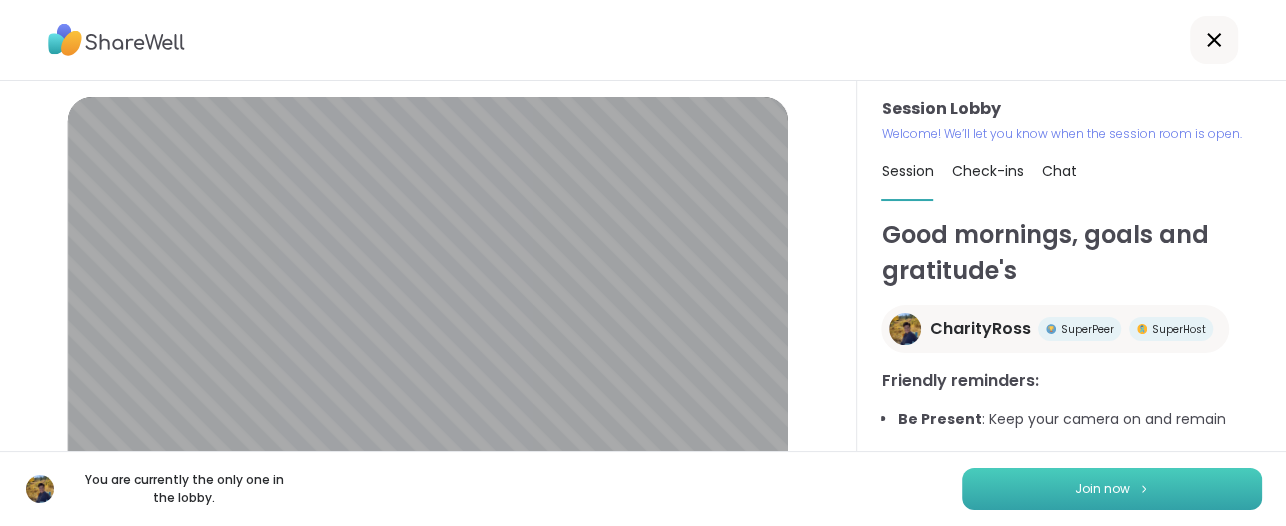 click on "Join now" at bounding box center (1112, 489) 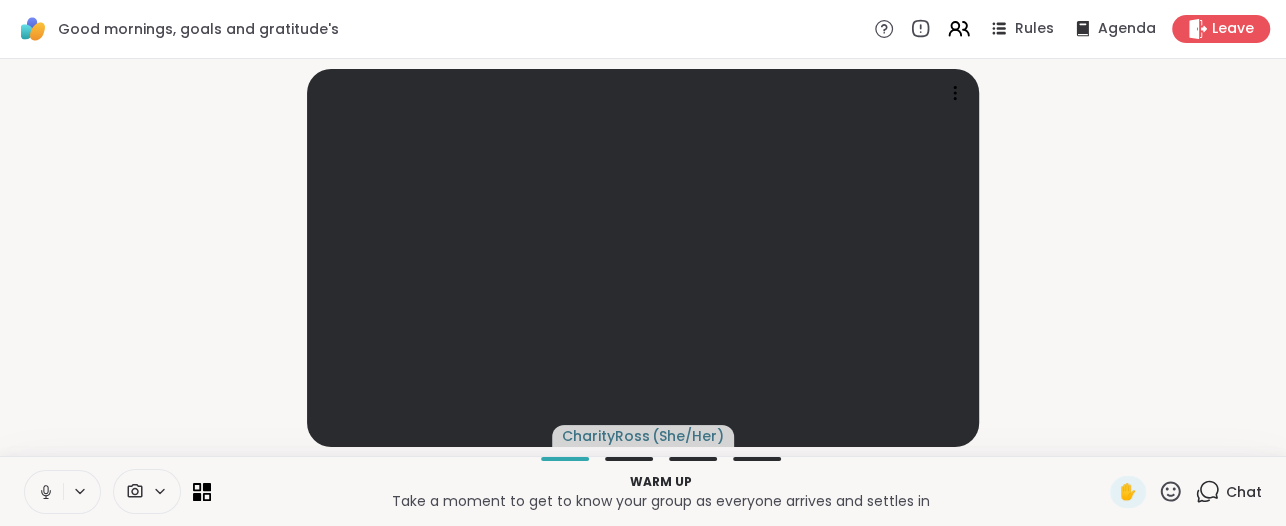 click on "Warm up" at bounding box center [660, 482] 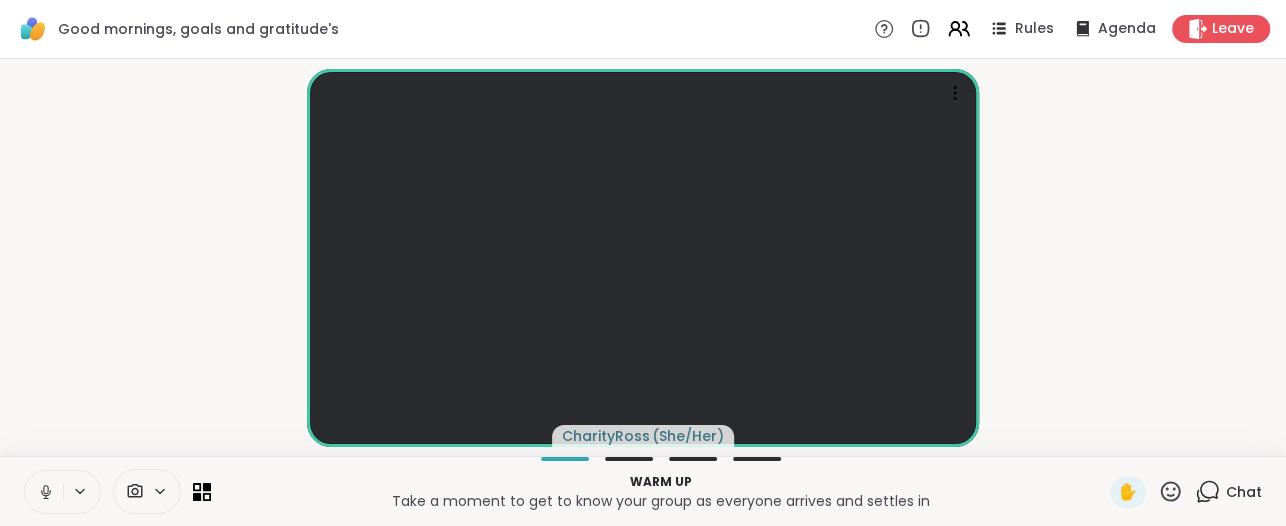 click on "Warm up Take a moment to get to know your group as everyone arrives and settles in ✋ Chat" at bounding box center [643, 491] 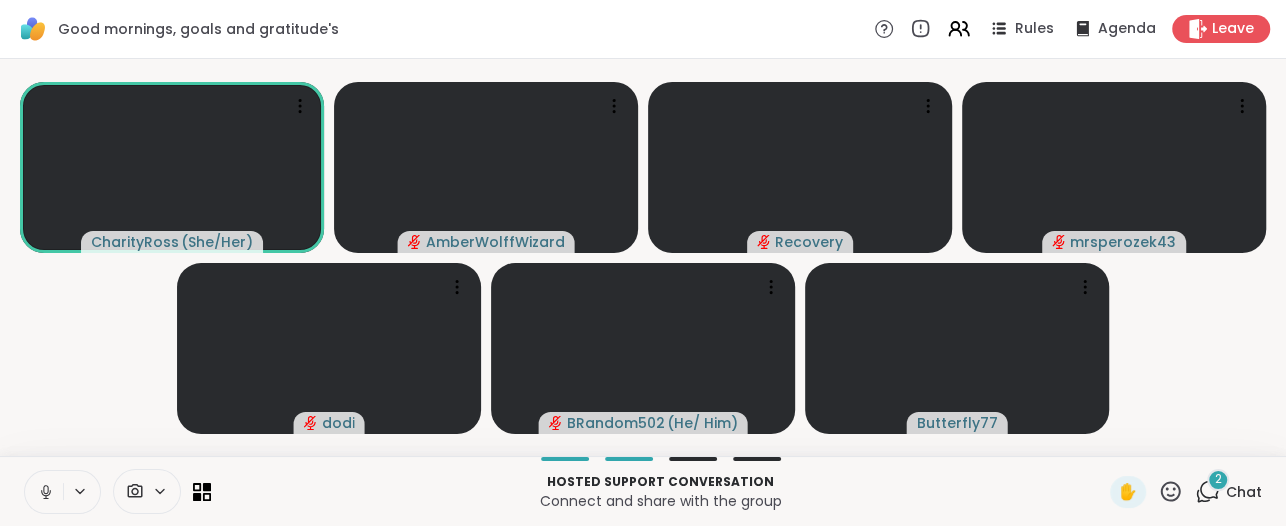 click 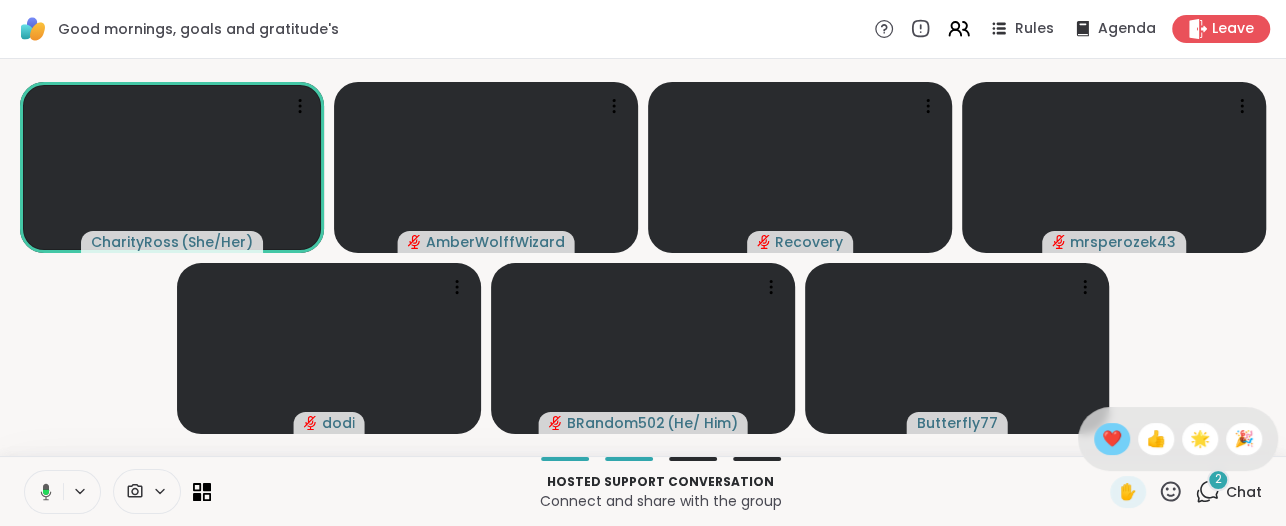 click on "❤️" at bounding box center (1112, 439) 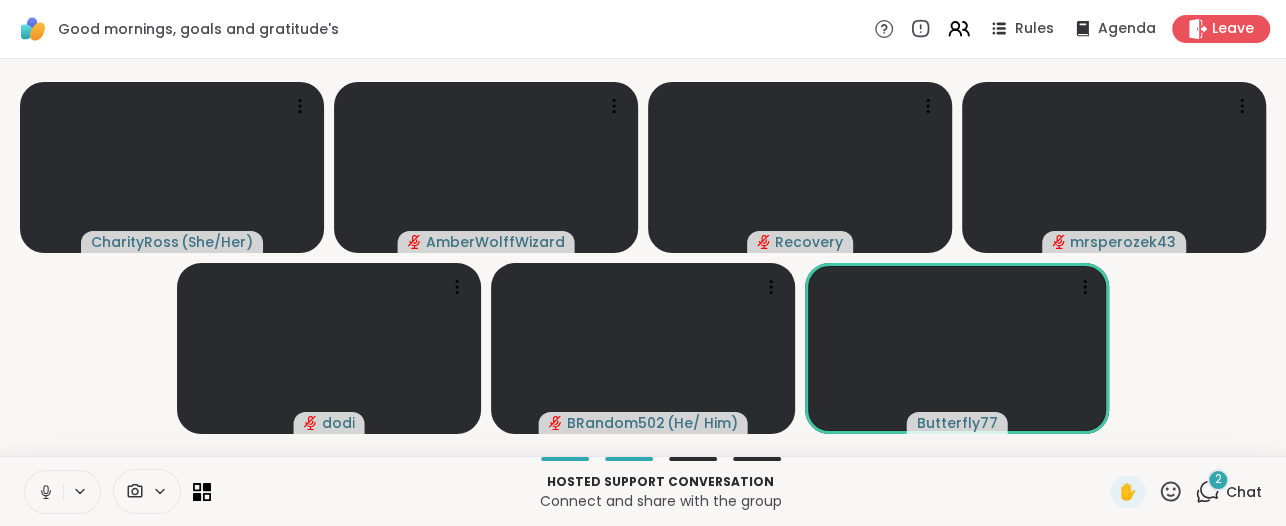 click 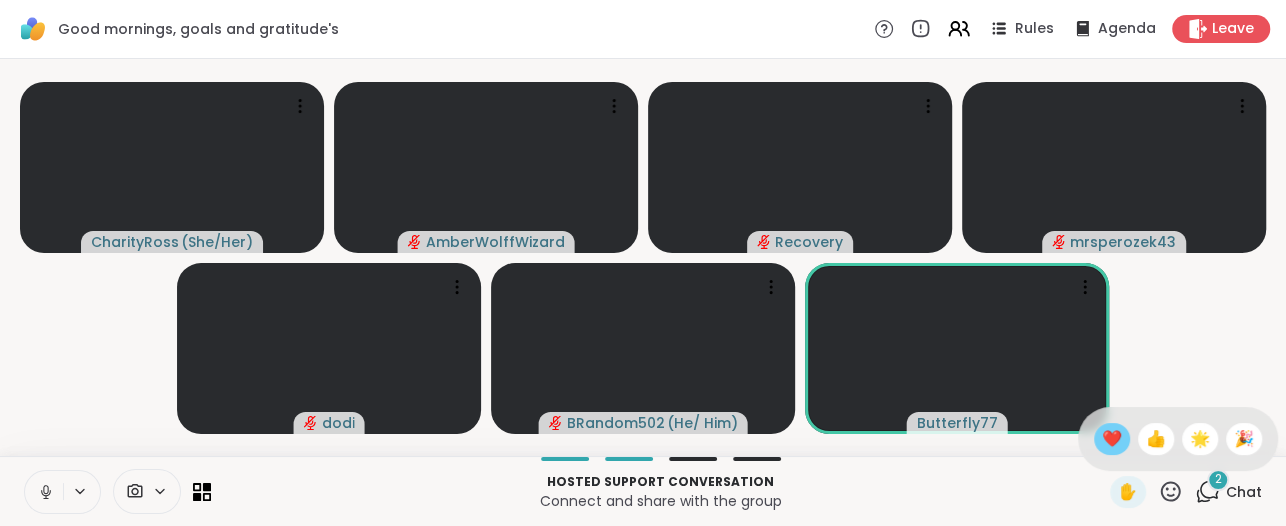 click on "❤️" at bounding box center [1112, 439] 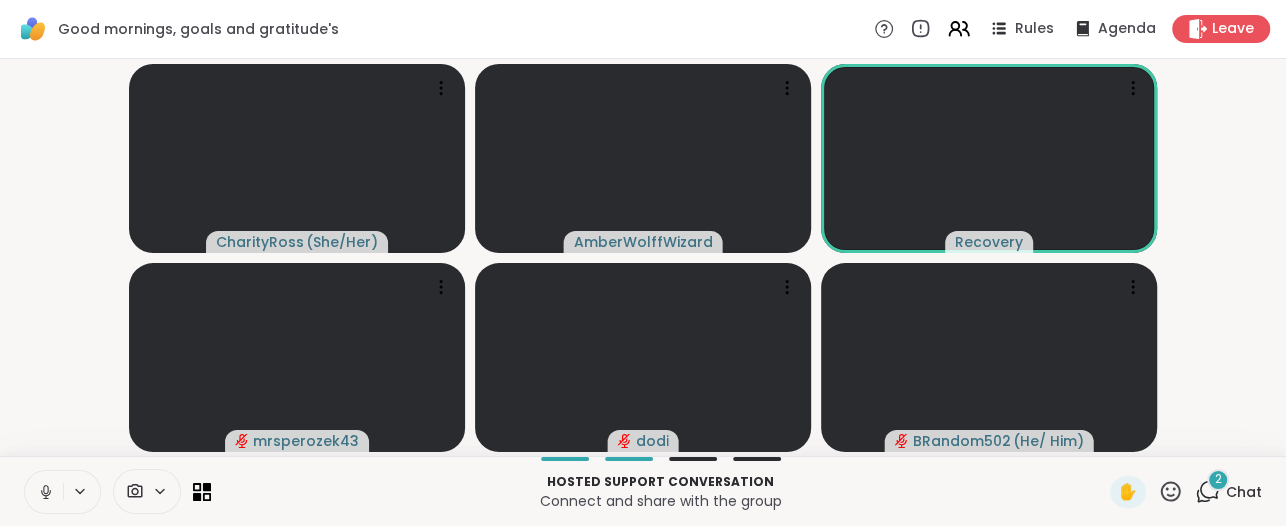 click 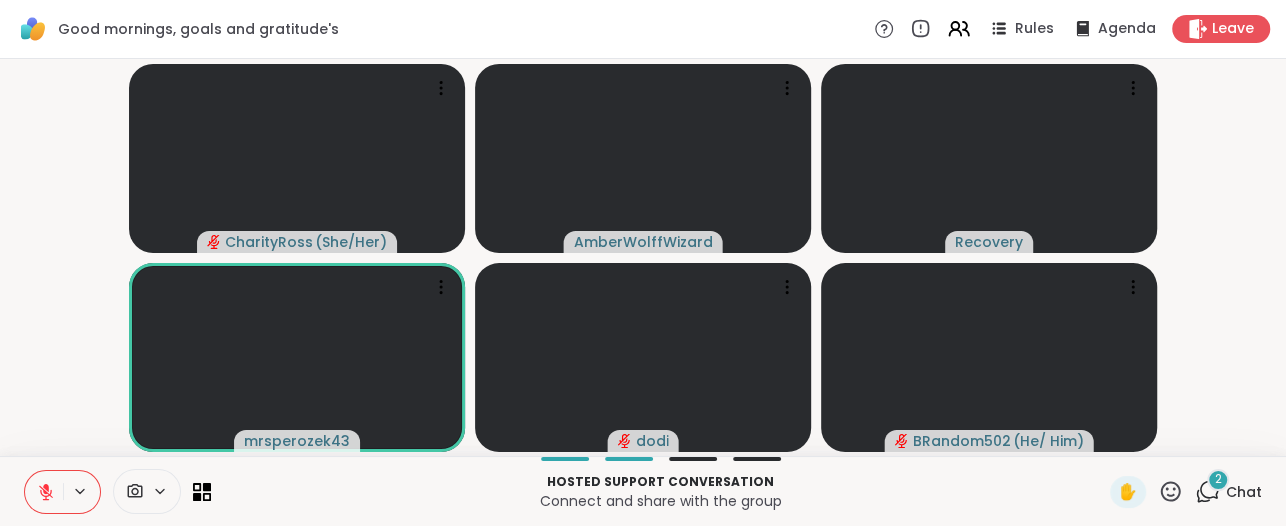 click 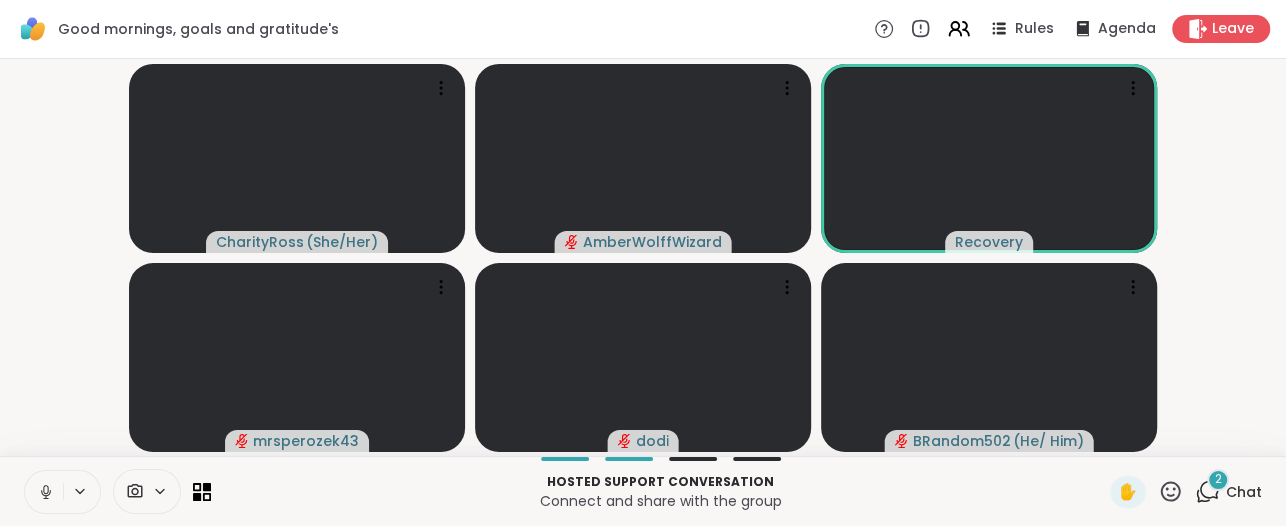 click 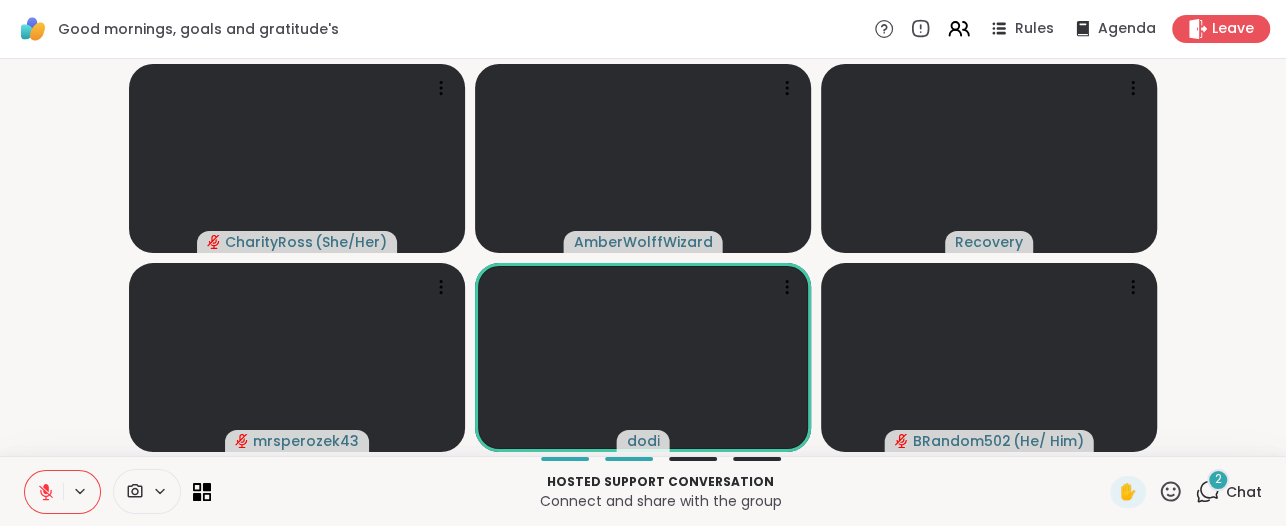 click 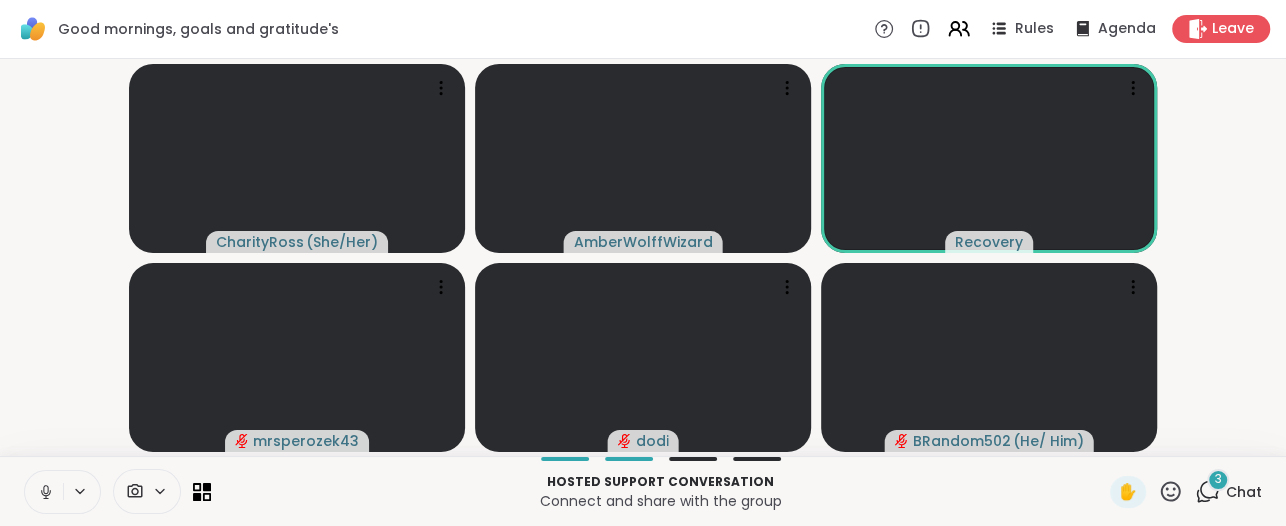 click 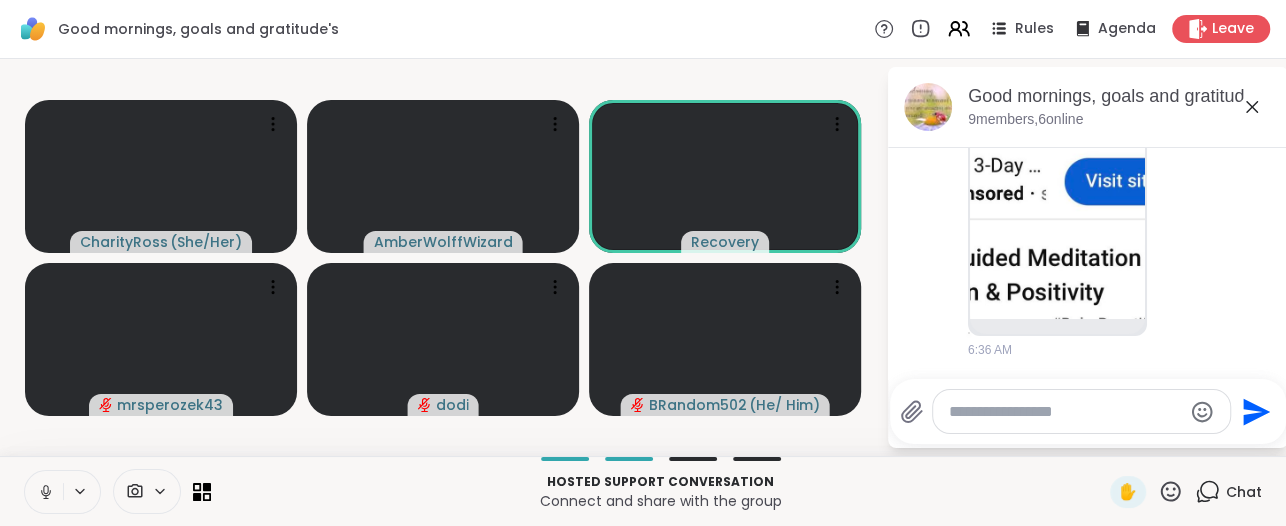 scroll, scrollTop: 3281, scrollLeft: 0, axis: vertical 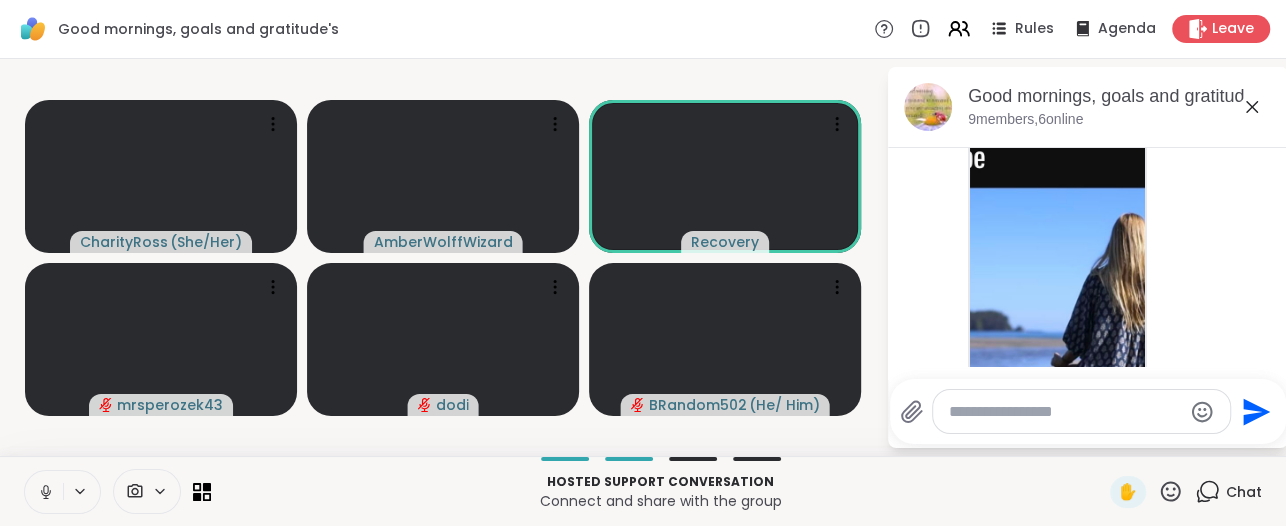 click 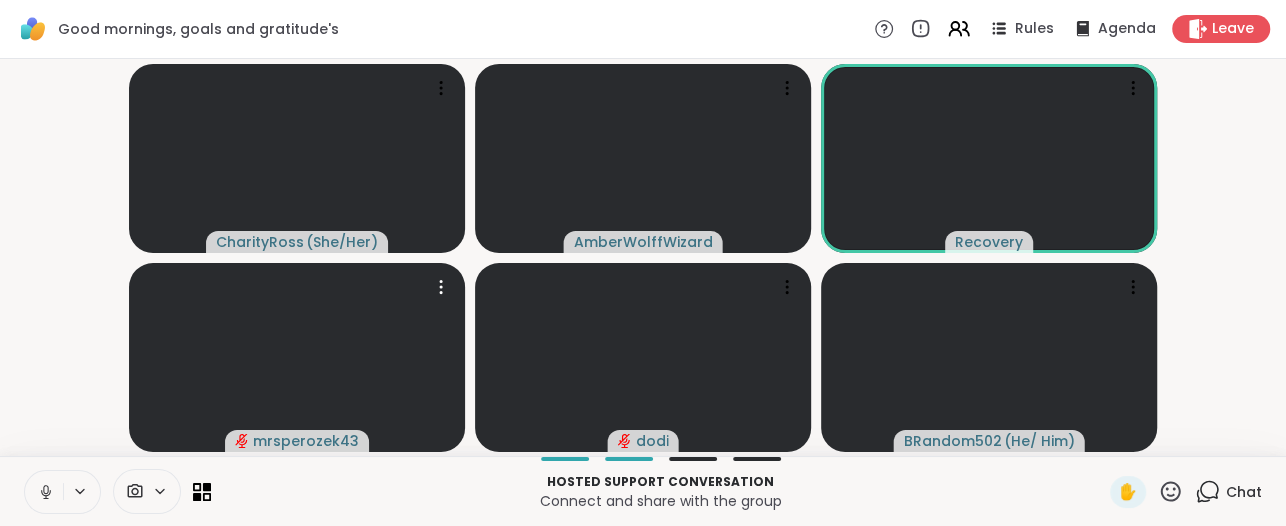 click 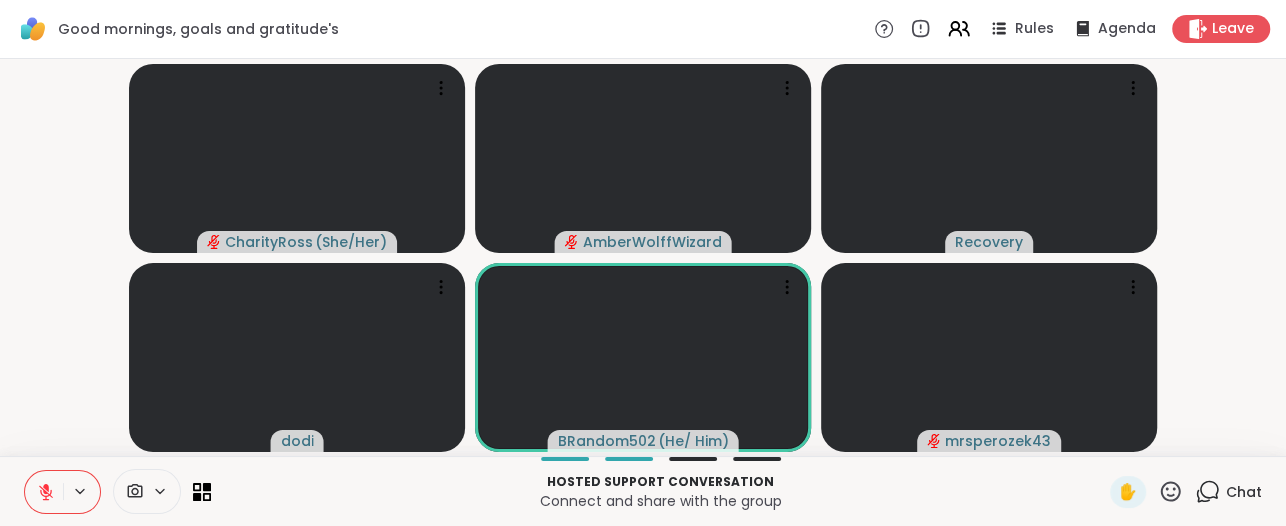 click 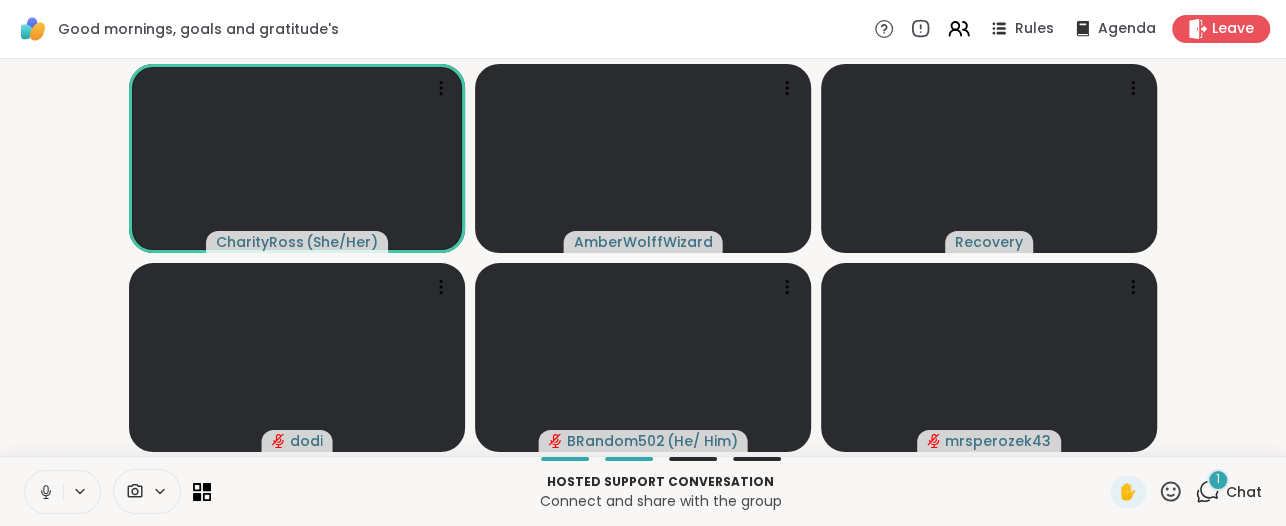 click 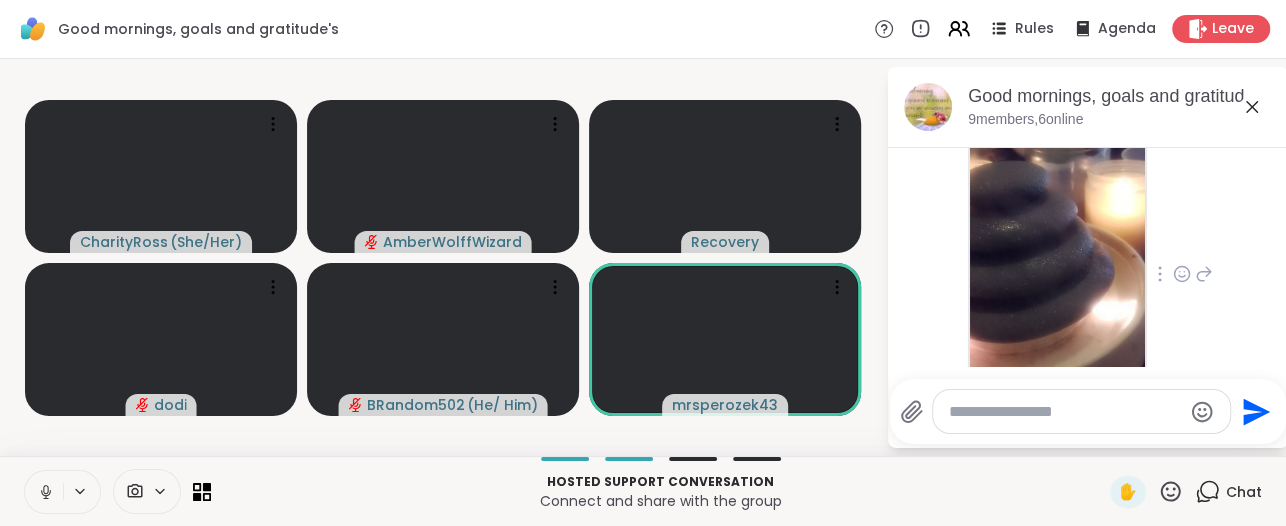 scroll, scrollTop: 3839, scrollLeft: 0, axis: vertical 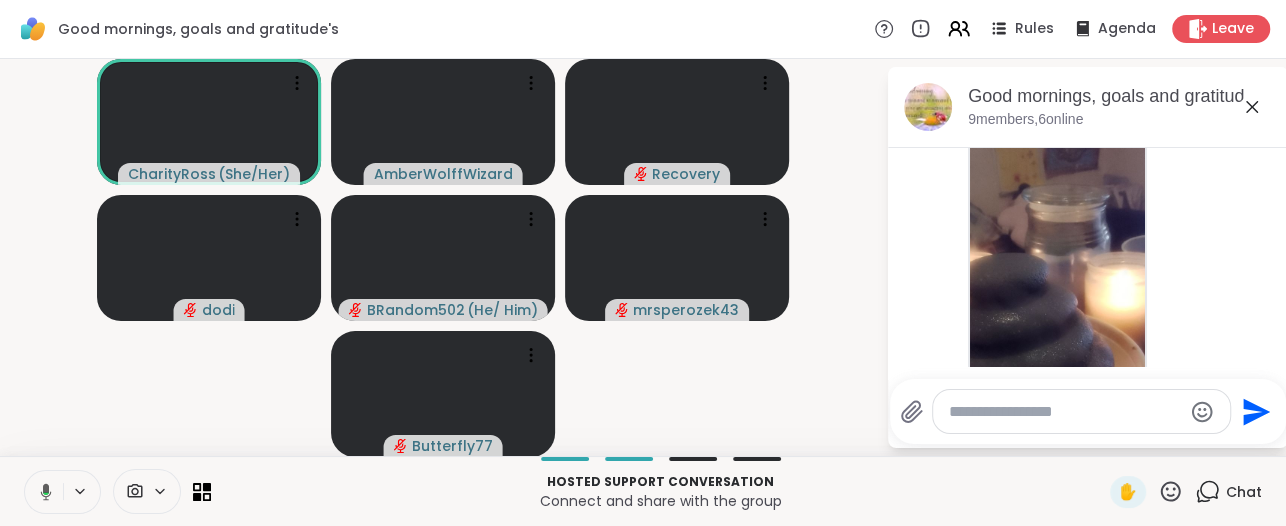click 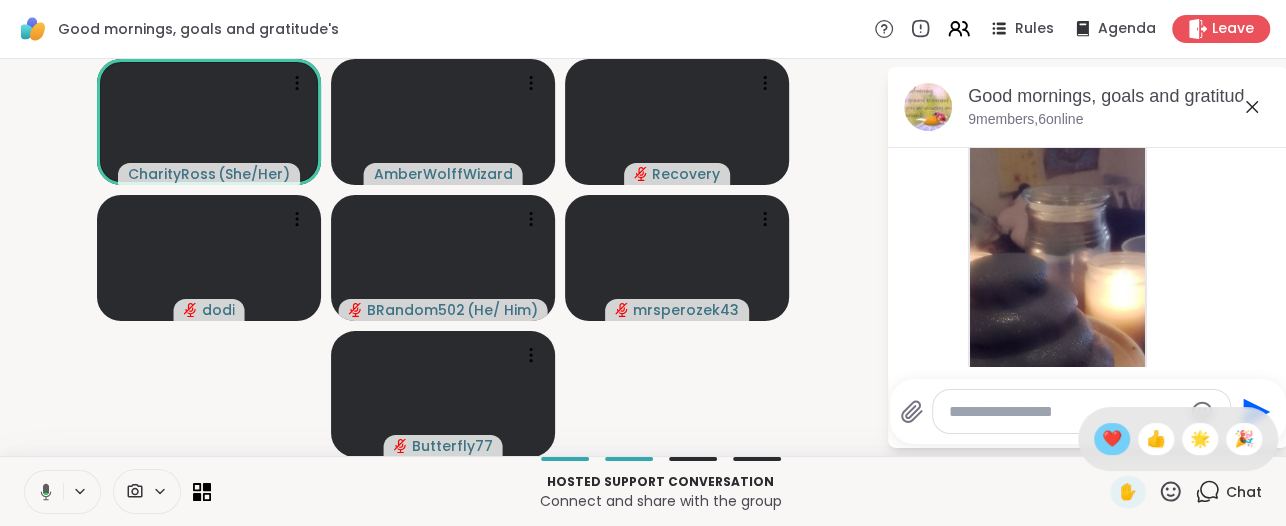click on "❤️" at bounding box center [1112, 439] 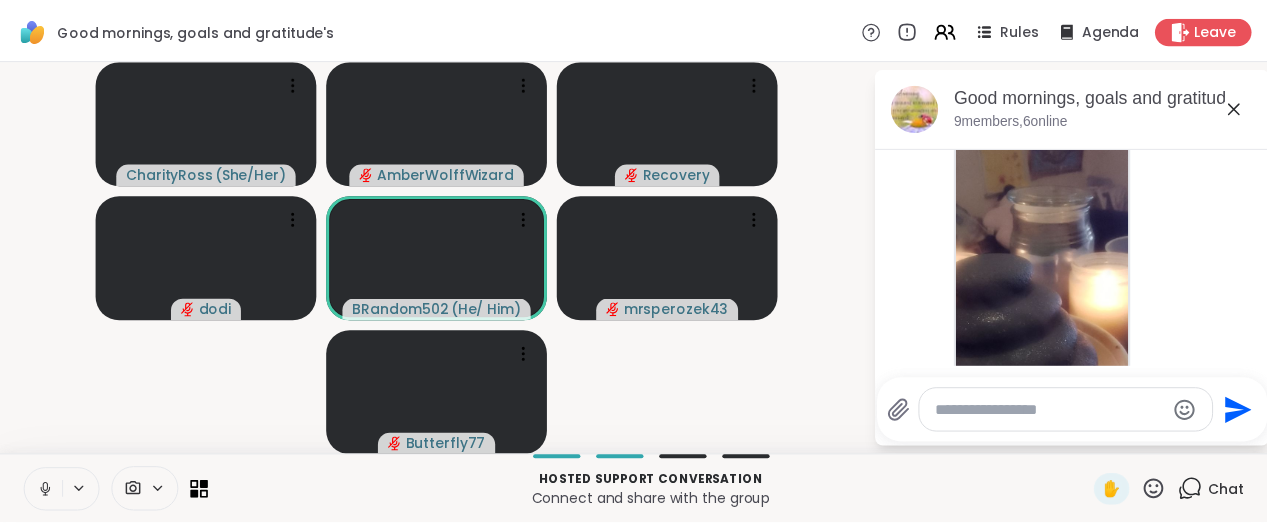 scroll, scrollTop: 0, scrollLeft: 0, axis: both 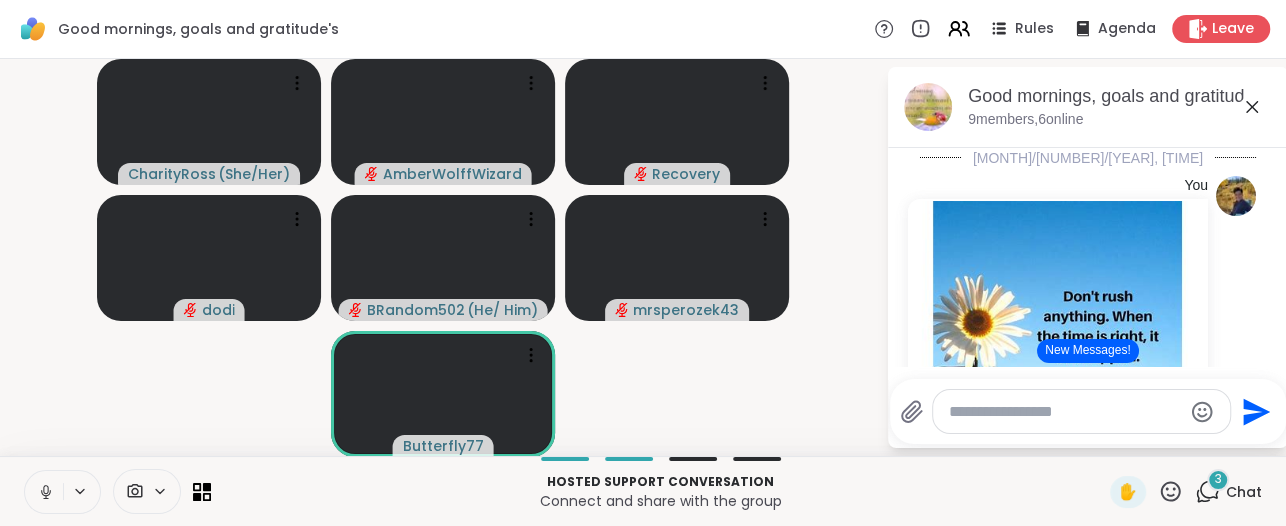 click on "Connect and share with the group" at bounding box center (660, 501) 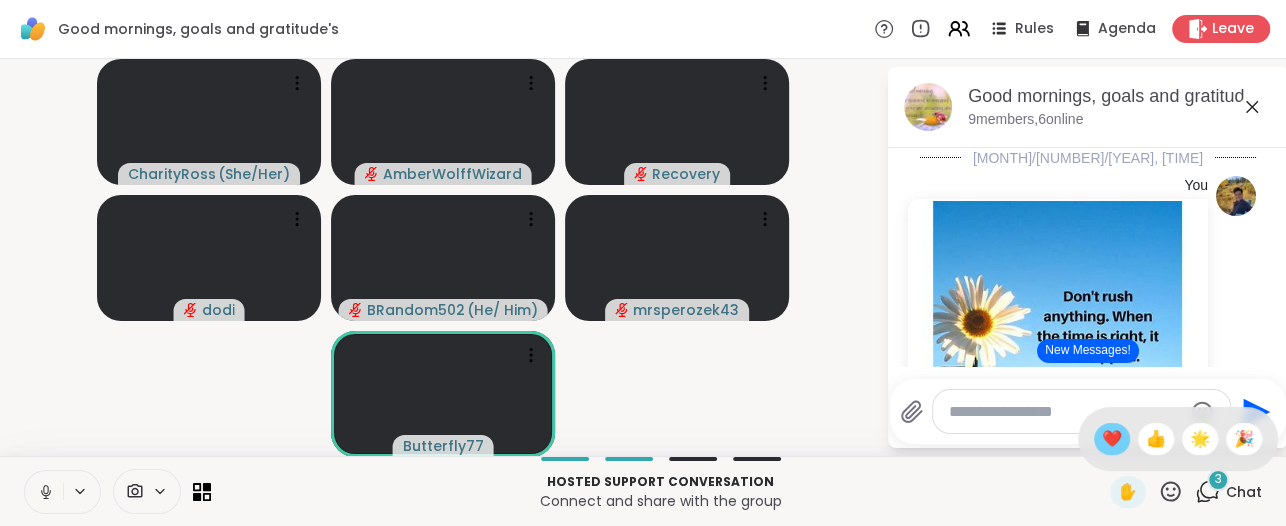 click on "❤️" at bounding box center [1112, 439] 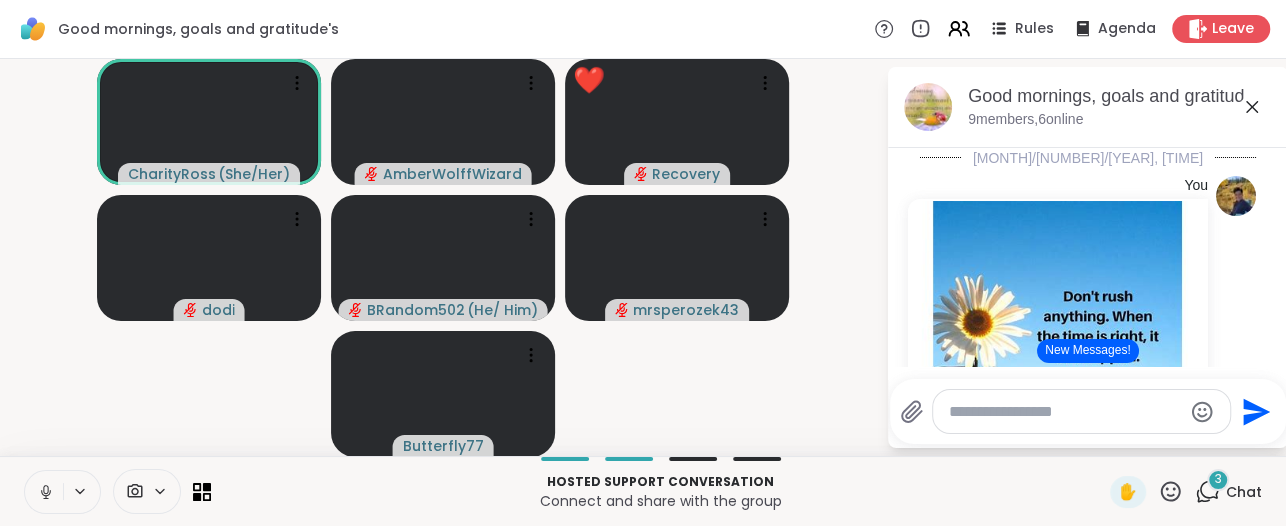 click 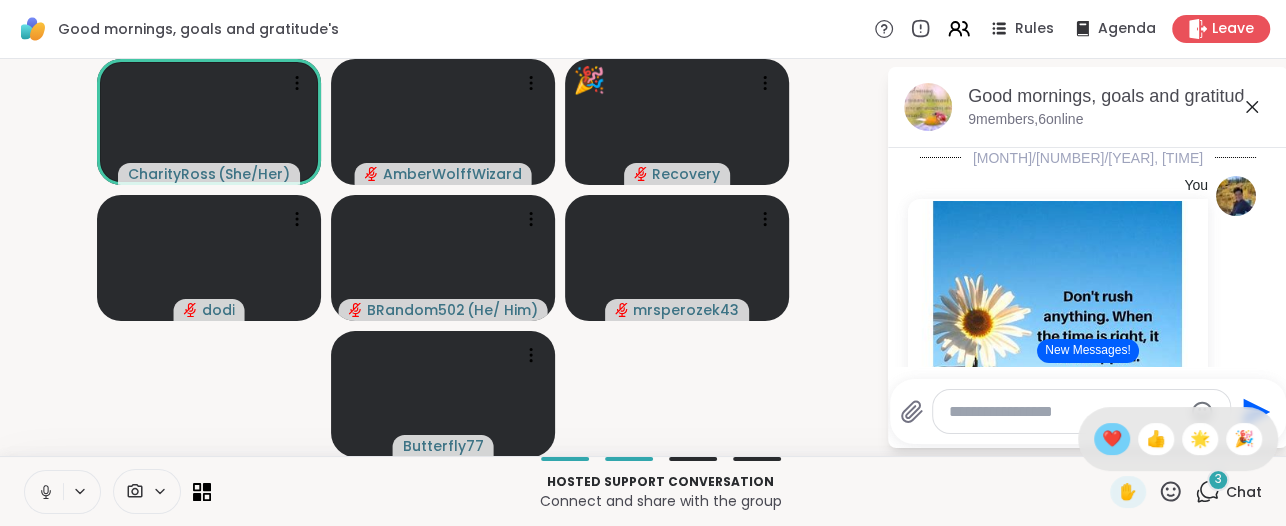 click on "❤️" at bounding box center [1112, 439] 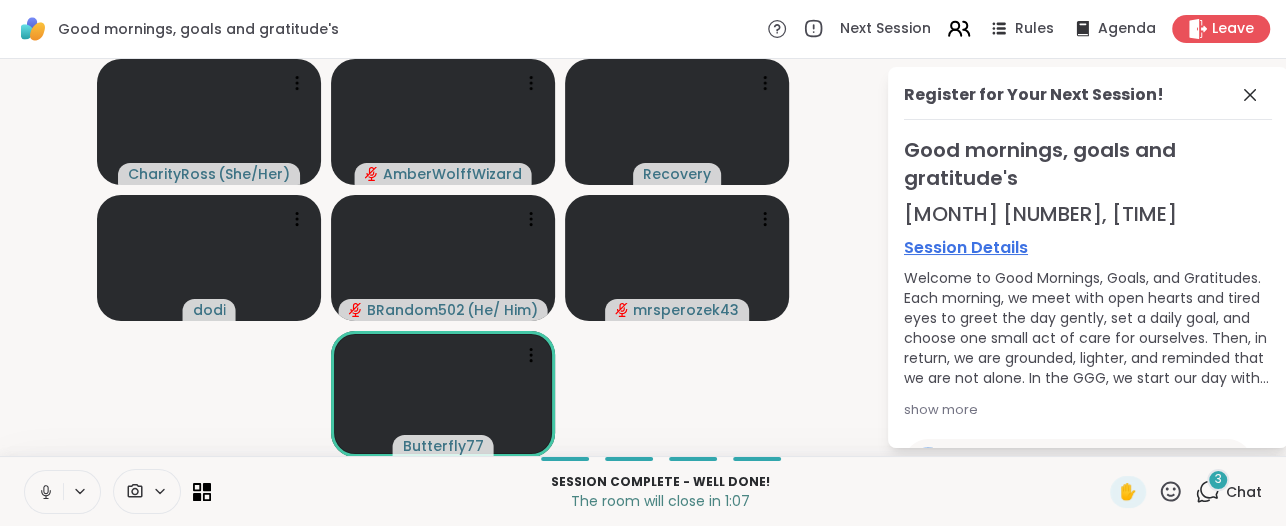 click 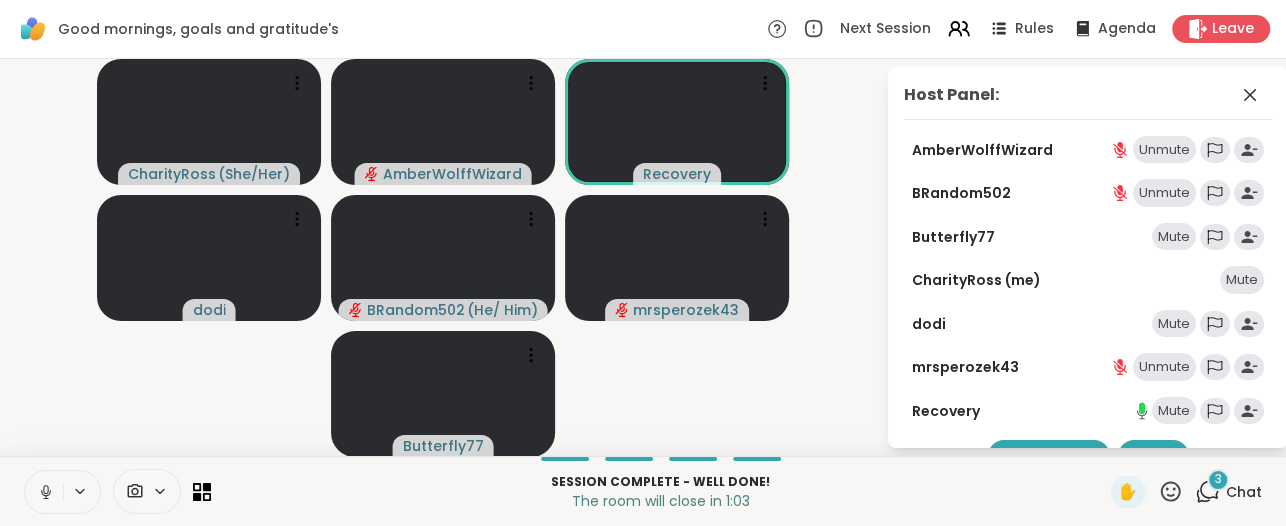 click on "Mute" at bounding box center [1174, 237] 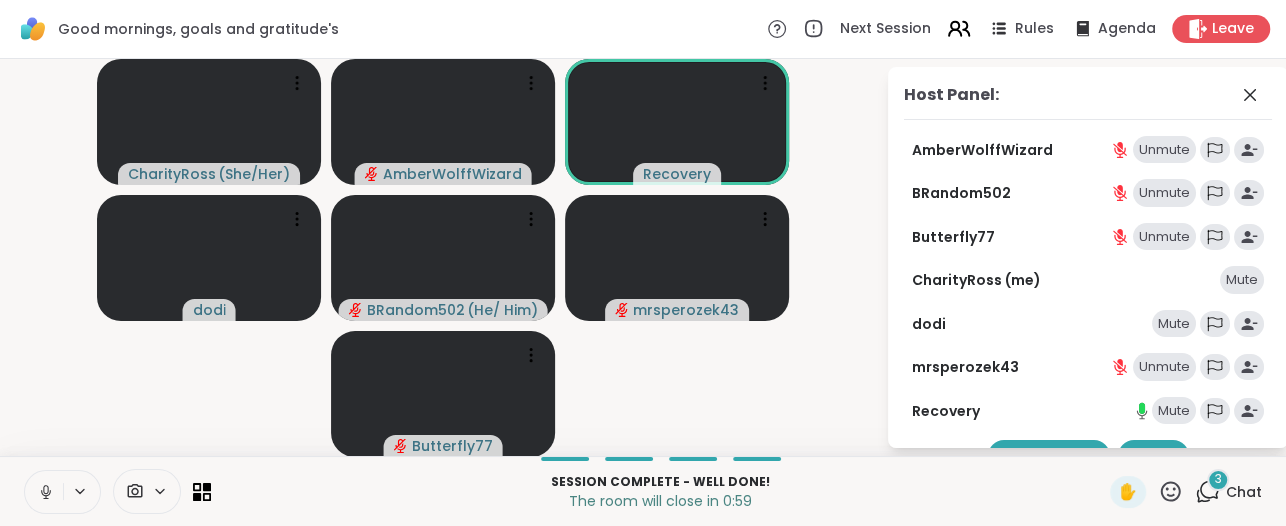 click 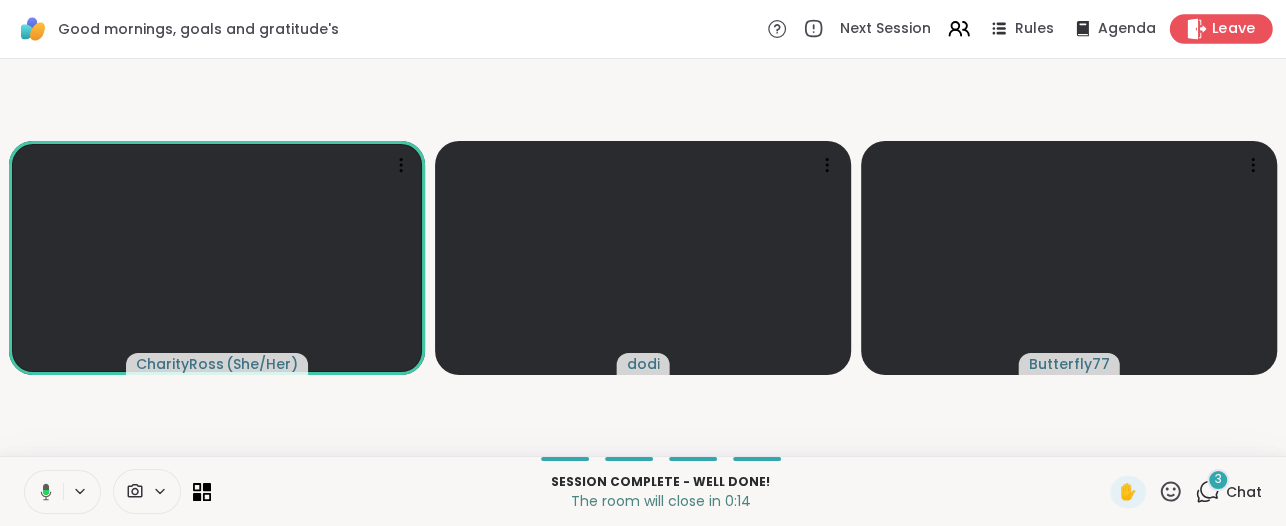 click on "Leave" at bounding box center [1234, 29] 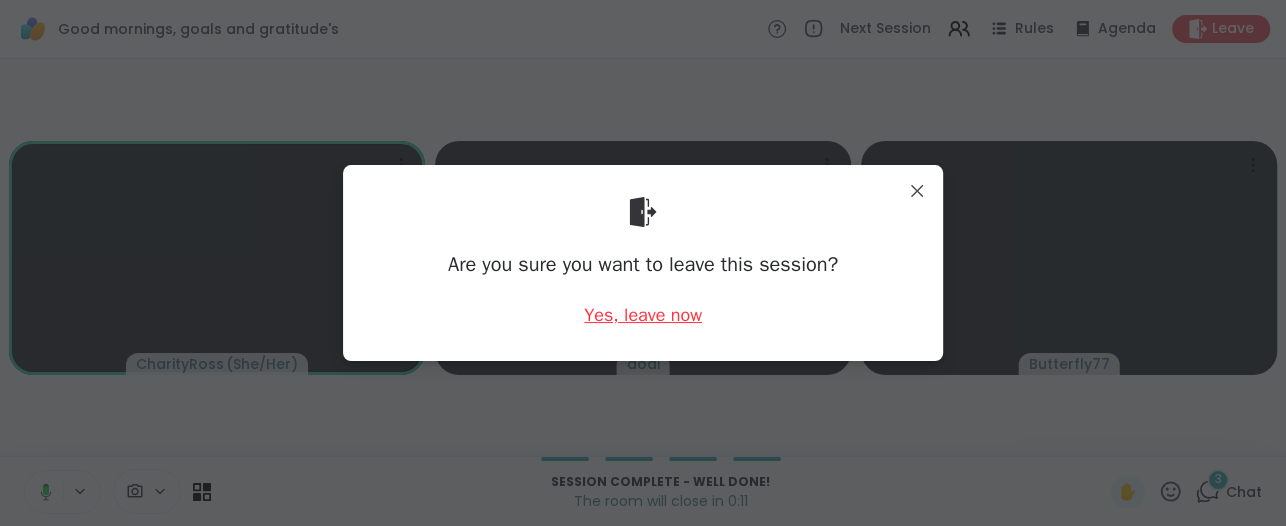 click on "Yes, leave now" at bounding box center (643, 315) 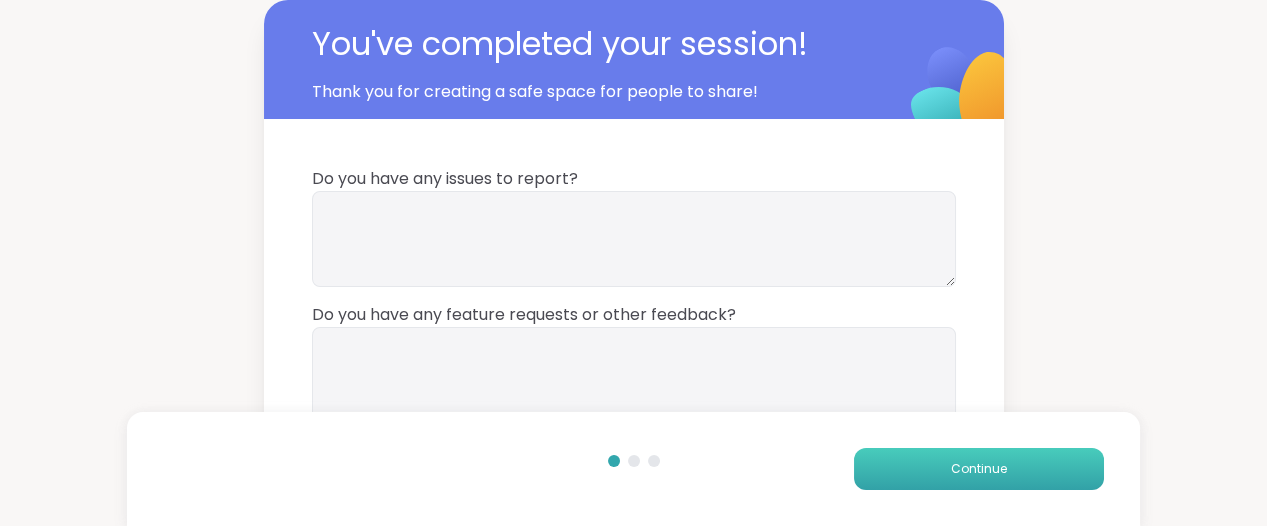 click on "Continue" at bounding box center (979, 469) 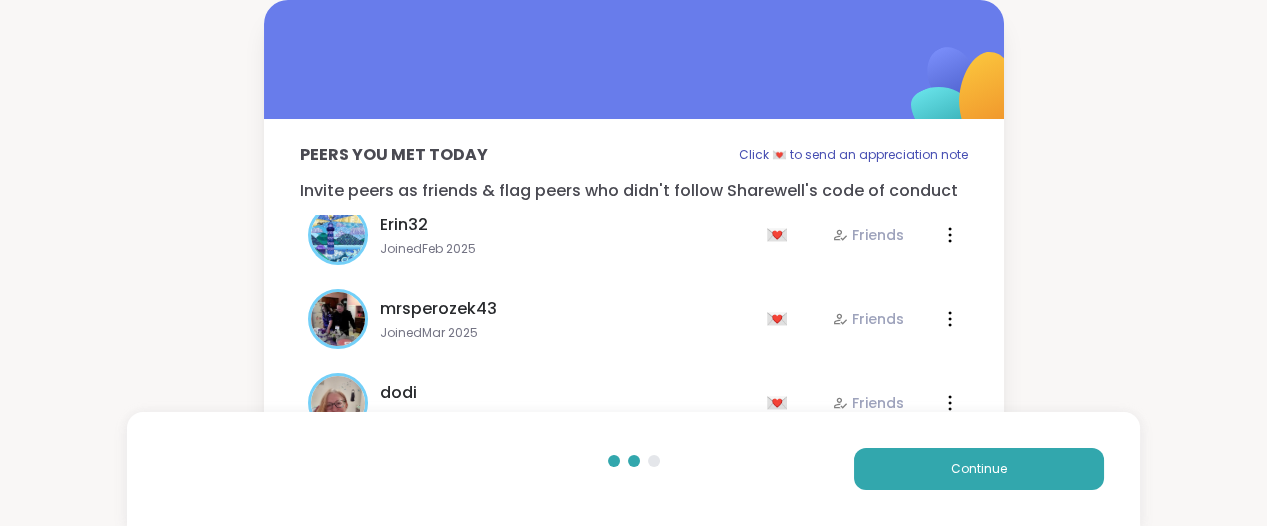 scroll, scrollTop: 227, scrollLeft: 0, axis: vertical 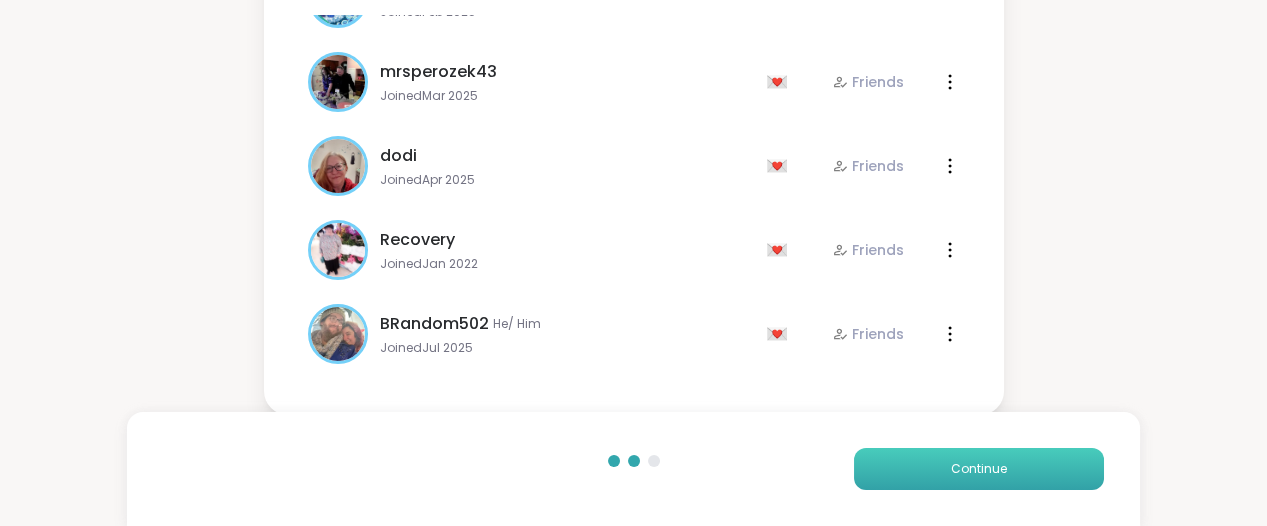 click on "Continue" at bounding box center (979, 469) 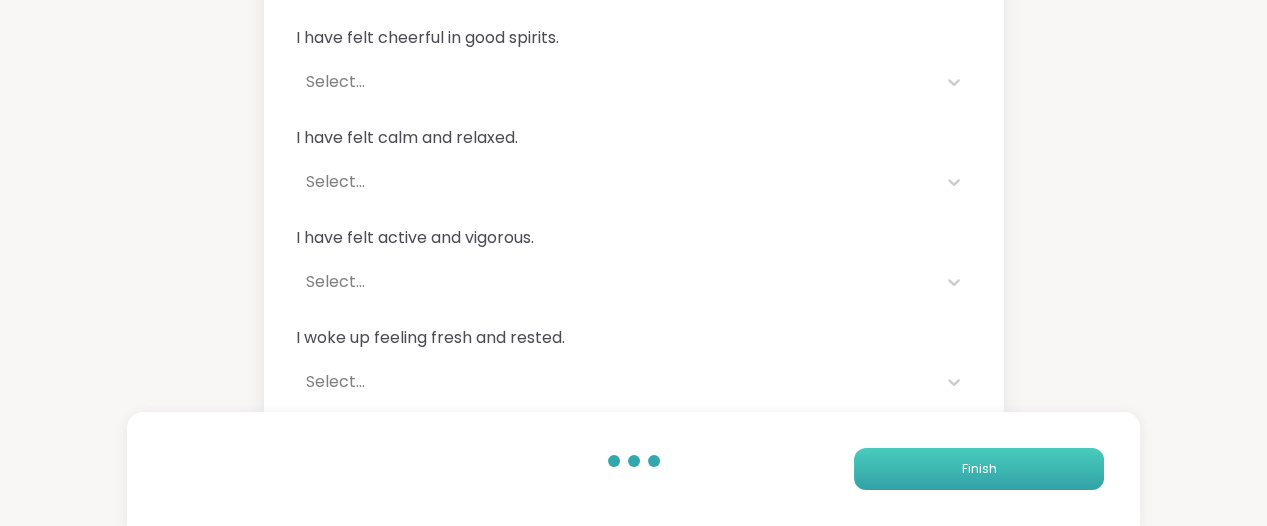 click on "Finish" at bounding box center [979, 469] 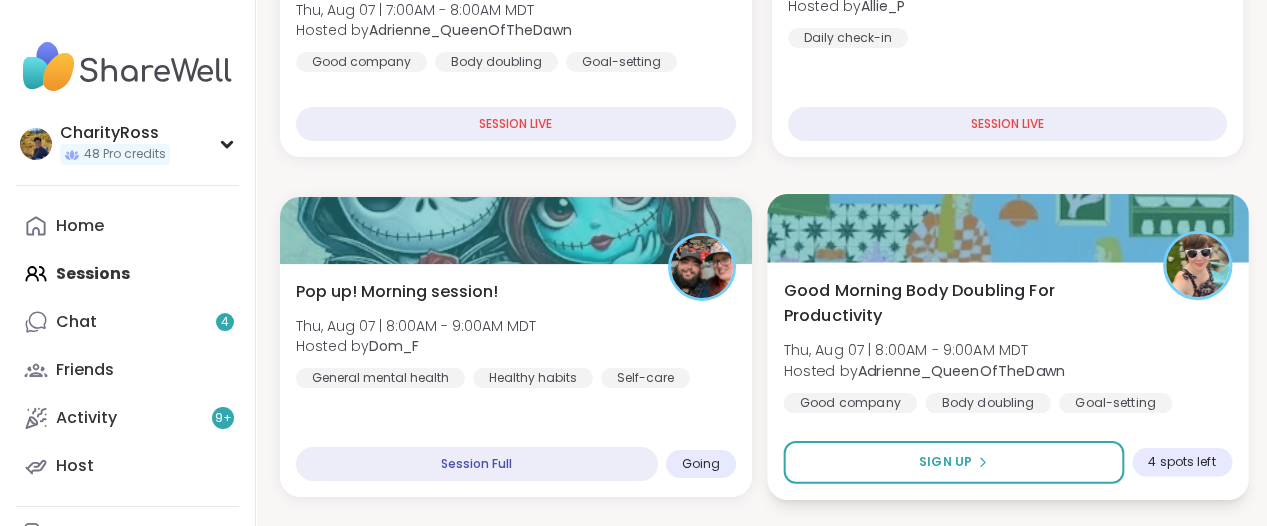 scroll, scrollTop: 625, scrollLeft: 0, axis: vertical 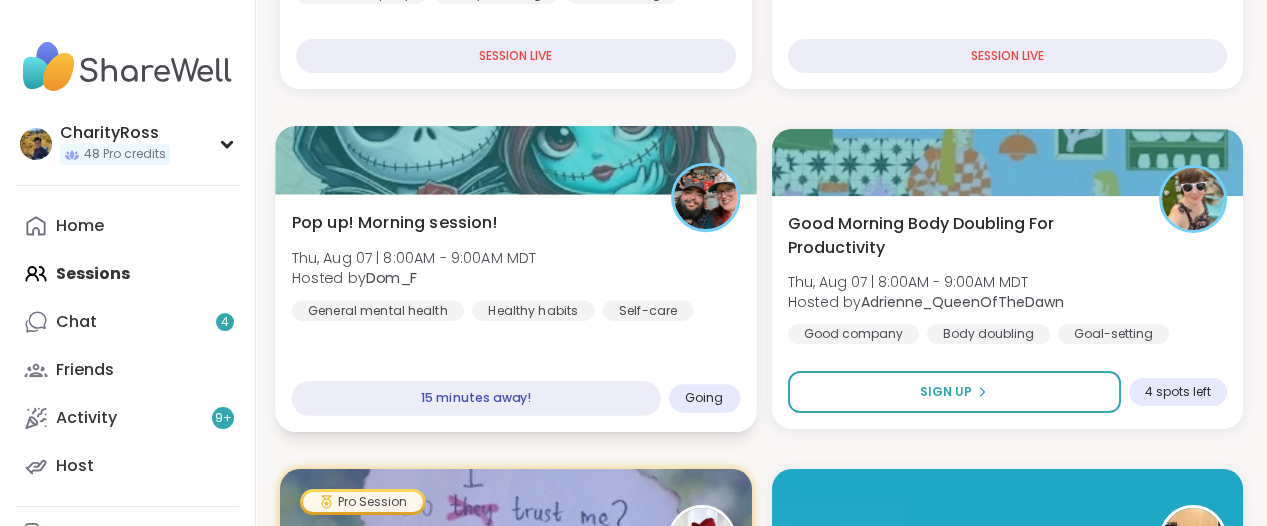 click on "Pop up! Morning session! [DAY], [MONTH] [NUMBER] | [TIME] - [TIME] [TIMEZONE] Hosted by [NAME] General mental health Healthy habits Self-care" at bounding box center [516, 265] 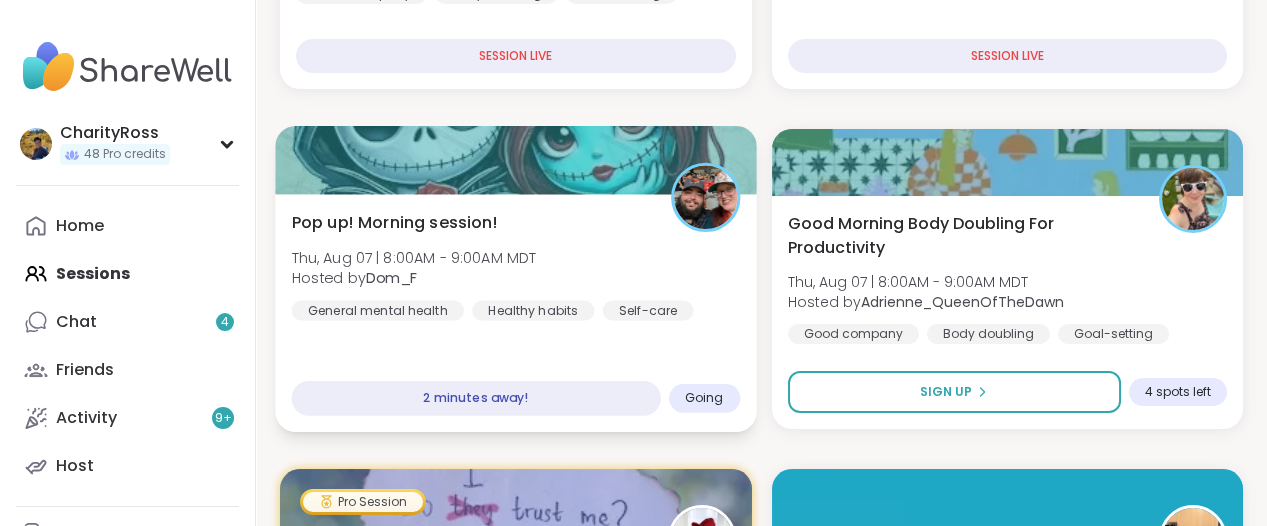 click on "Pop up! Morning session! [DAY], [MONTH] [NUMBER] | [TIME] - [TIME] [TIMEZONE] Hosted by [NAME] General mental health Healthy habits Self-care" at bounding box center [516, 265] 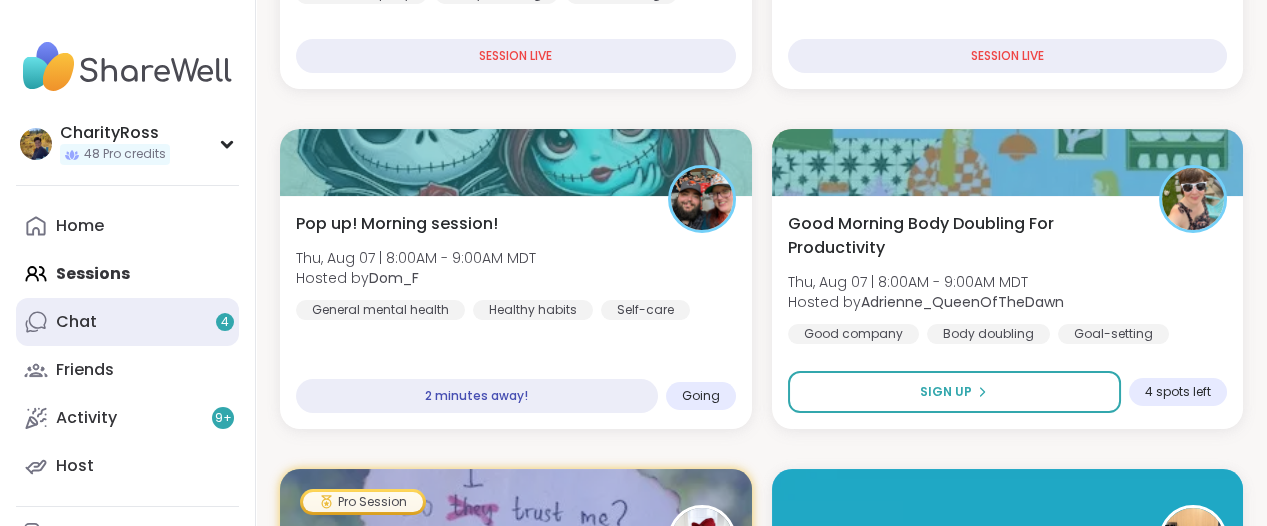 click on "Chat 4" at bounding box center [127, 322] 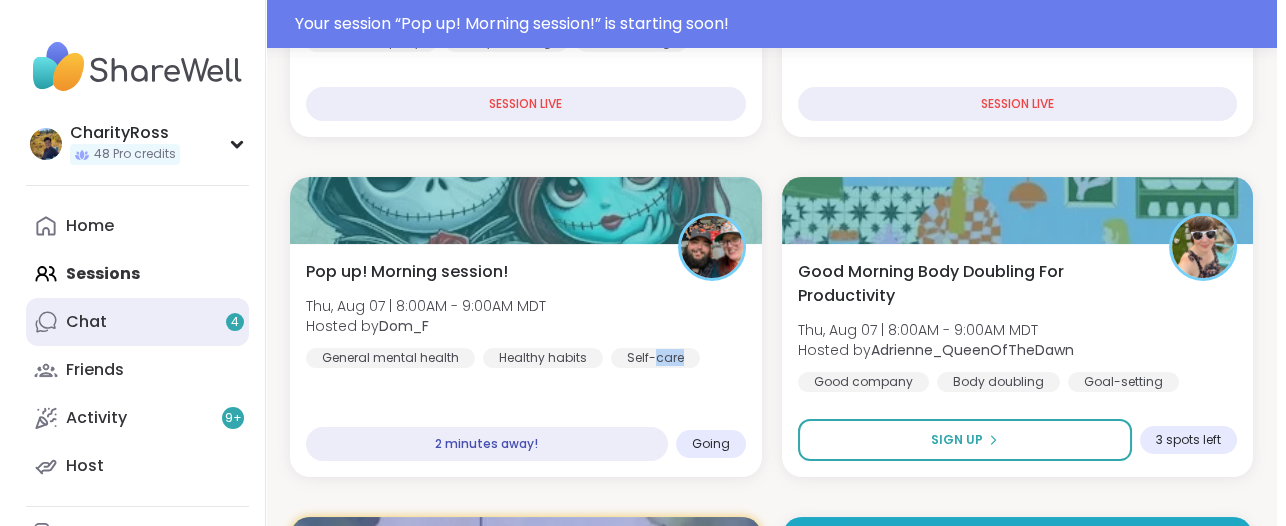 scroll, scrollTop: 0, scrollLeft: 0, axis: both 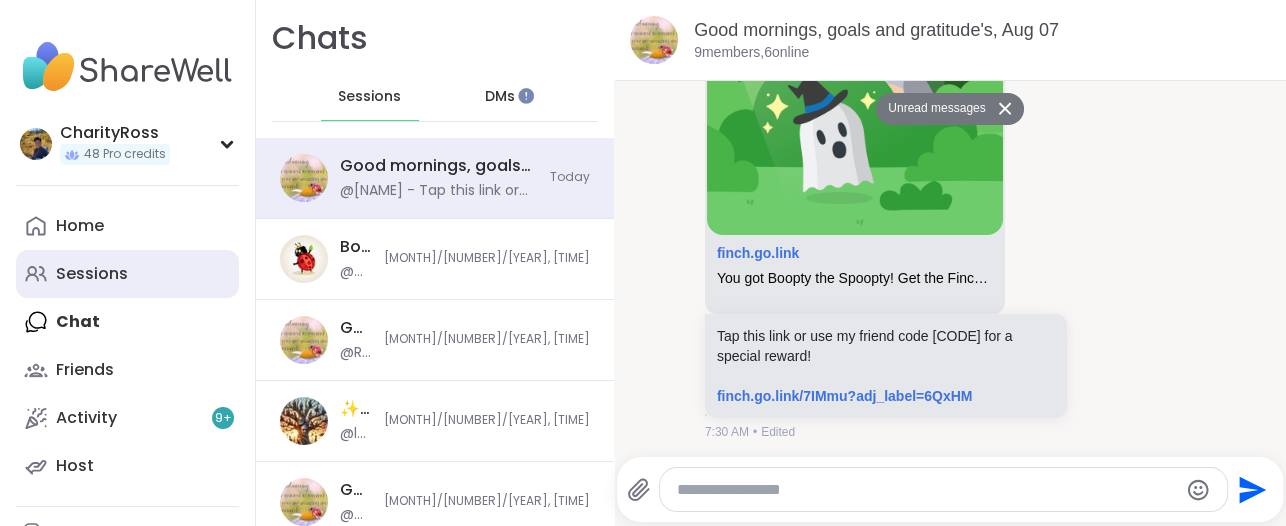click on "Sessions" at bounding box center [127, 274] 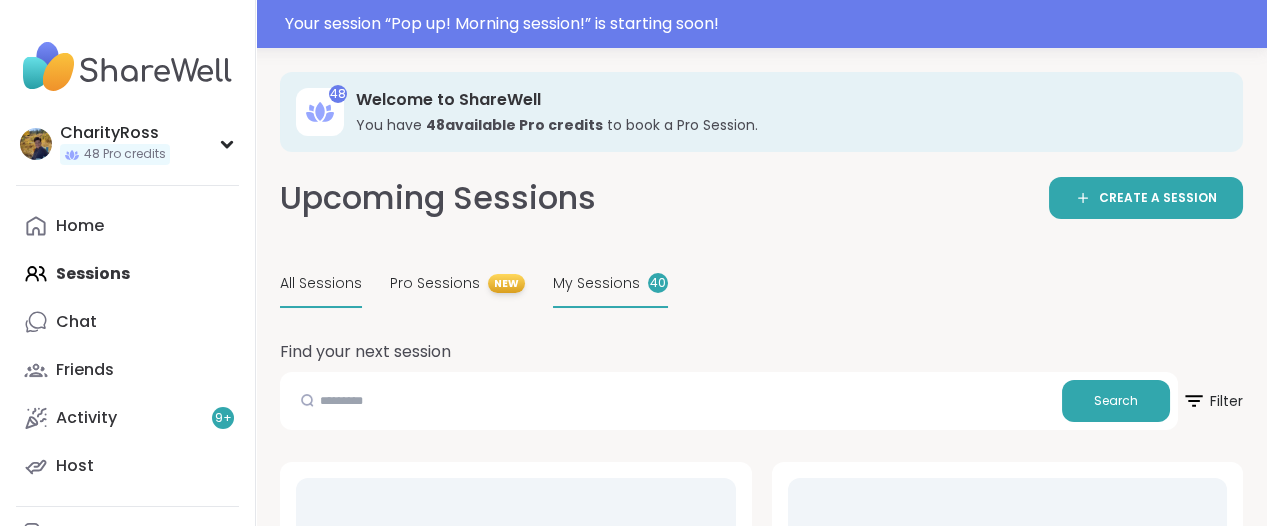 click on "My Sessions" at bounding box center [596, 283] 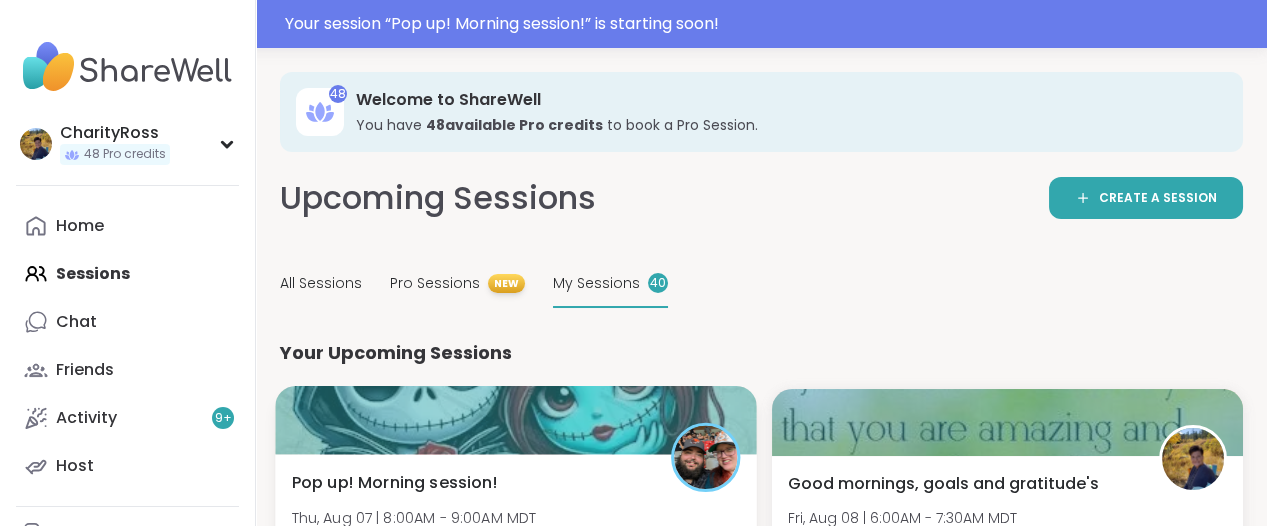 click at bounding box center [515, 420] 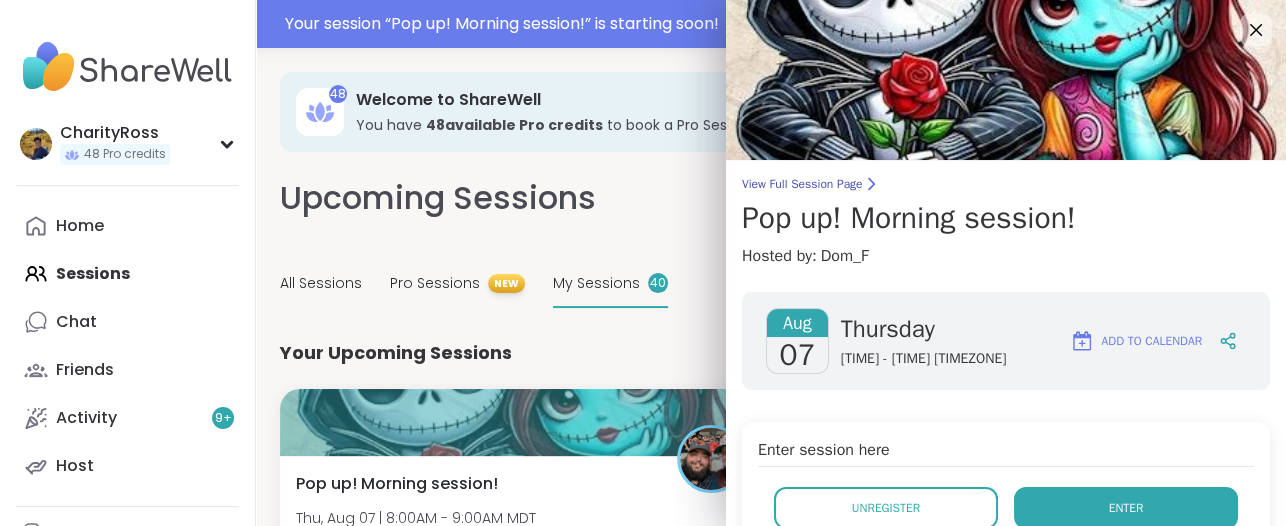 click on "Enter" at bounding box center (1126, 508) 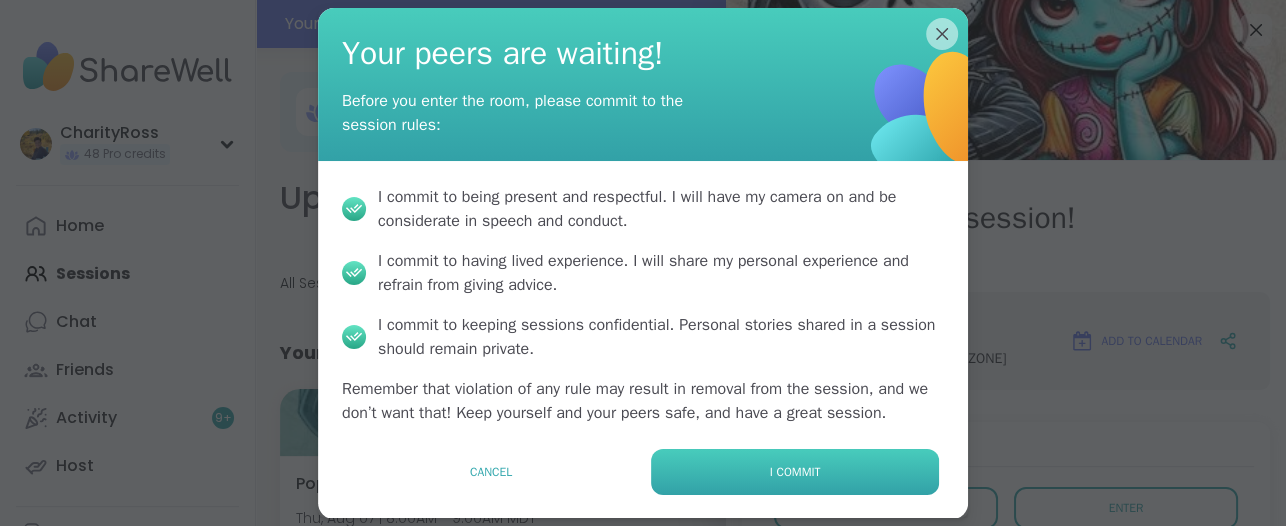 click on "I commit" at bounding box center [795, 472] 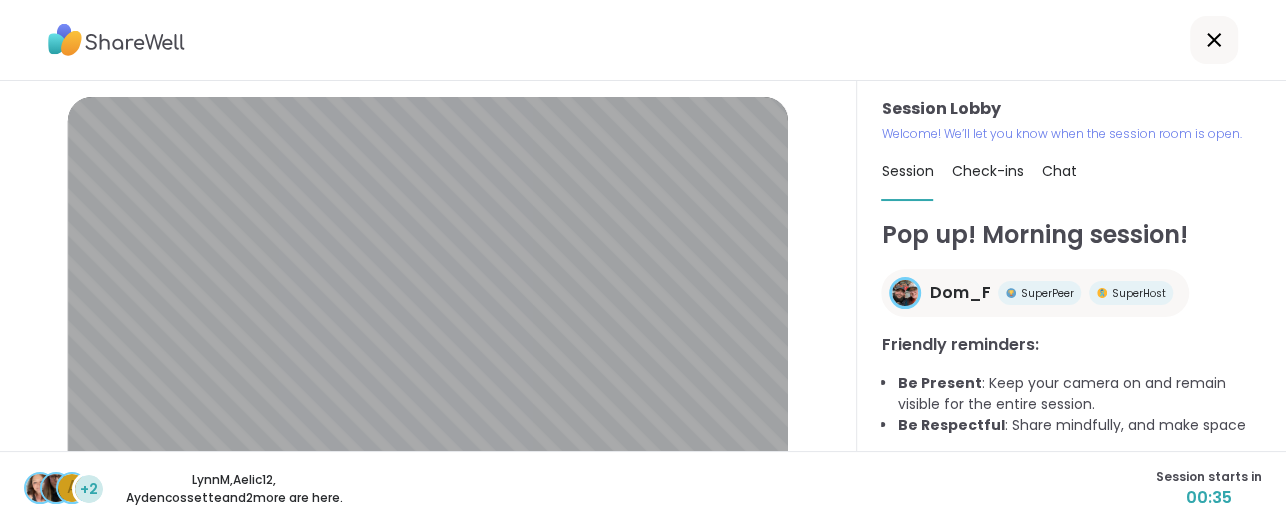 click on "A +[NUMBER] [NAME] , A[NAME] , [NAME] and [NUMBER] more are here. Session starts in [TIME]" at bounding box center [643, 488] 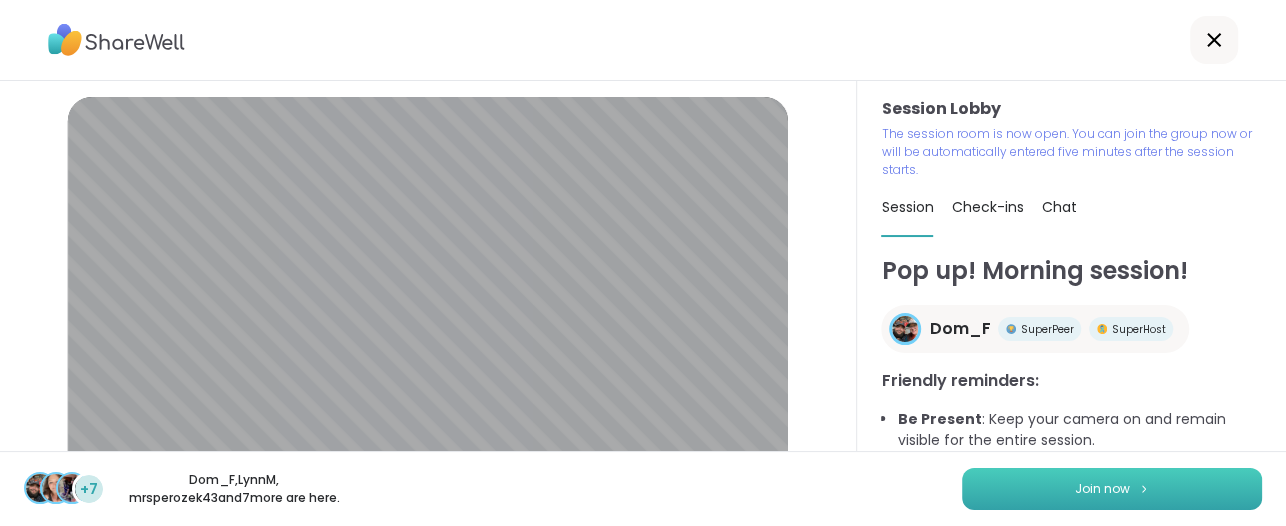 click on "Join now" at bounding box center (1112, 489) 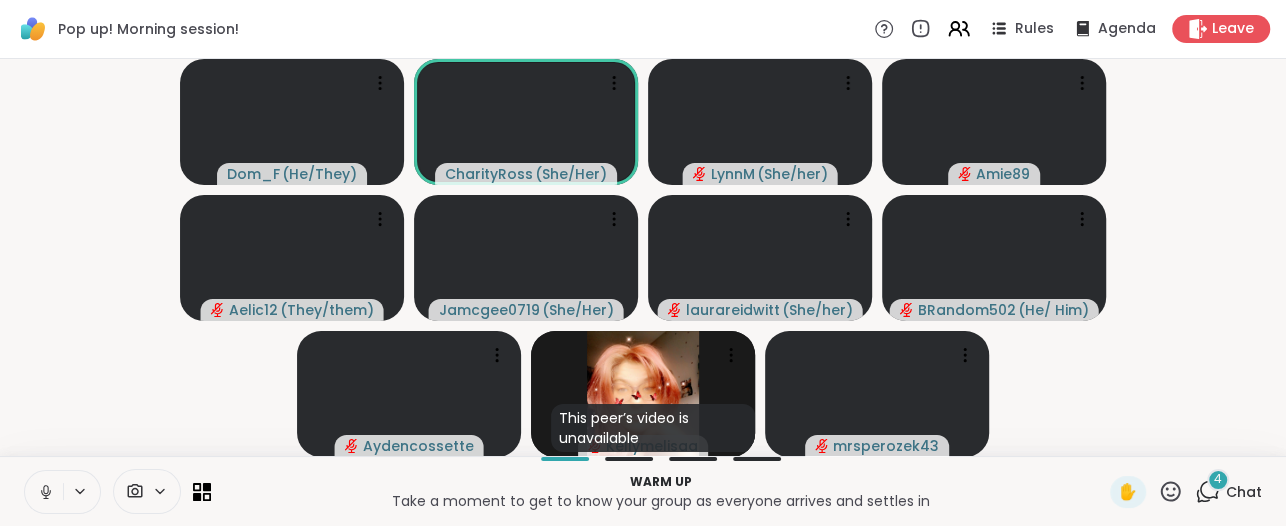 click 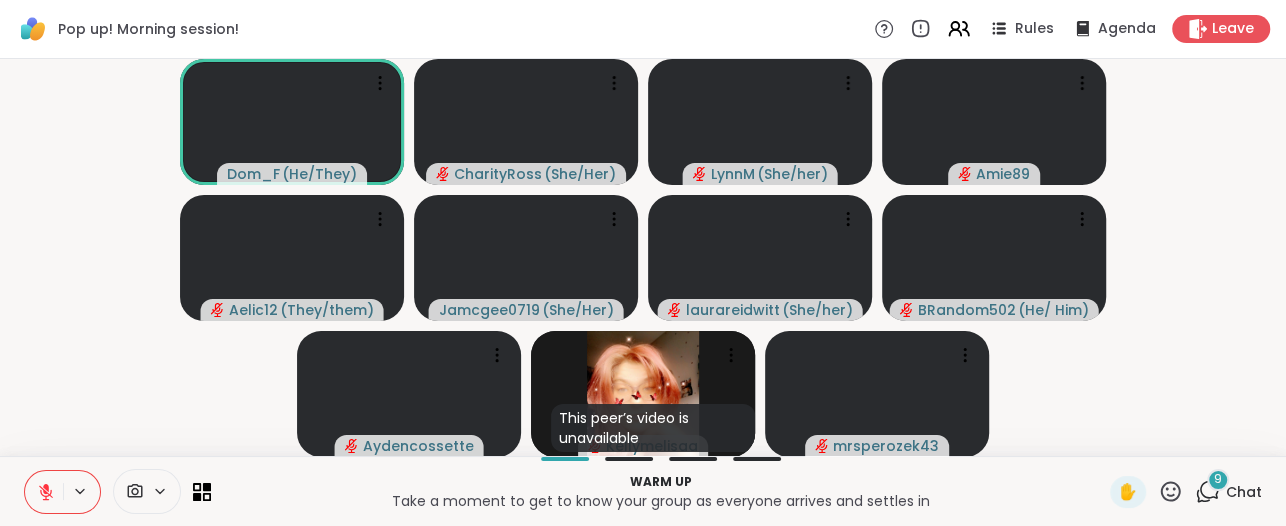type 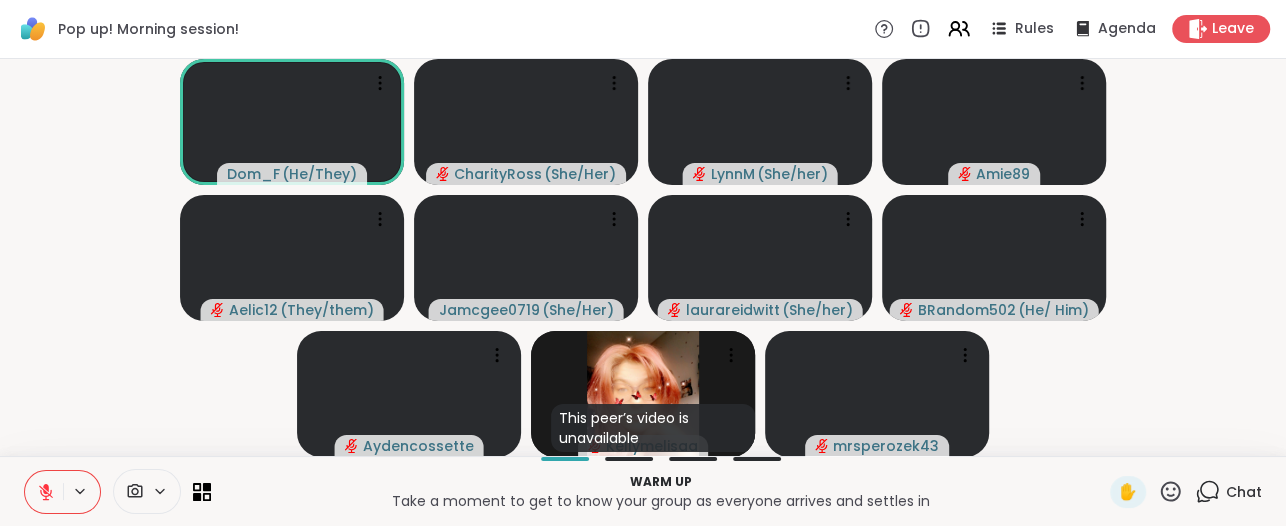 click 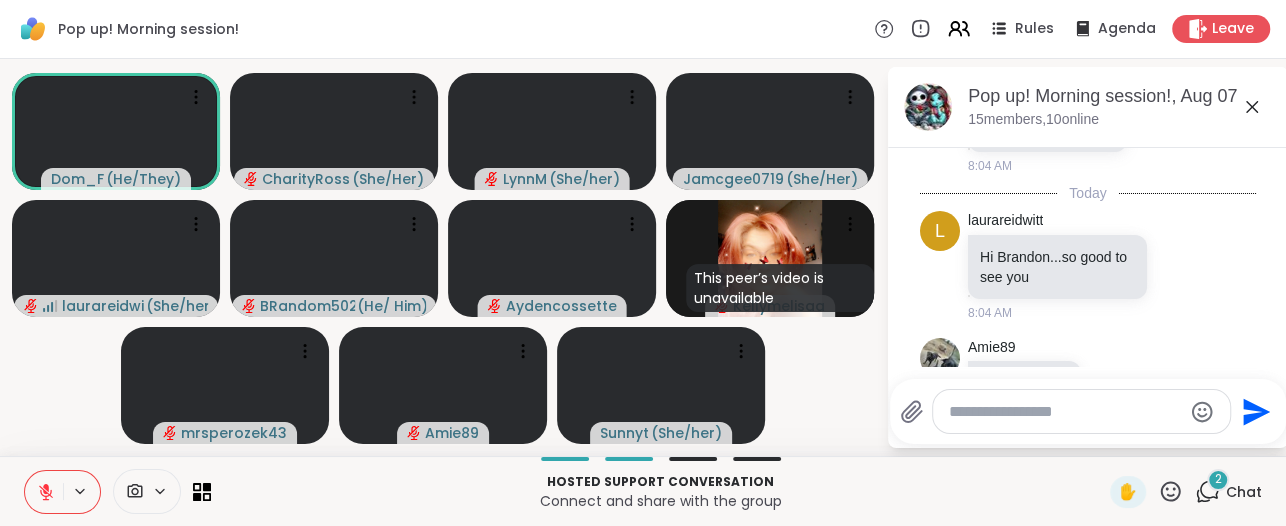 scroll, scrollTop: 1197, scrollLeft: 0, axis: vertical 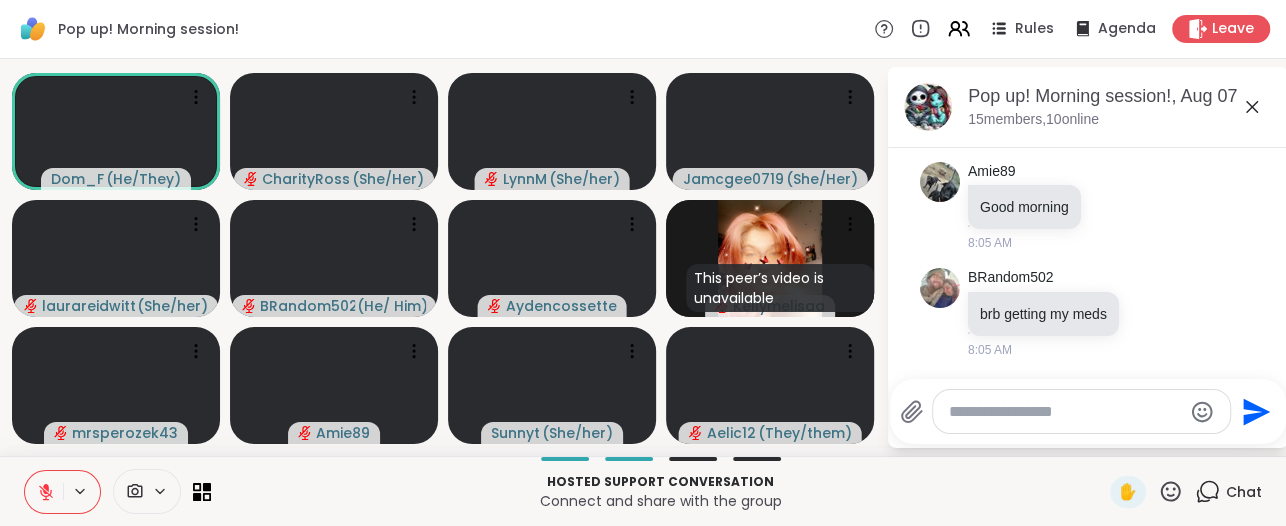 click at bounding box center (1081, 411) 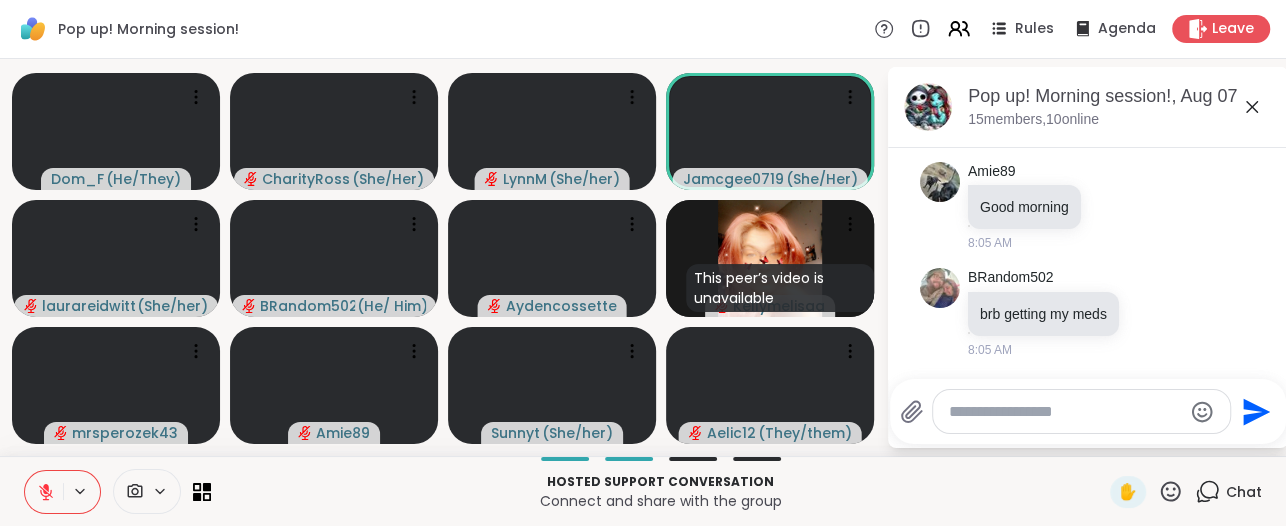click at bounding box center [1065, 412] 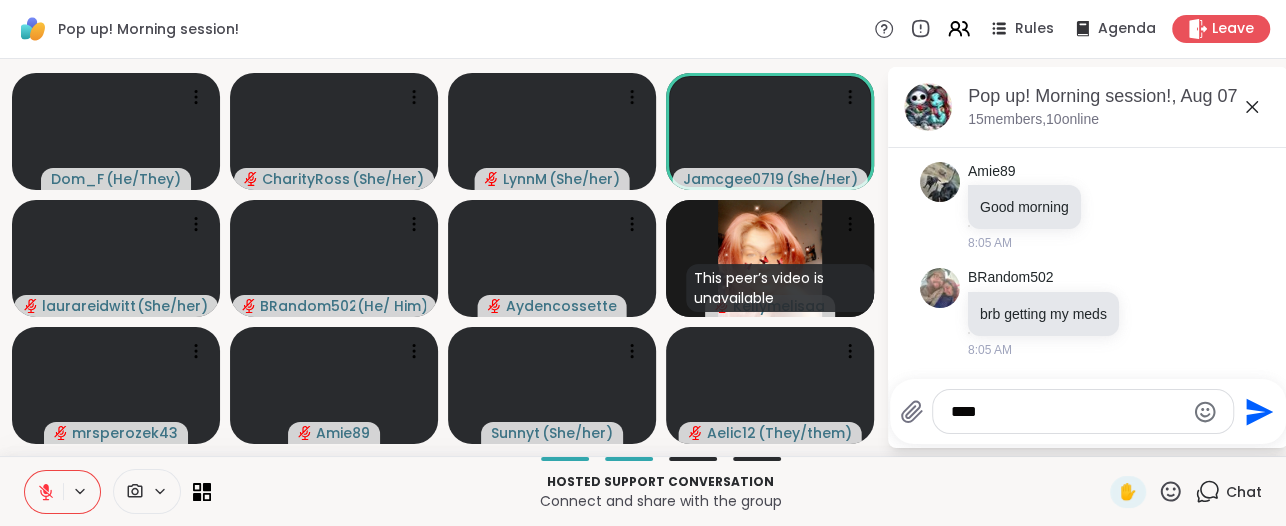 type on "*****" 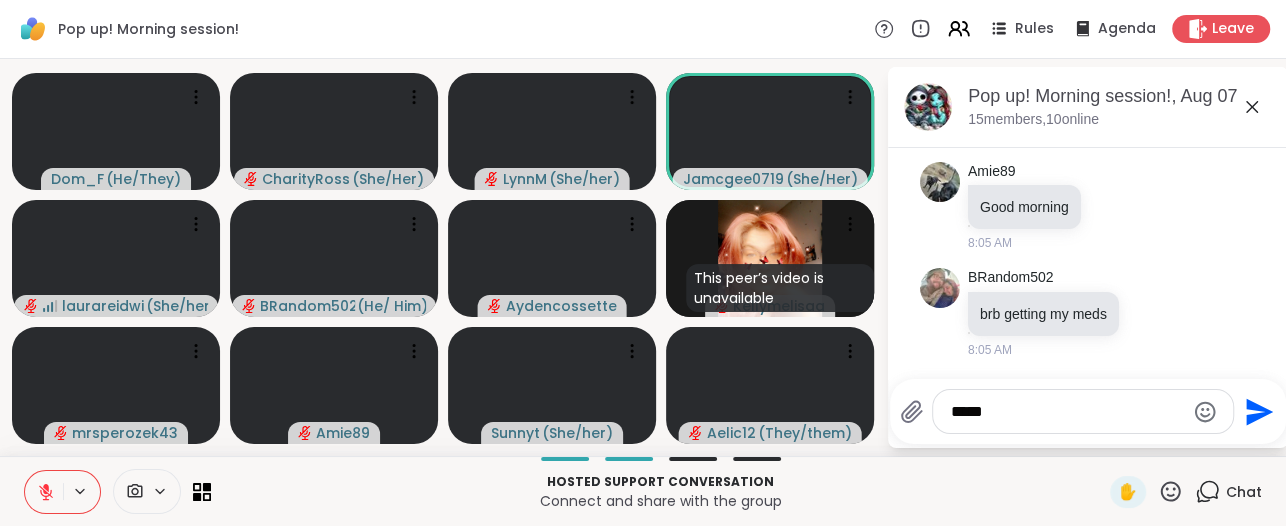 drag, startPoint x: 993, startPoint y: 410, endPoint x: 937, endPoint y: 414, distance: 56.142673 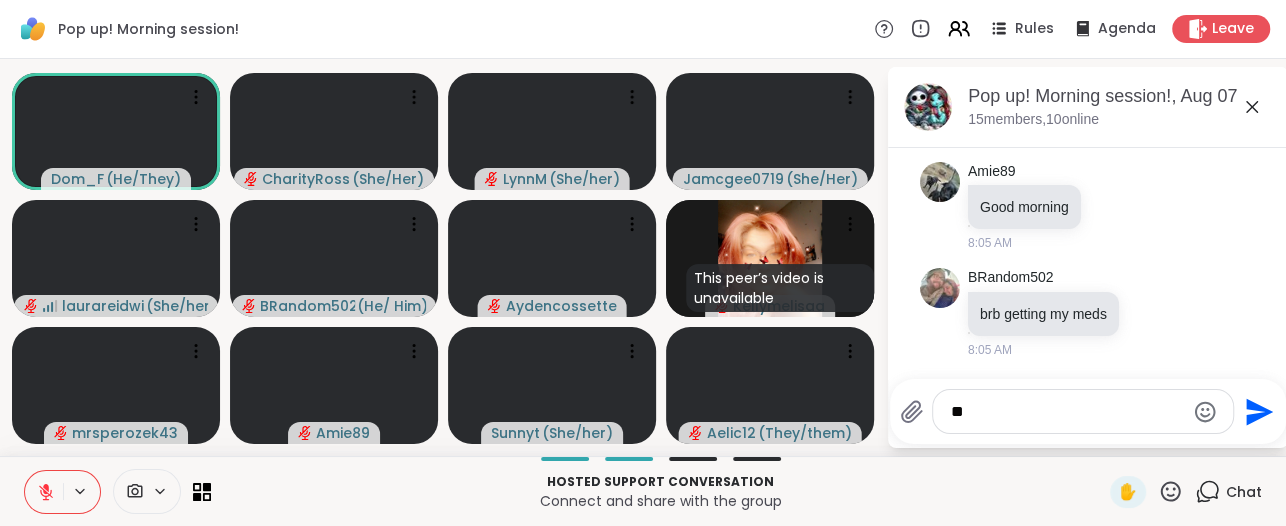 type on "*" 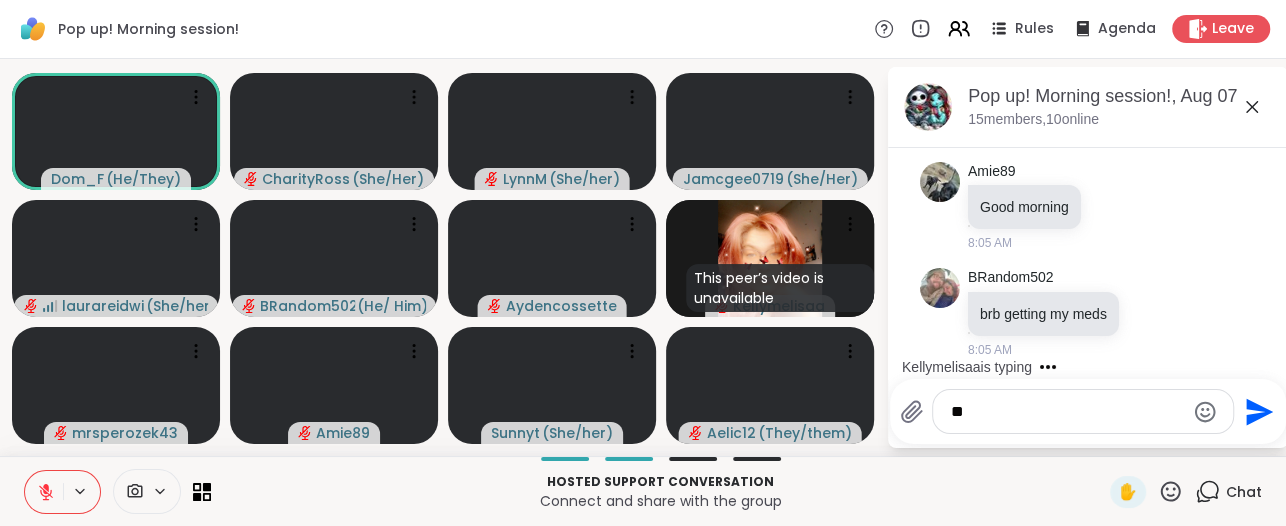 type on "***" 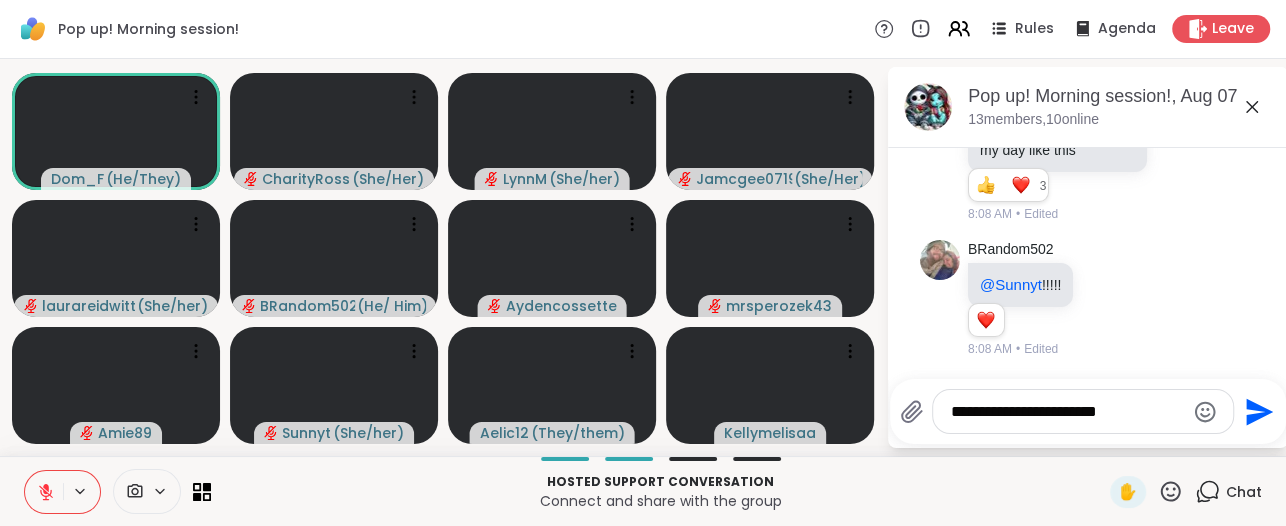 scroll, scrollTop: 1995, scrollLeft: 0, axis: vertical 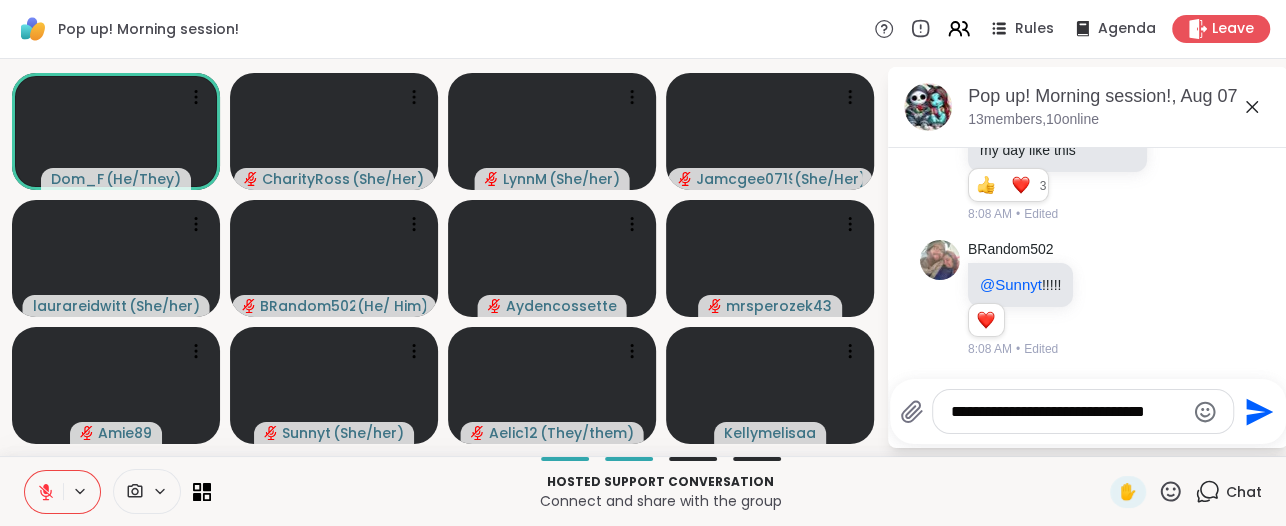 type on "**********" 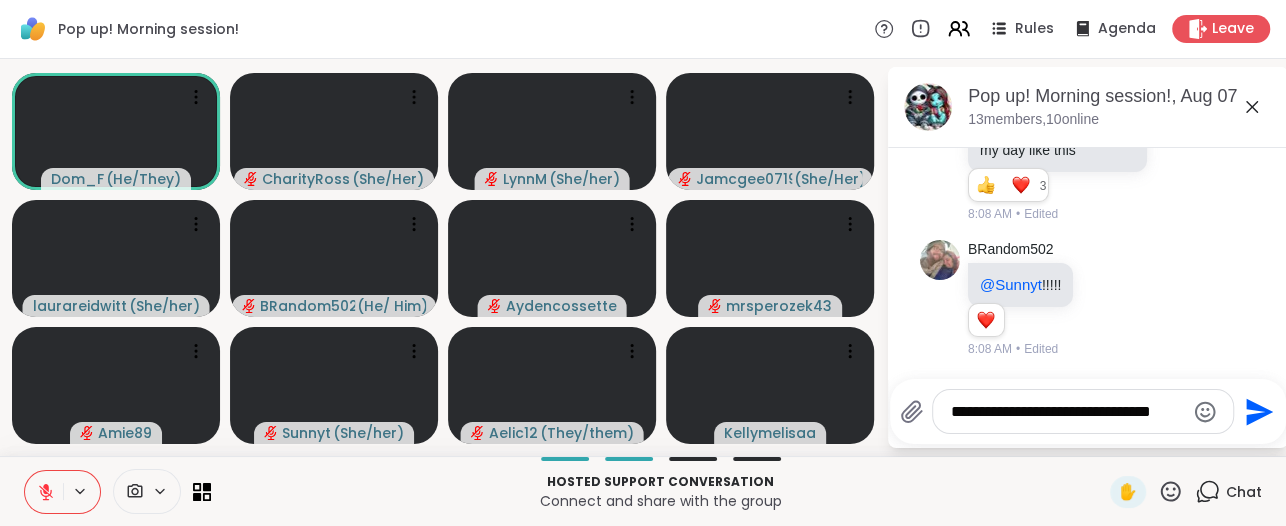 type 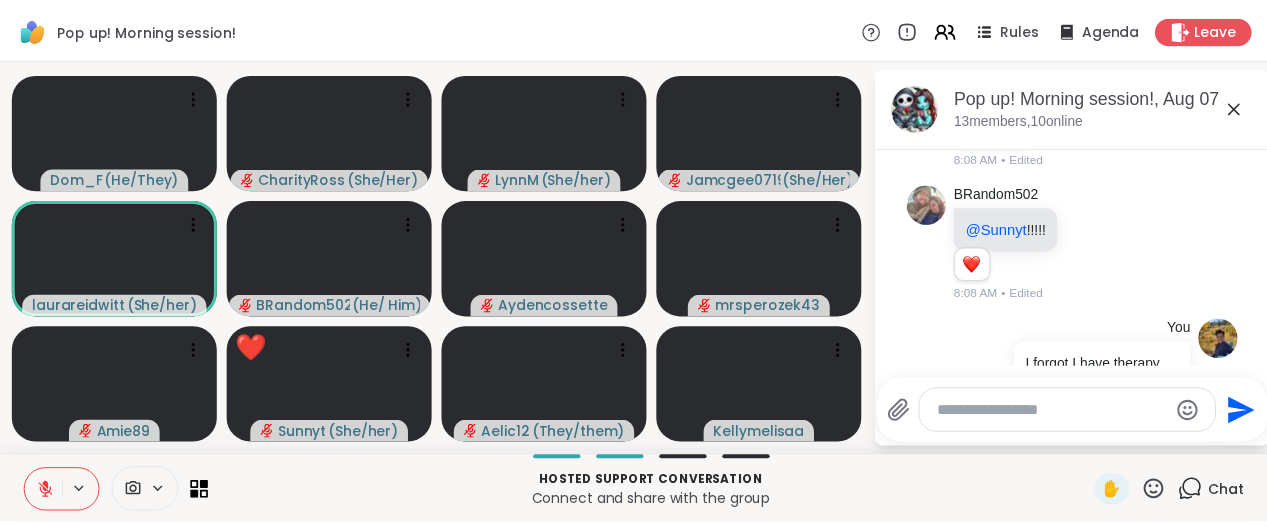 scroll, scrollTop: 2122, scrollLeft: 0, axis: vertical 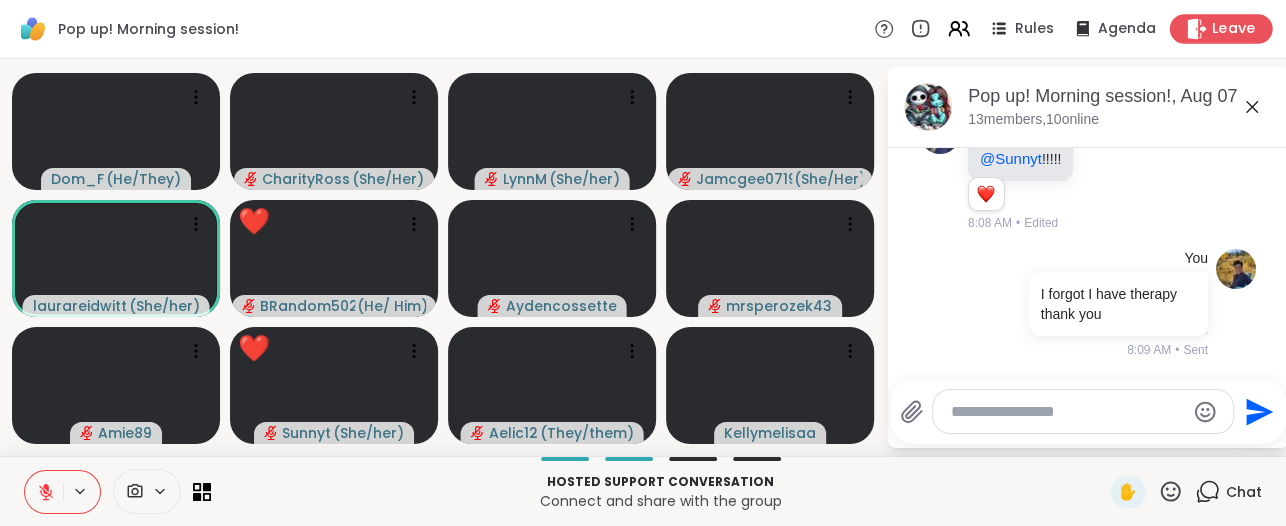 click on "Leave" at bounding box center (1221, 28) 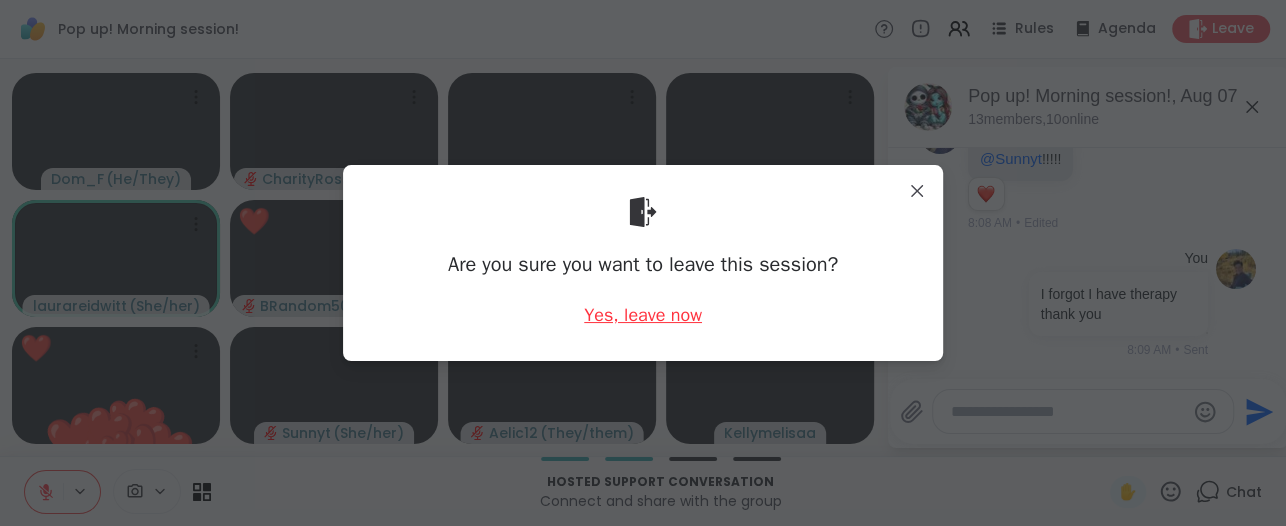 click on "Yes, leave now" at bounding box center (643, 315) 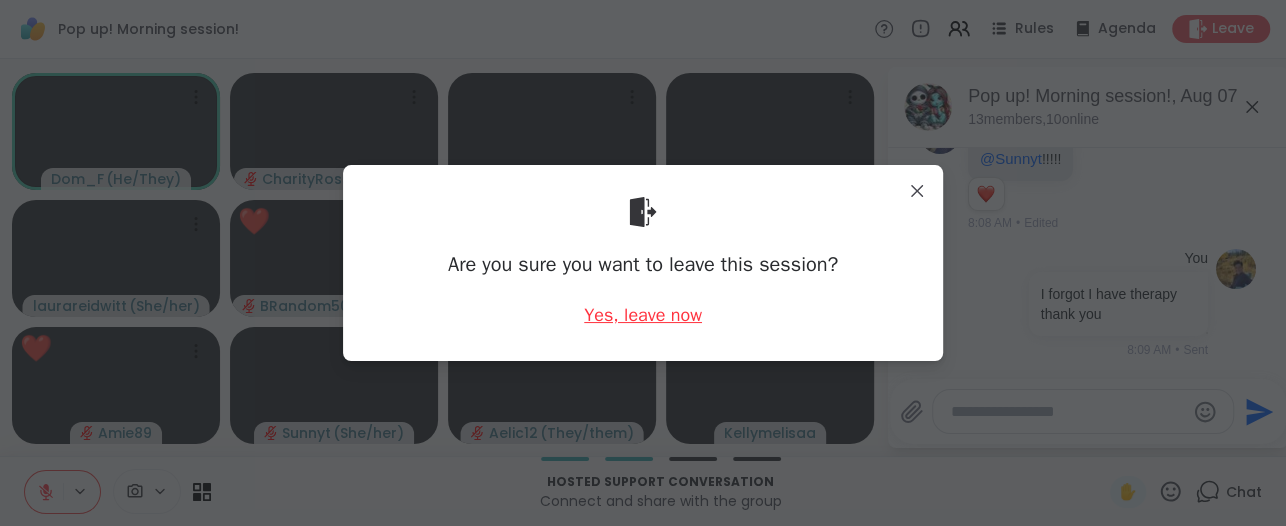click on "Yes, leave now" at bounding box center (643, 315) 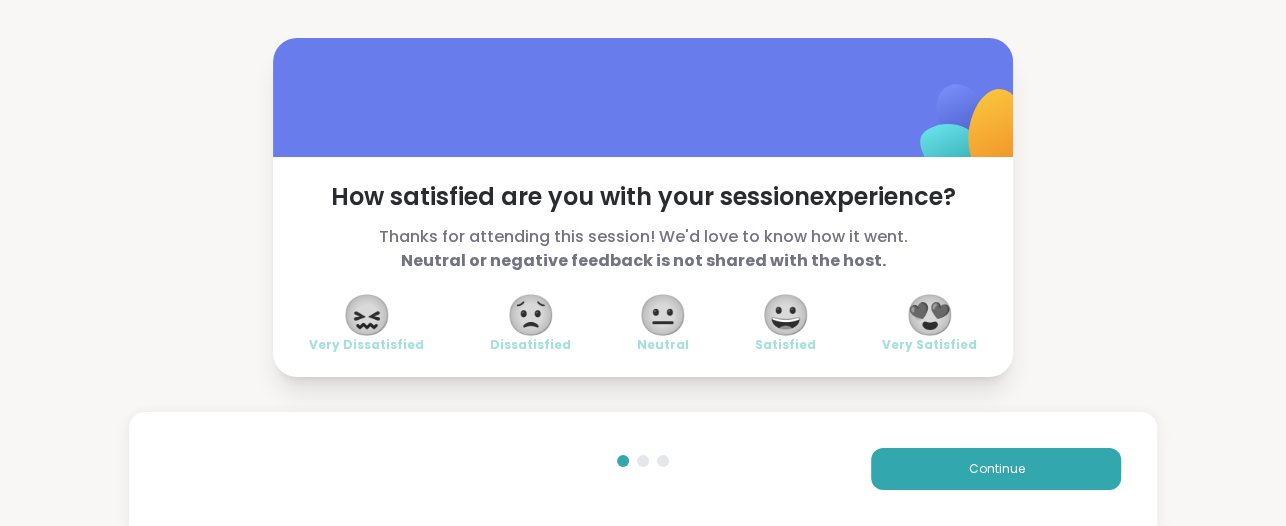 click on "😍" at bounding box center [930, 315] 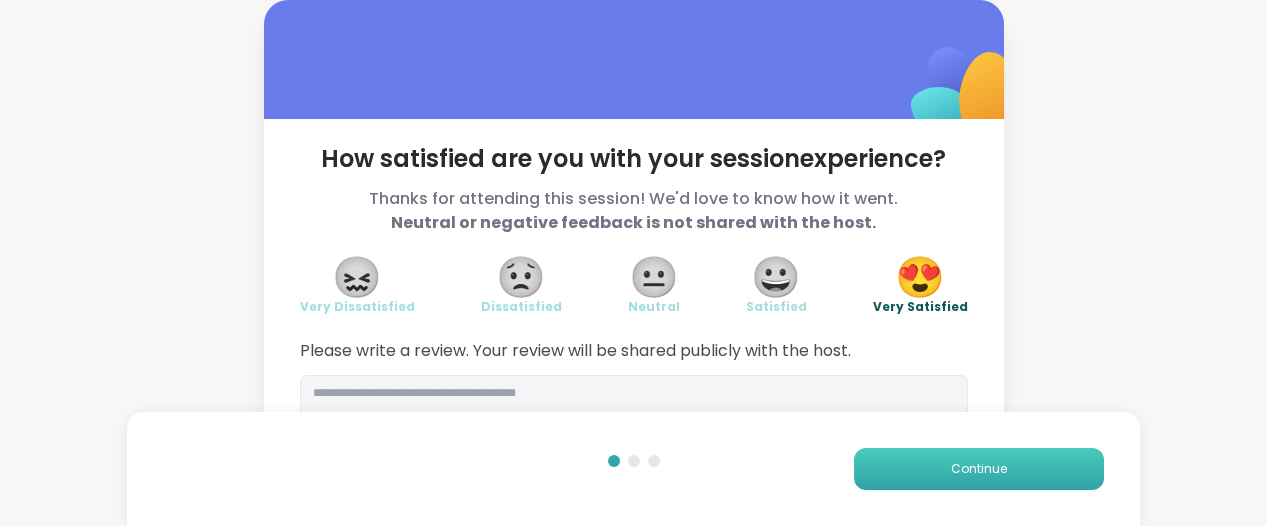 click on "Continue" at bounding box center [979, 469] 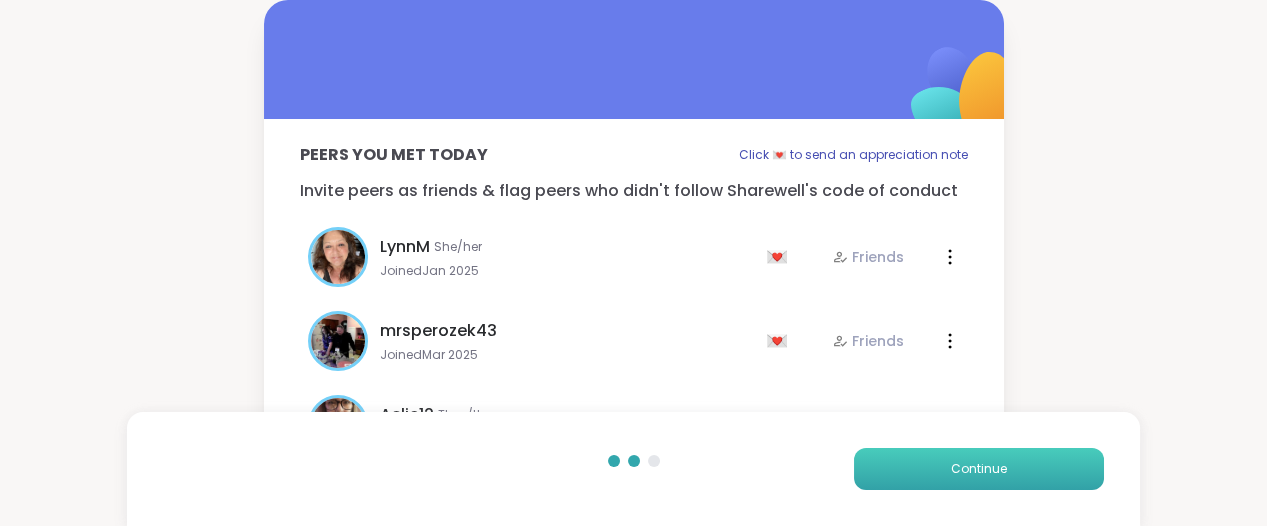 click on "Continue" at bounding box center (979, 469) 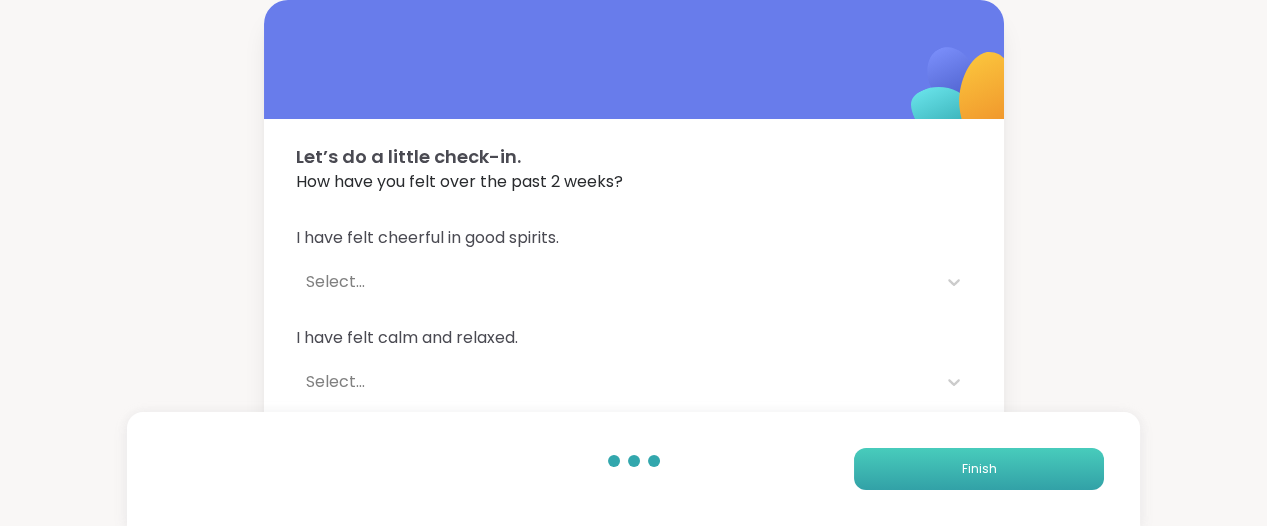 click on "Finish" at bounding box center [979, 469] 